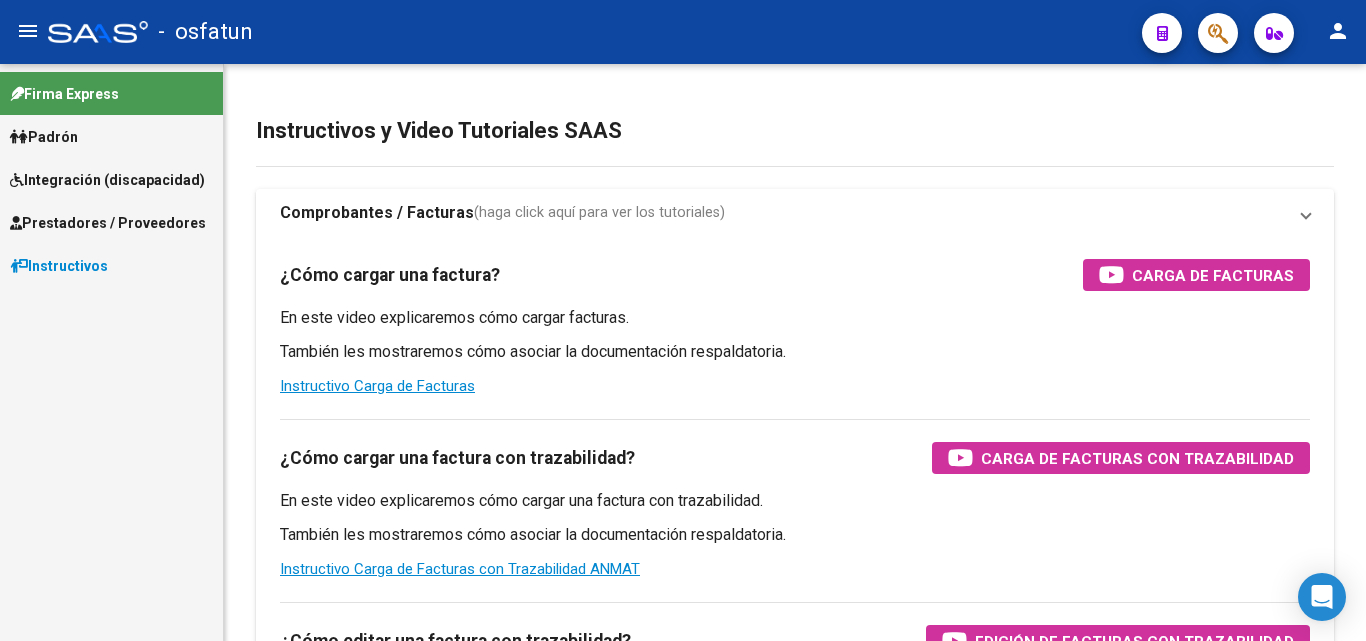 scroll, scrollTop: 0, scrollLeft: 0, axis: both 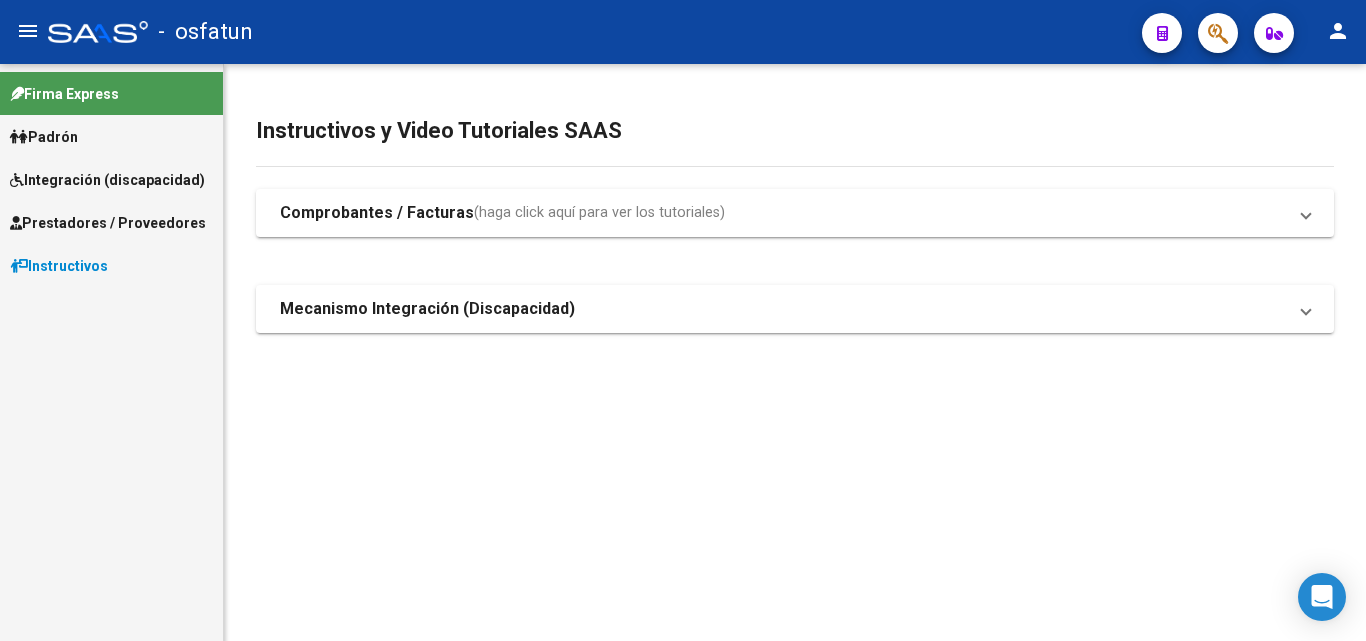 click on "Integración (discapacidad)" at bounding box center (107, 180) 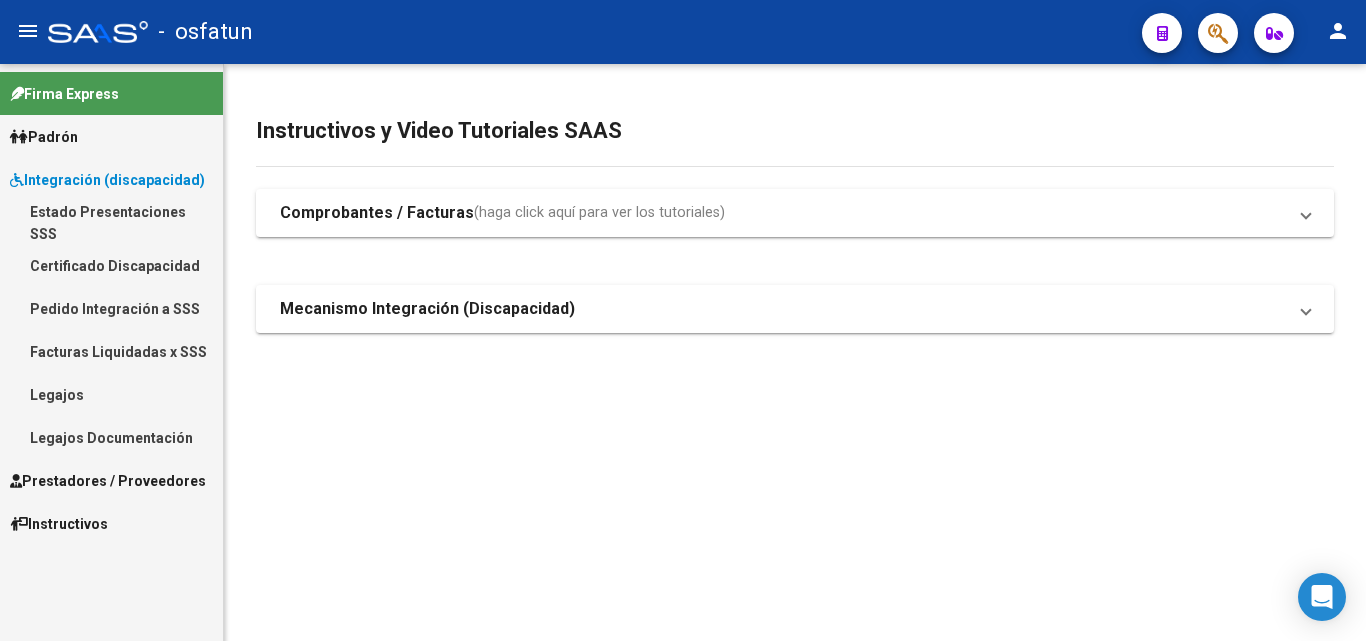 click on "Prestadores / Proveedores" at bounding box center (108, 481) 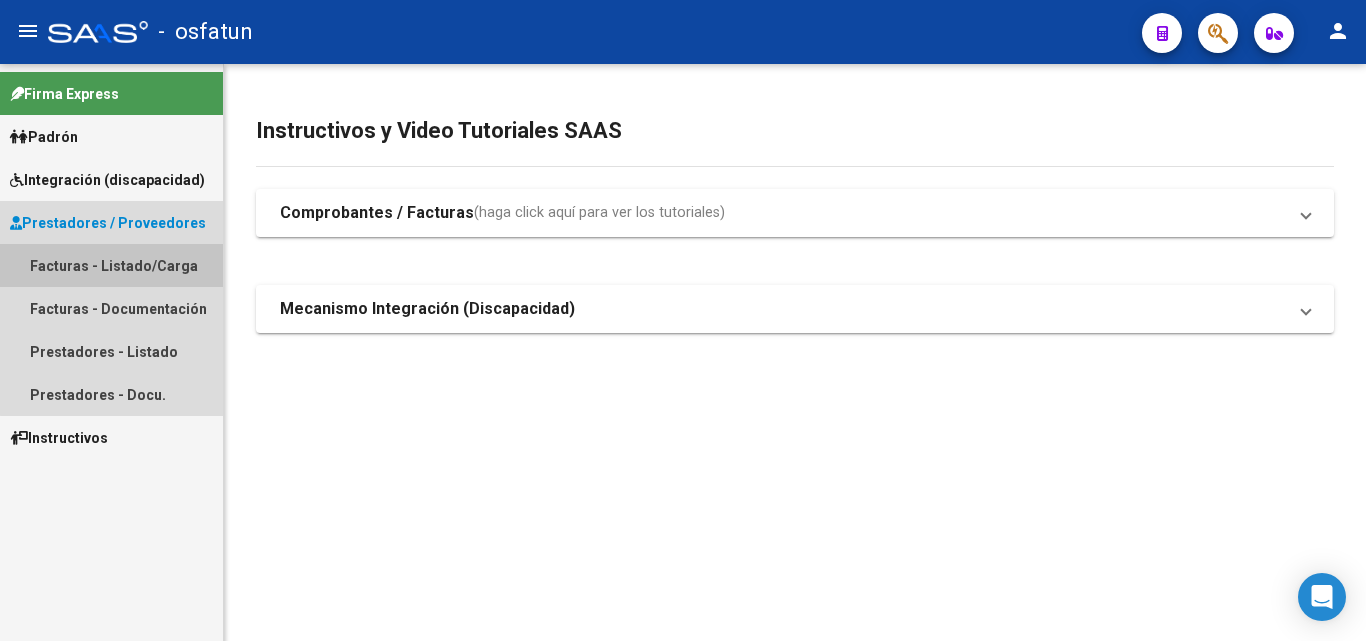click on "Facturas - Listado/Carga" at bounding box center (111, 265) 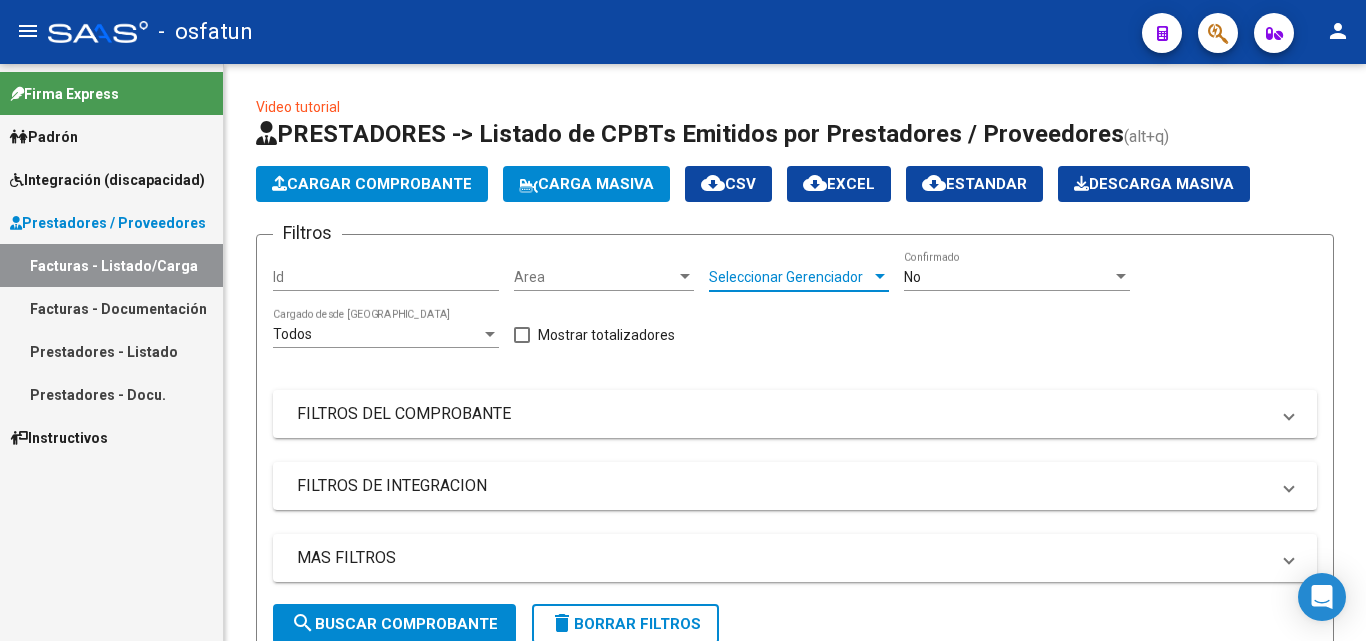 click on "Seleccionar Gerenciador" at bounding box center [790, 277] 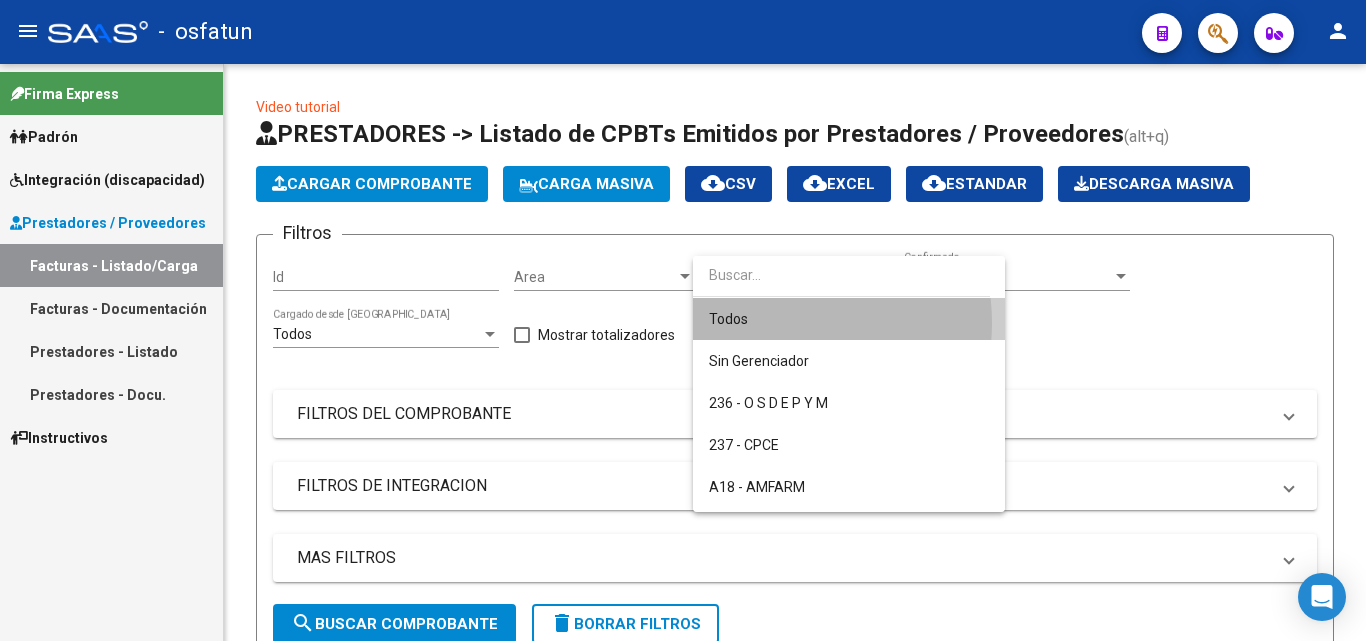 click on "Todos" at bounding box center [849, 319] 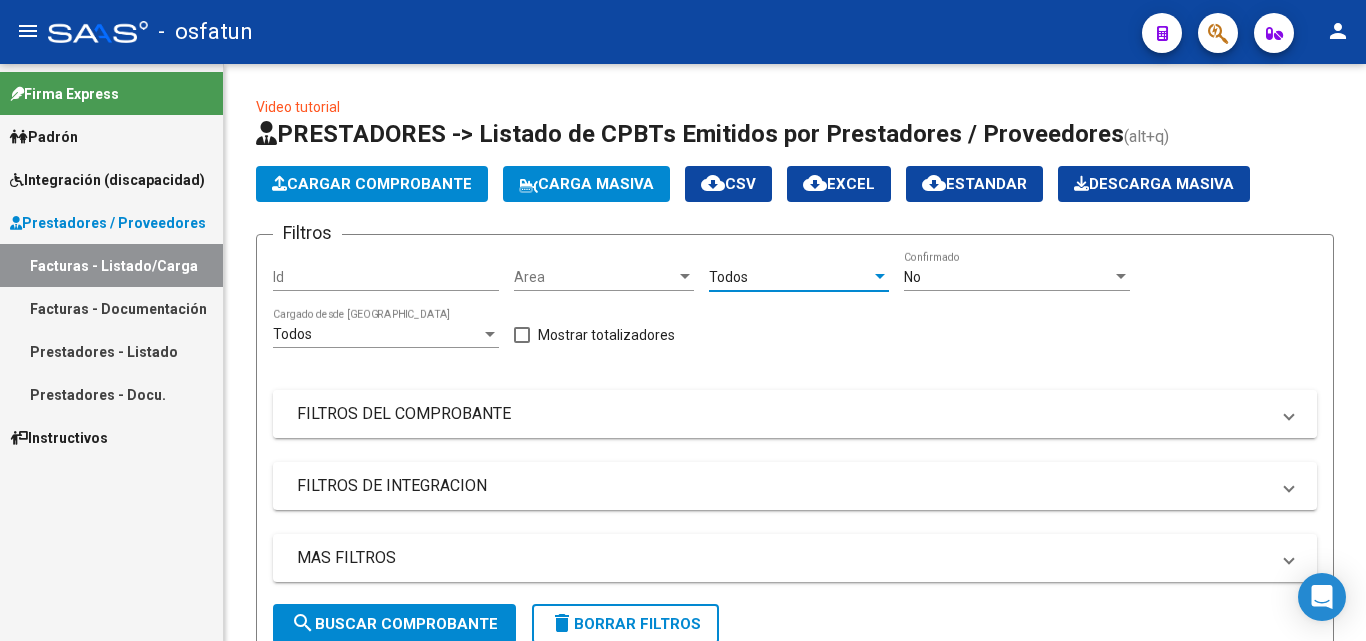 click on "FILTROS DEL COMPROBANTE" at bounding box center [795, 414] 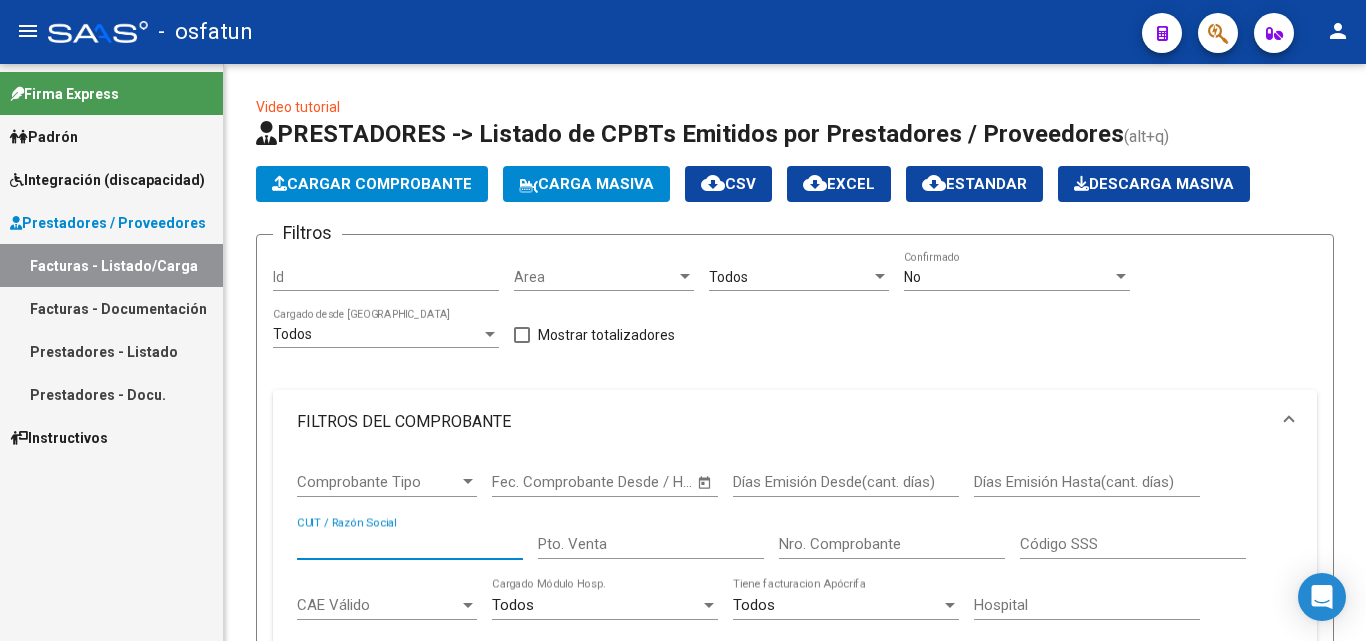 click on "CUIT / Razón Social" at bounding box center [410, 544] 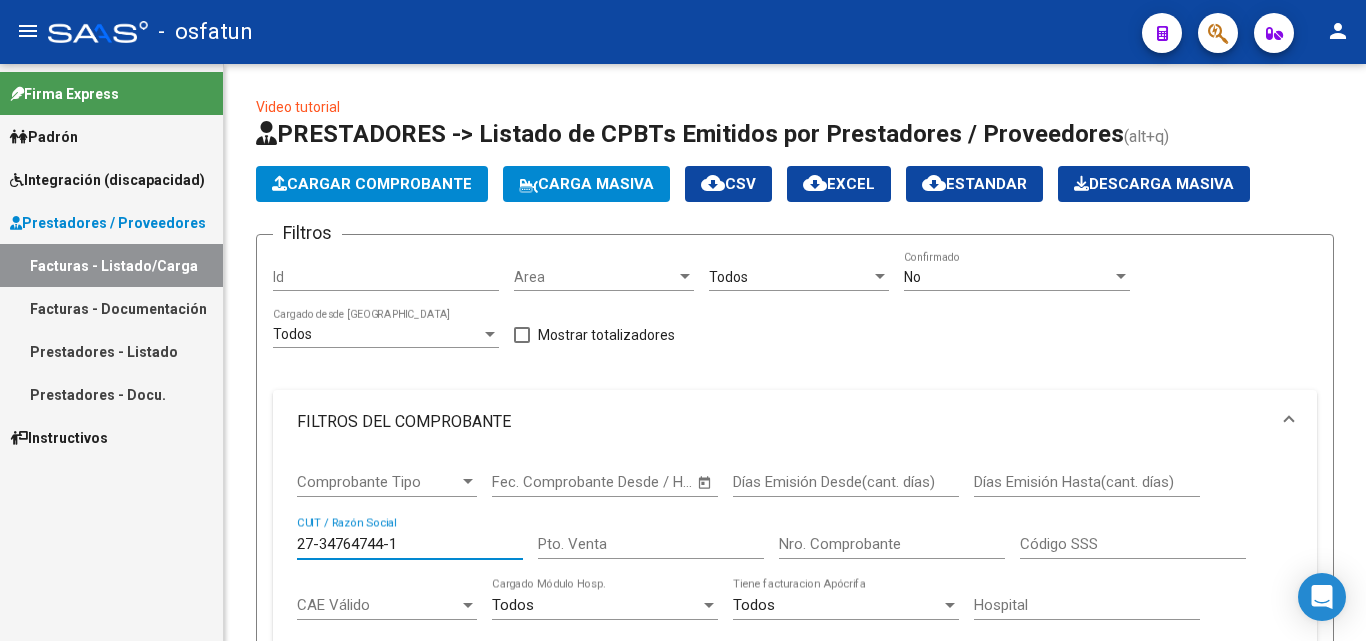 scroll, scrollTop: 600, scrollLeft: 0, axis: vertical 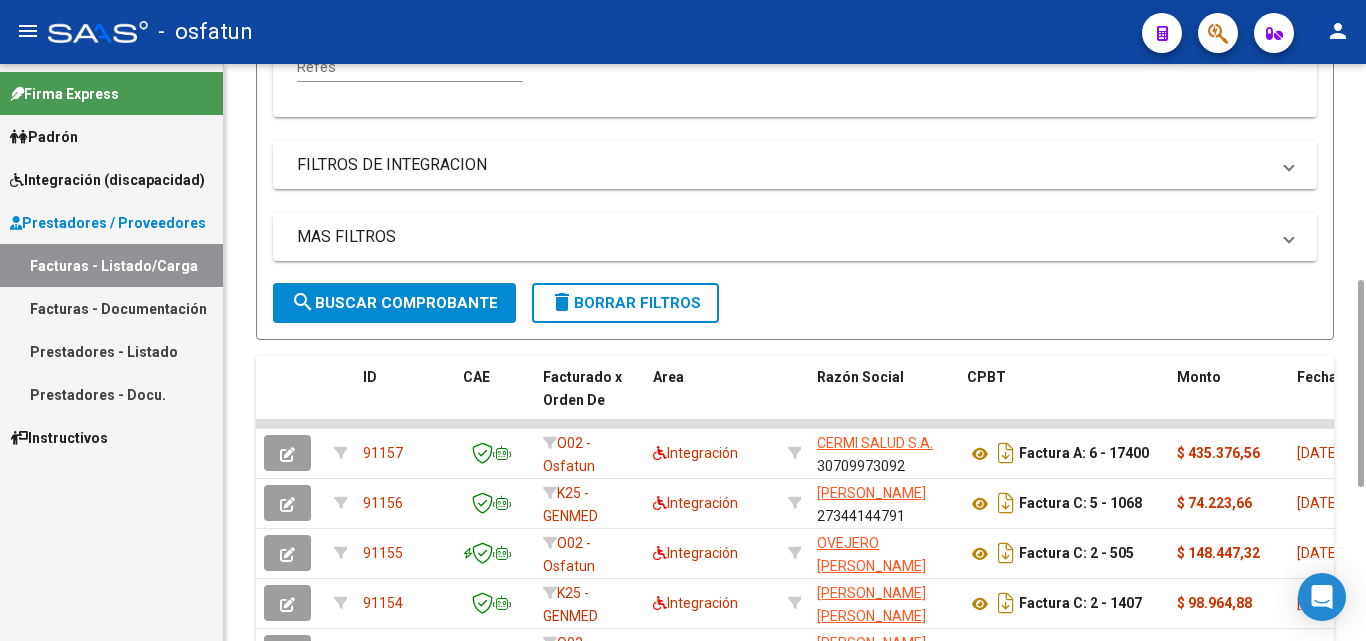 click on "search  Buscar Comprobante" 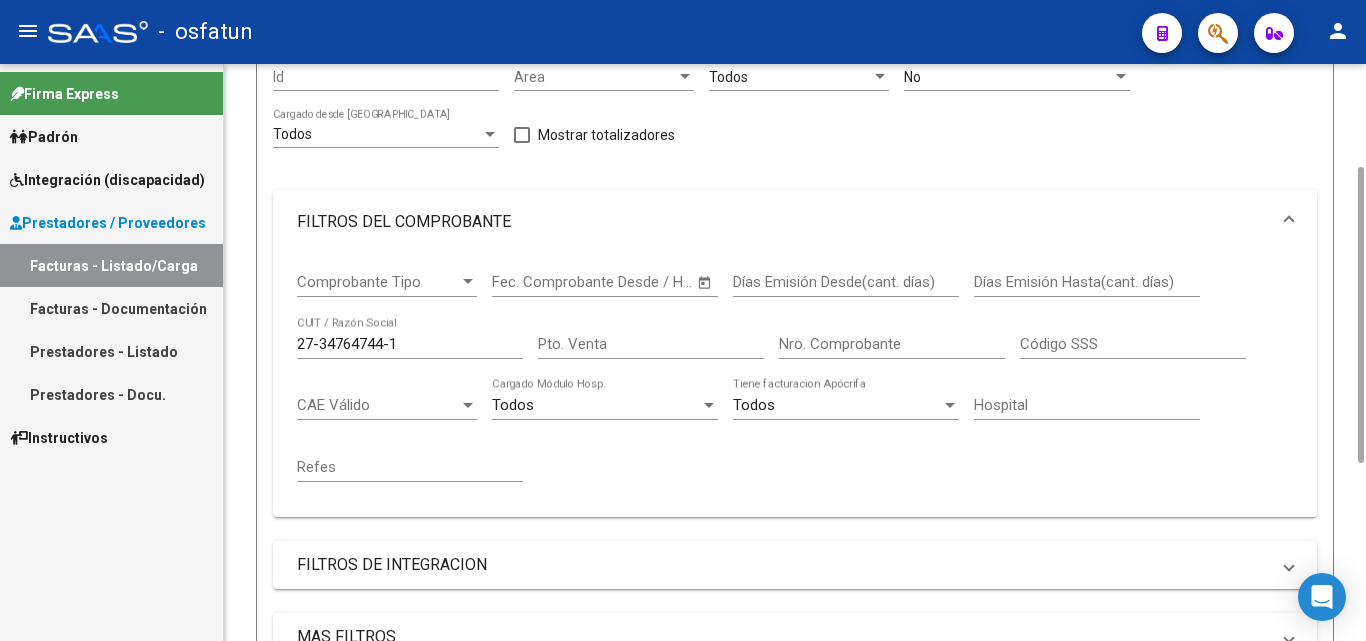 scroll, scrollTop: 0, scrollLeft: 0, axis: both 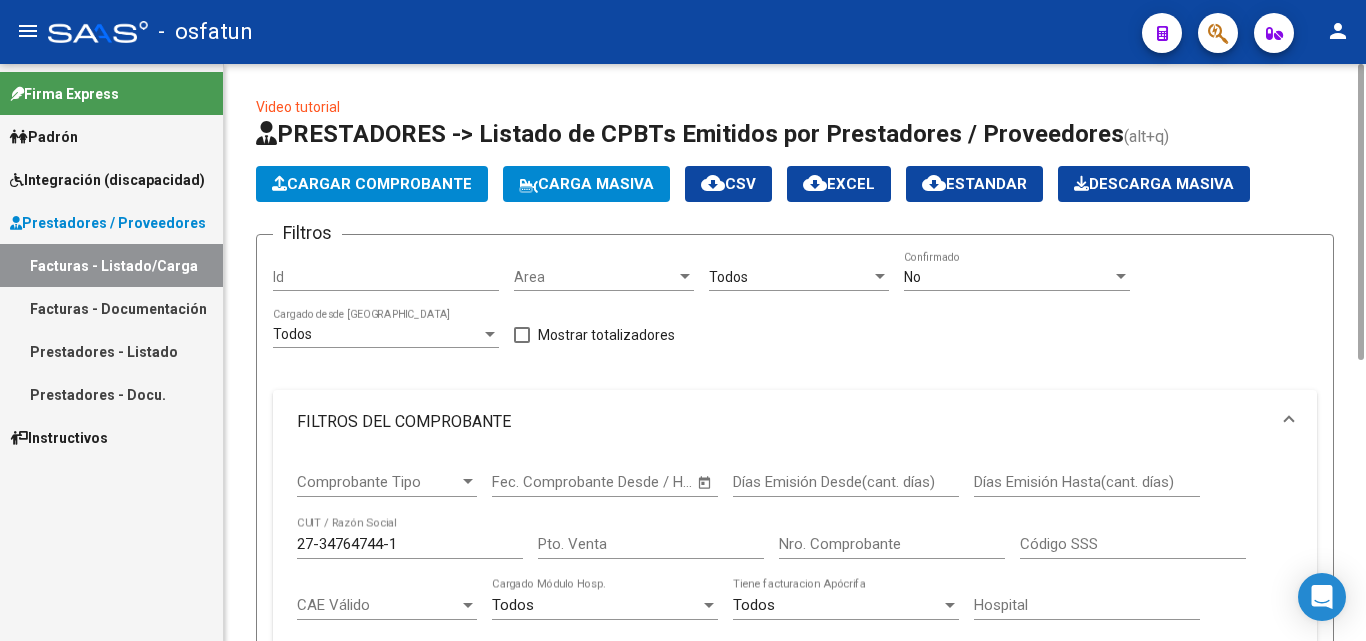 click on "No  Confirmado" 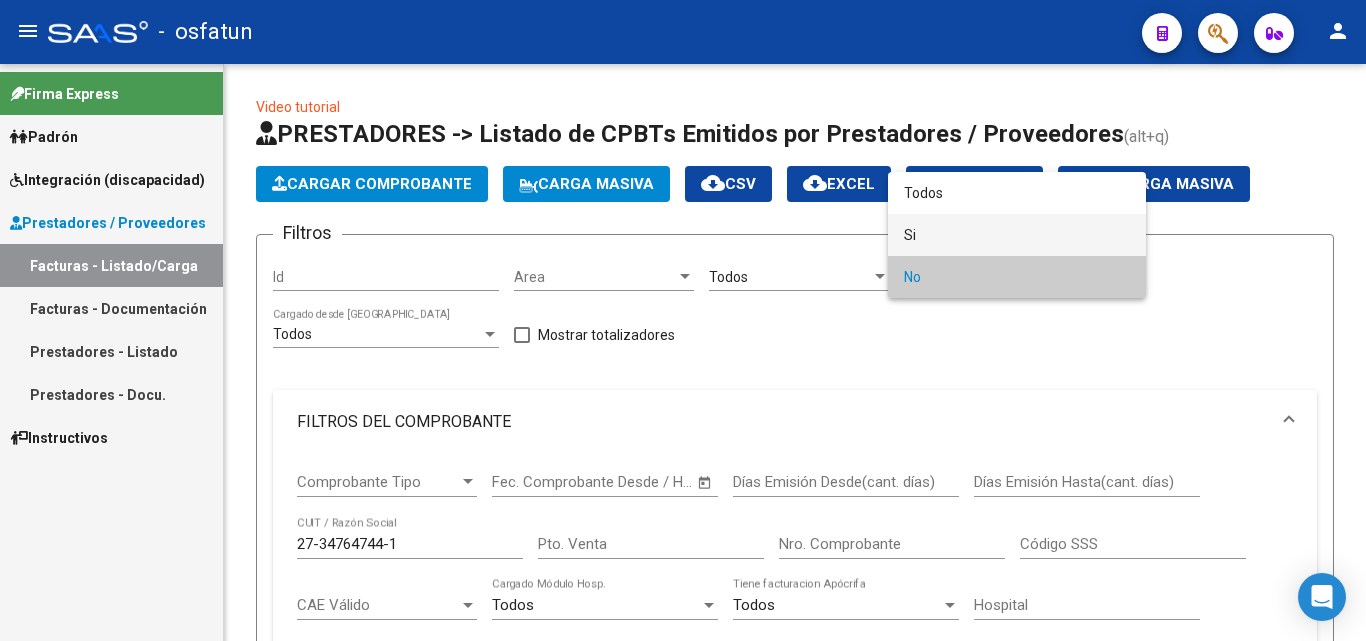 click on "Si" at bounding box center [1017, 235] 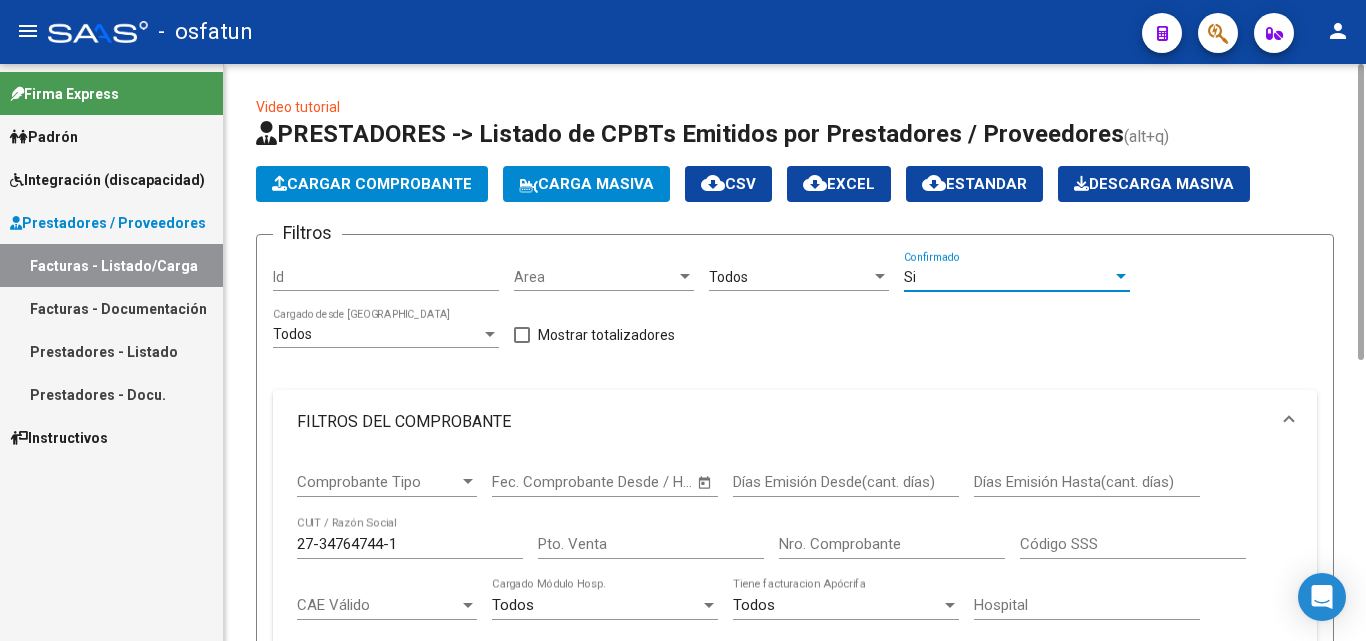 scroll, scrollTop: 400, scrollLeft: 0, axis: vertical 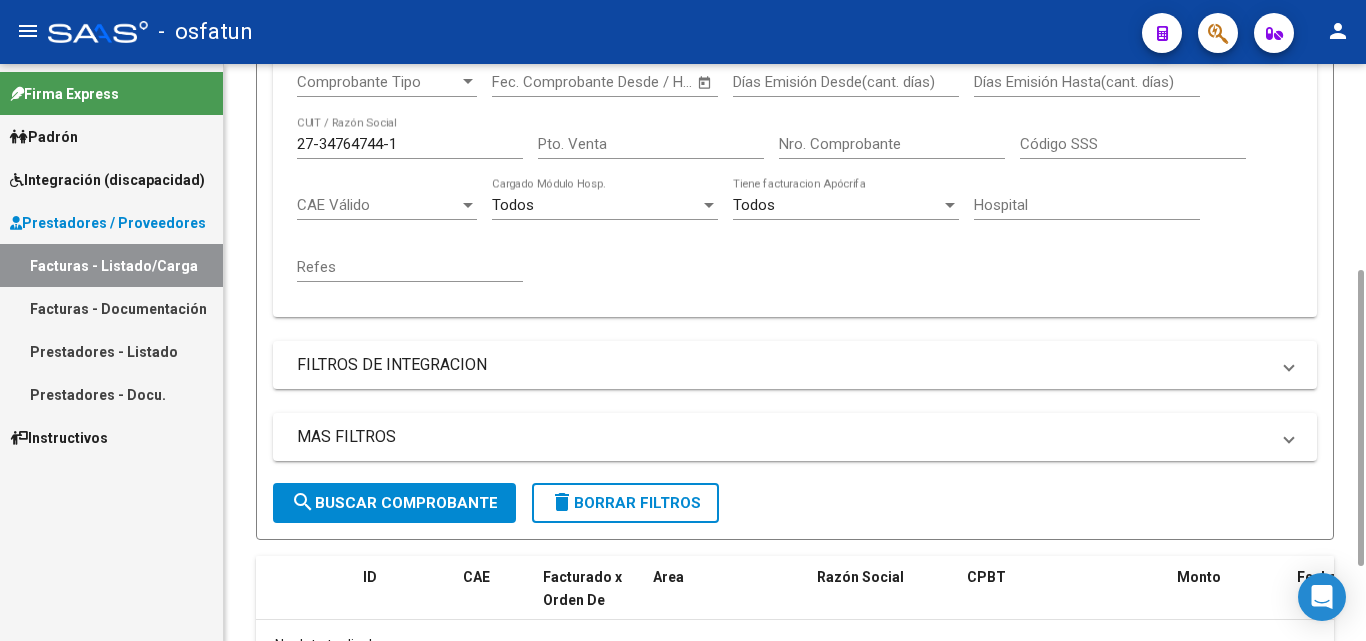 click on "27-34764744-1" at bounding box center [410, 144] 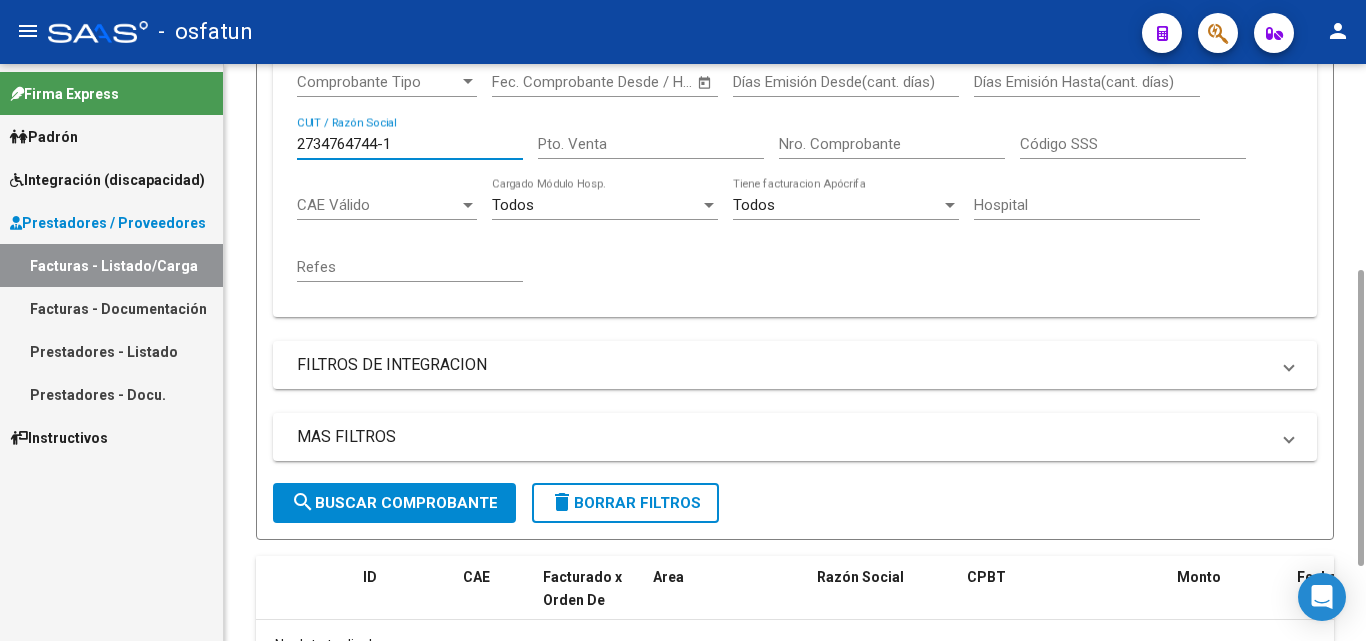 click on "2734764744-1" at bounding box center [410, 144] 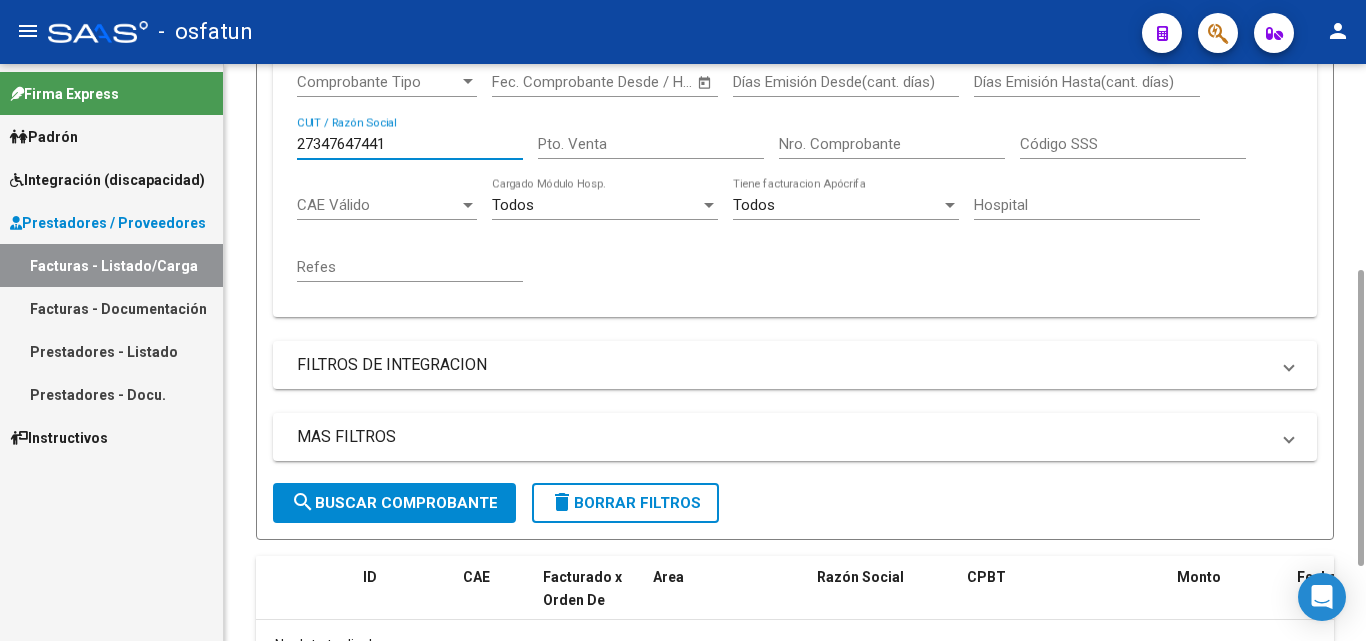 type on "27347647441" 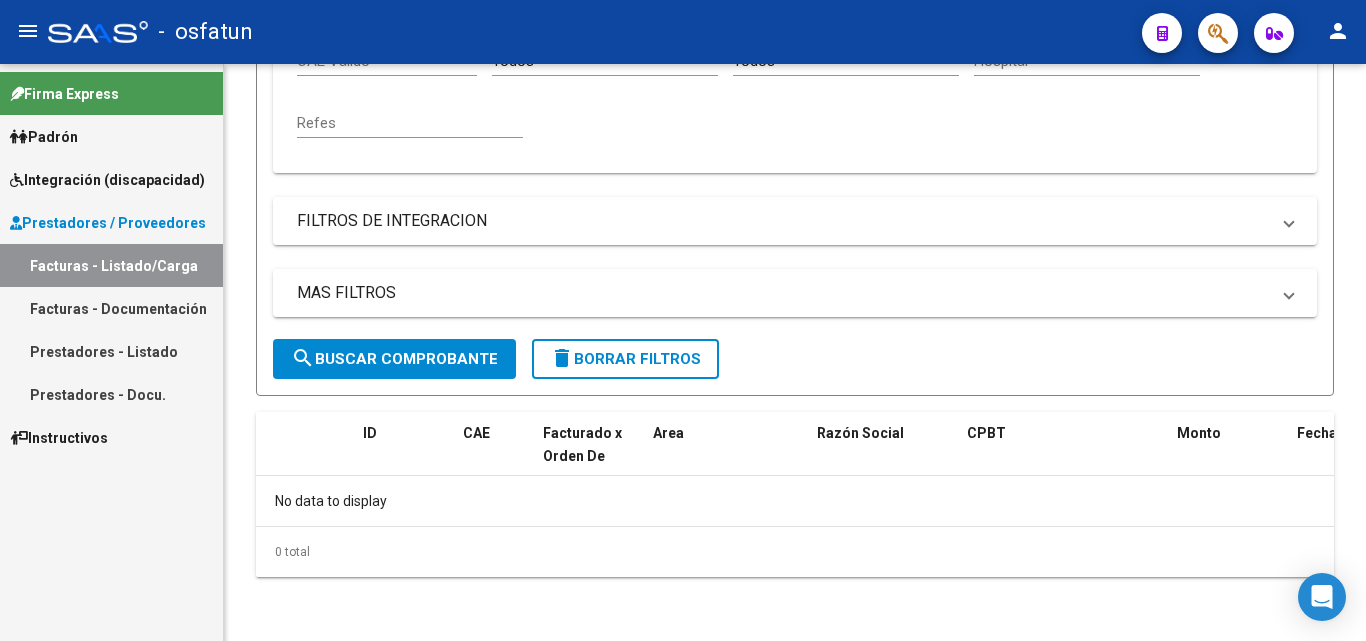 scroll, scrollTop: 0, scrollLeft: 0, axis: both 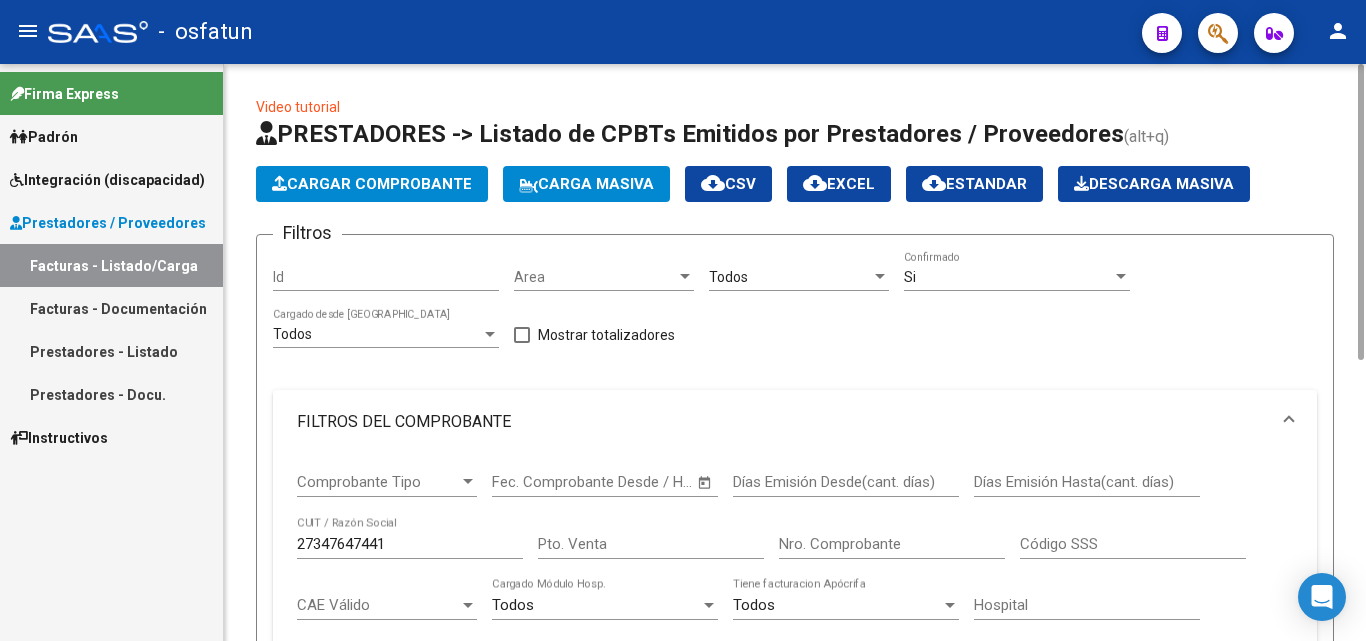 click on "Si" at bounding box center [1008, 277] 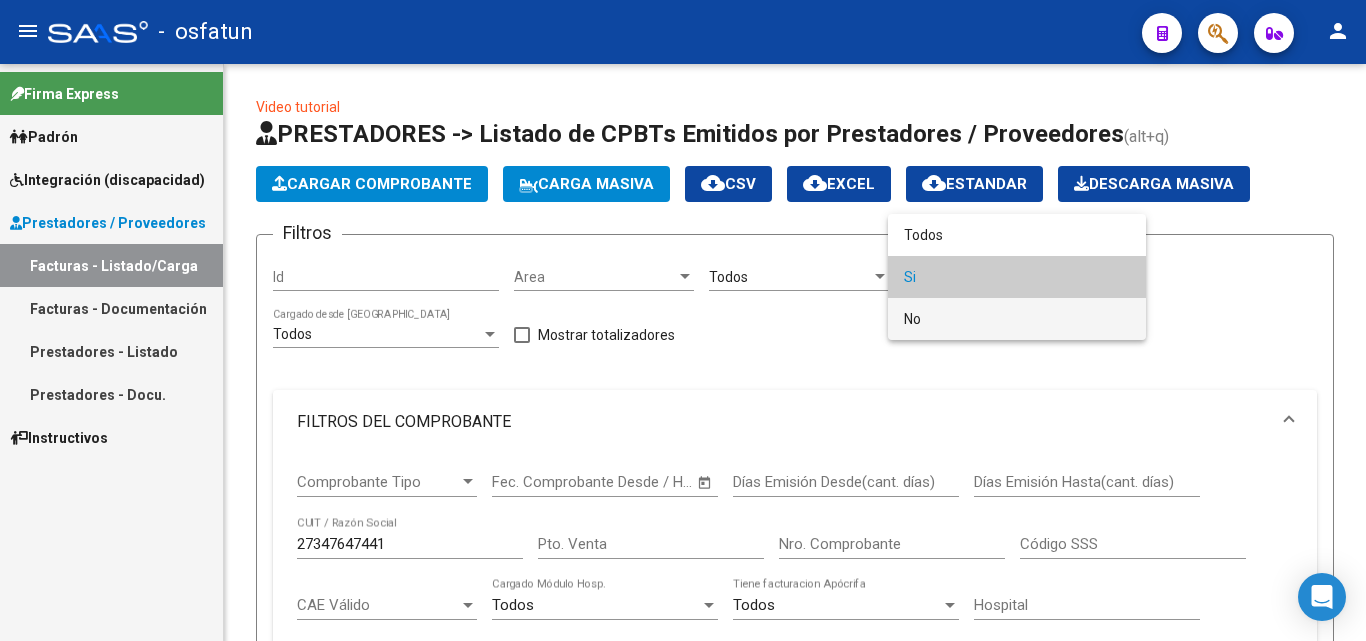 click on "No" at bounding box center [1017, 319] 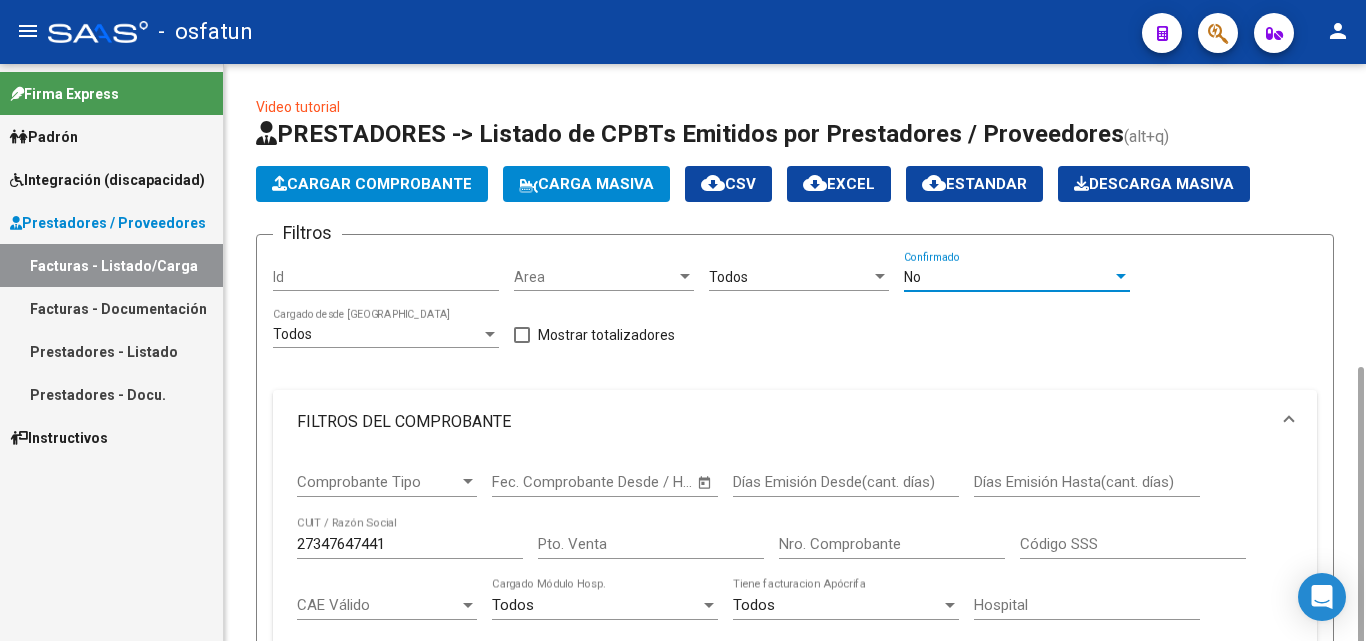 scroll, scrollTop: 400, scrollLeft: 0, axis: vertical 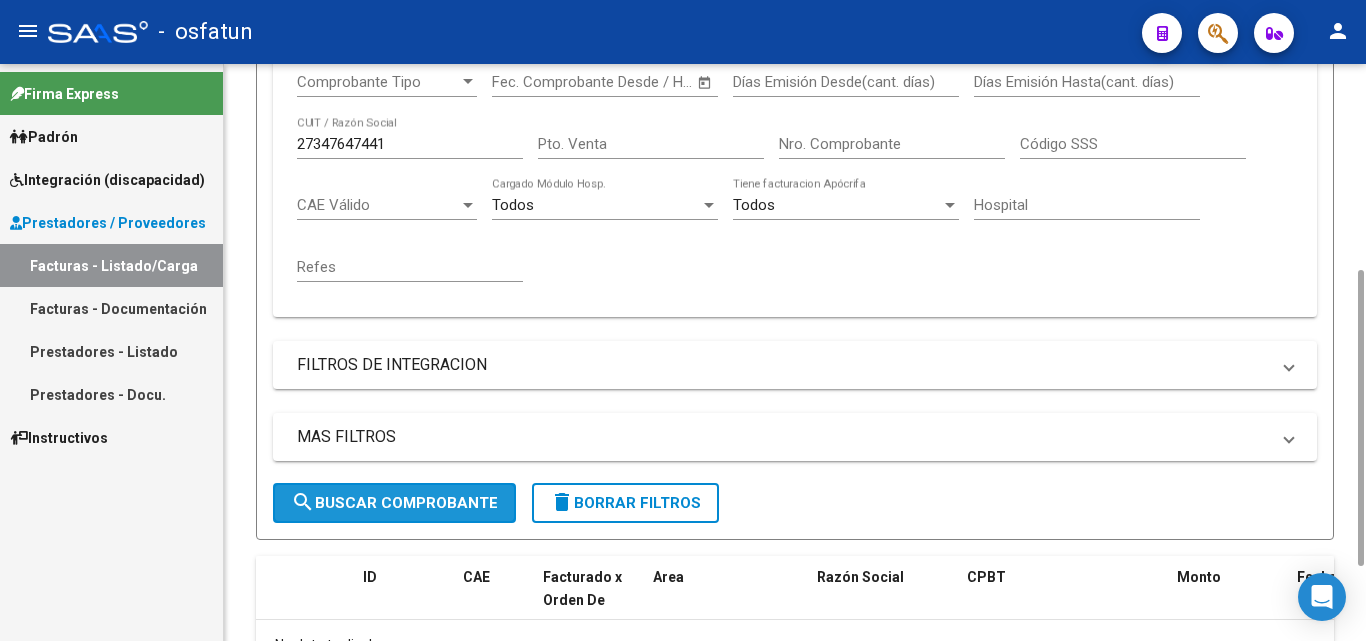 click on "search  Buscar Comprobante" 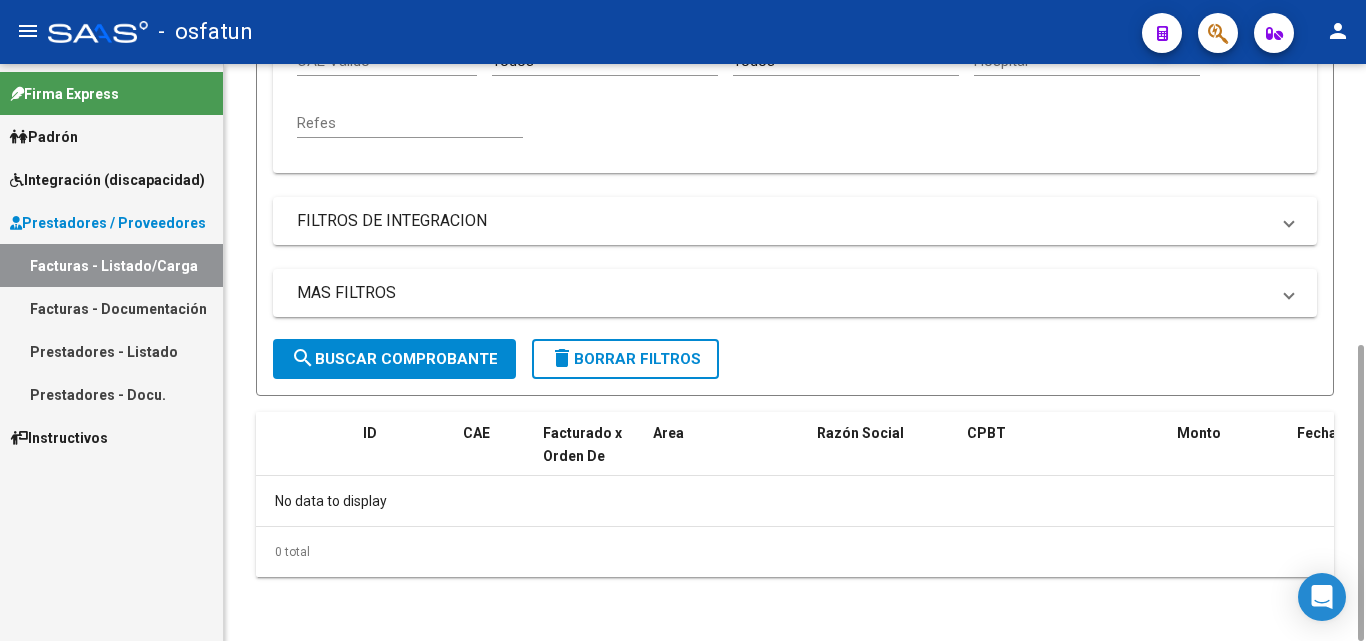 scroll, scrollTop: 0, scrollLeft: 0, axis: both 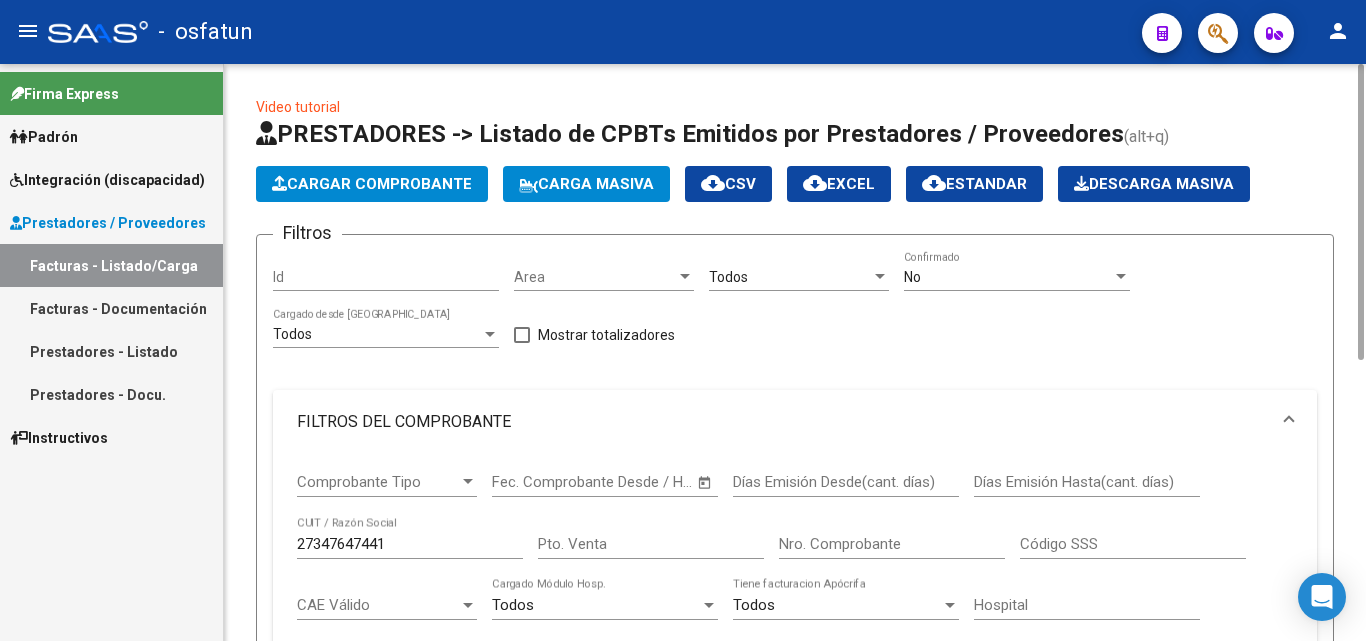 click on "No  Confirmado" 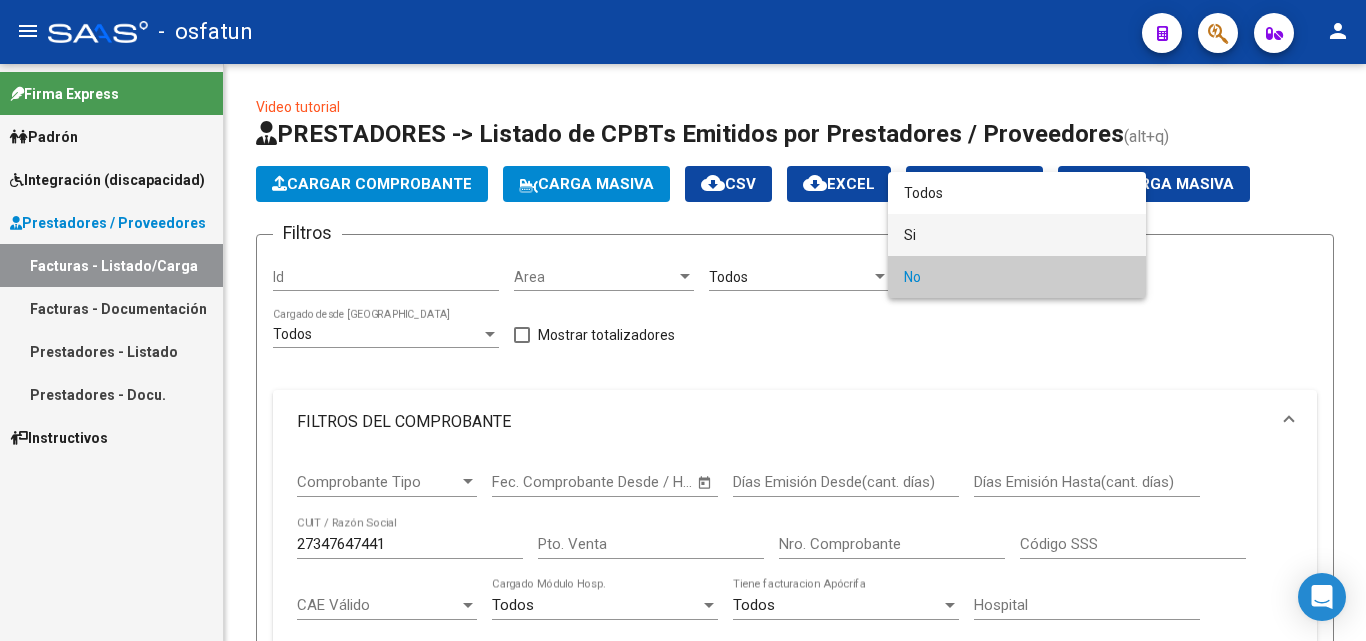 click on "Si" at bounding box center [1017, 235] 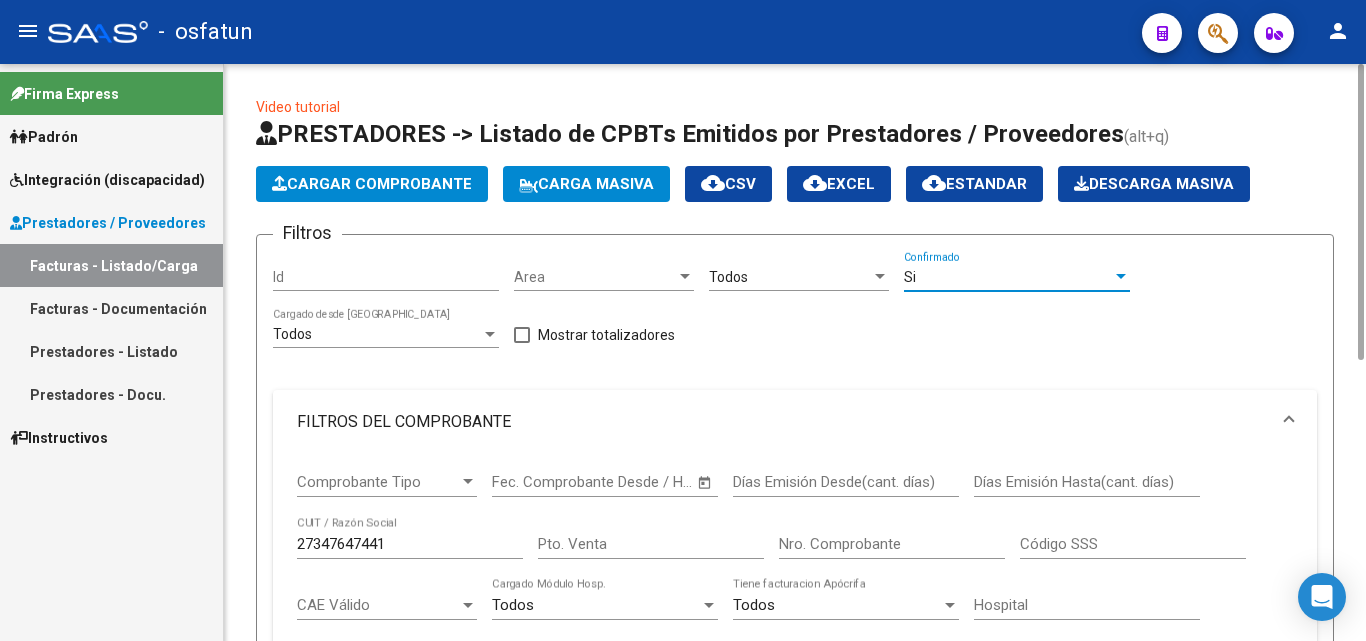 scroll, scrollTop: 544, scrollLeft: 0, axis: vertical 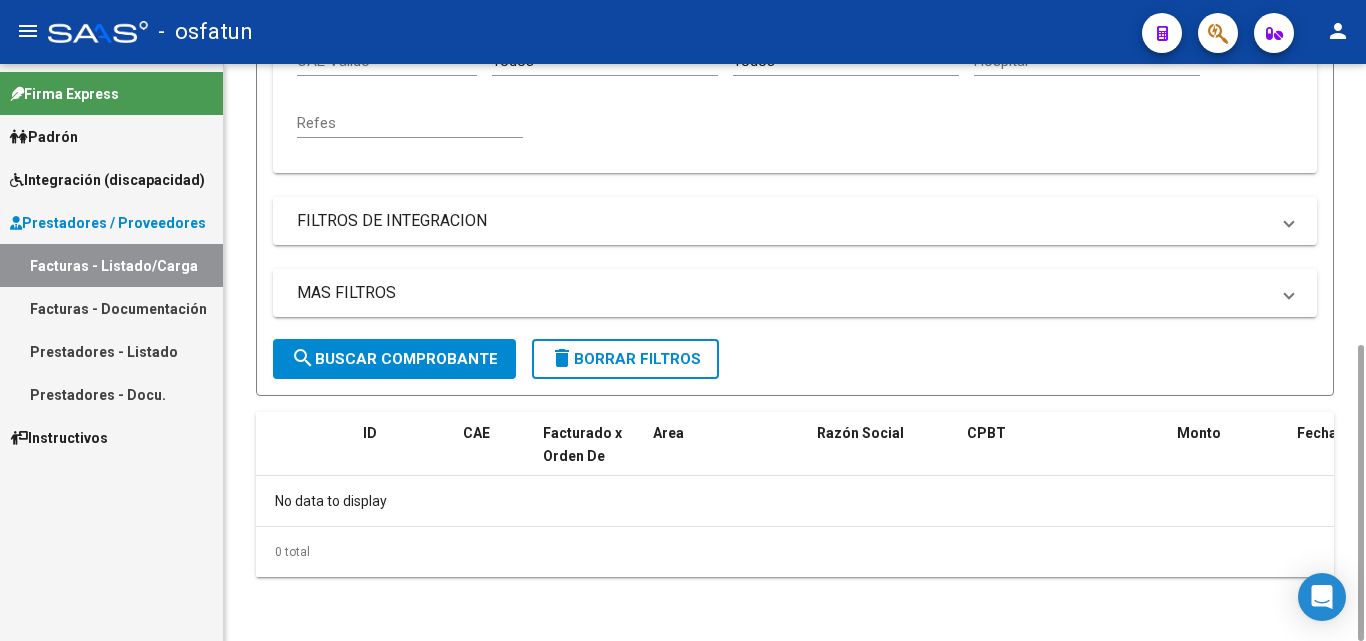 click on "search  Buscar Comprobante" 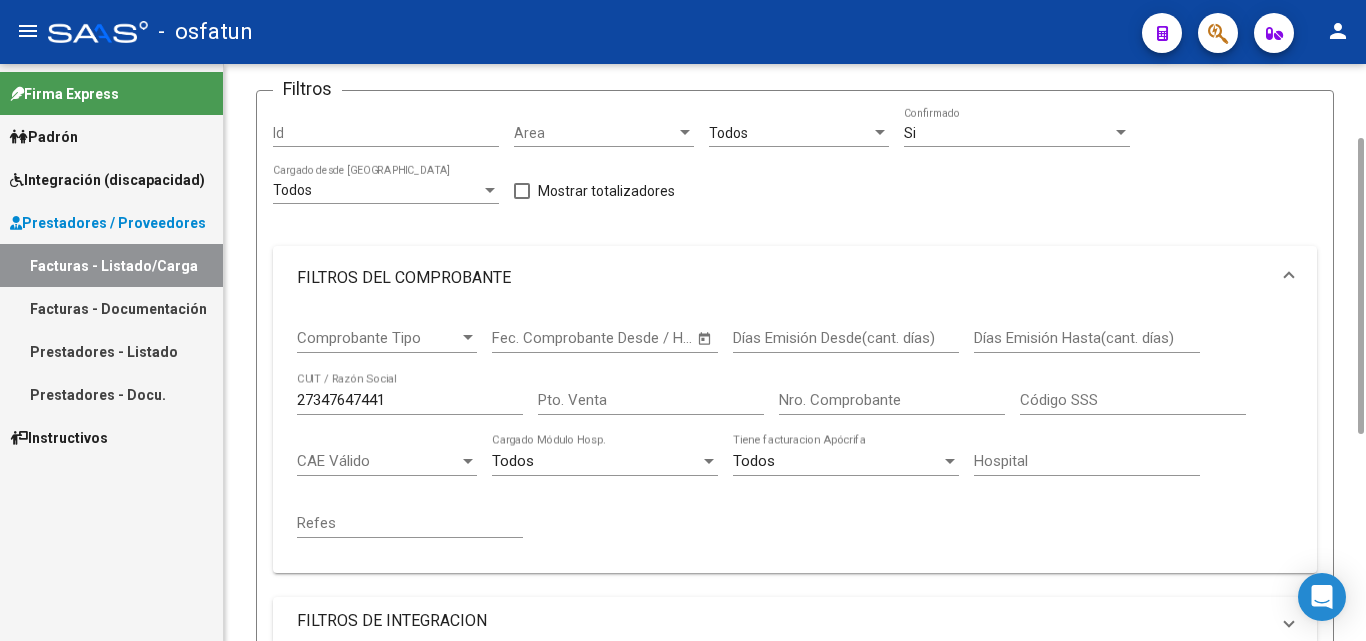 scroll, scrollTop: 0, scrollLeft: 0, axis: both 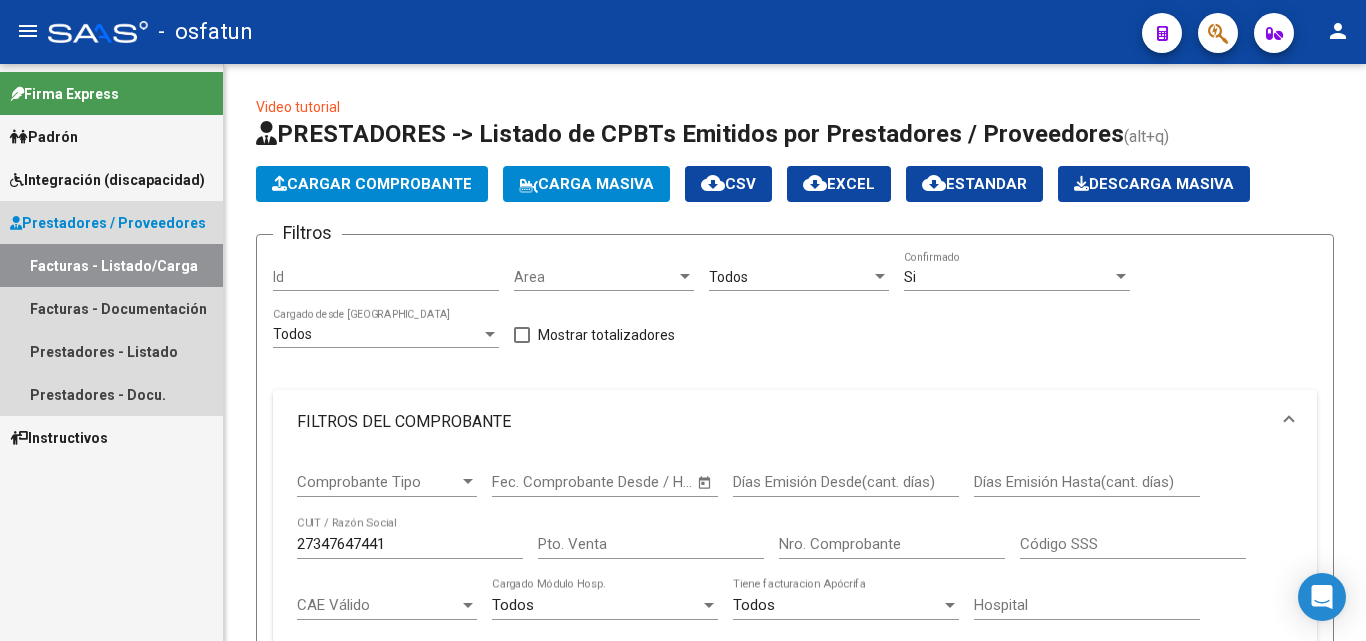 click on "Facturas - Listado/Carga" at bounding box center [111, 265] 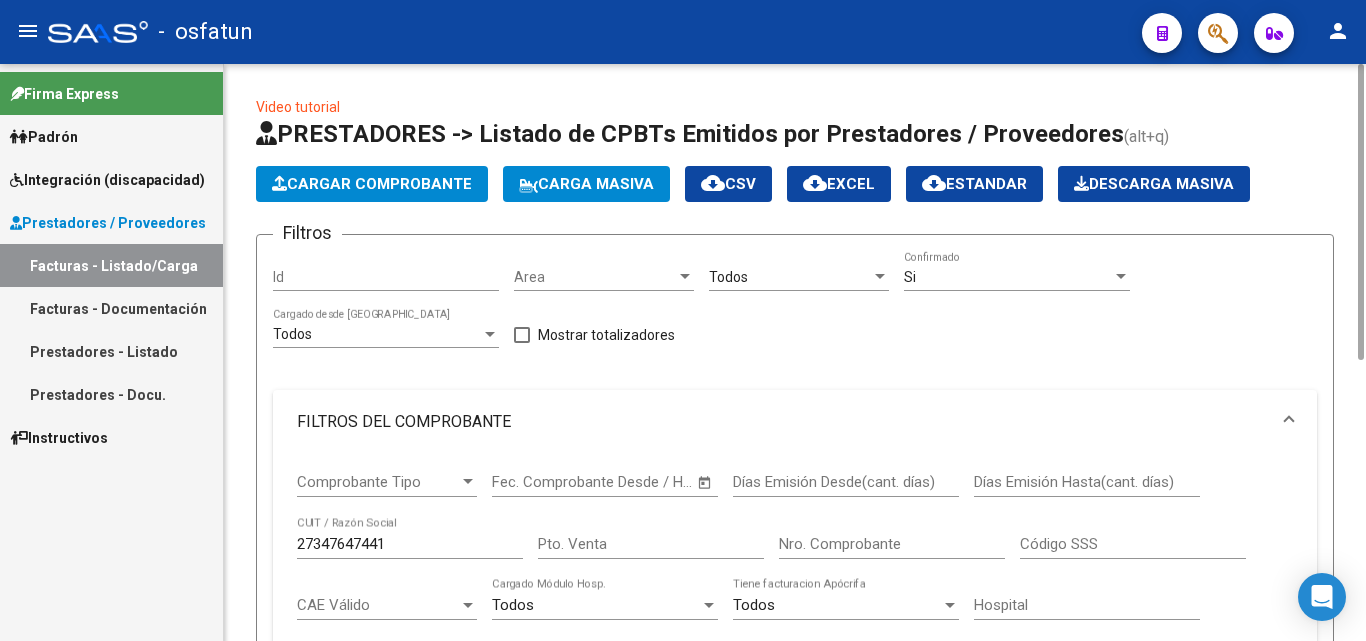 click on "Cargar Comprobante" 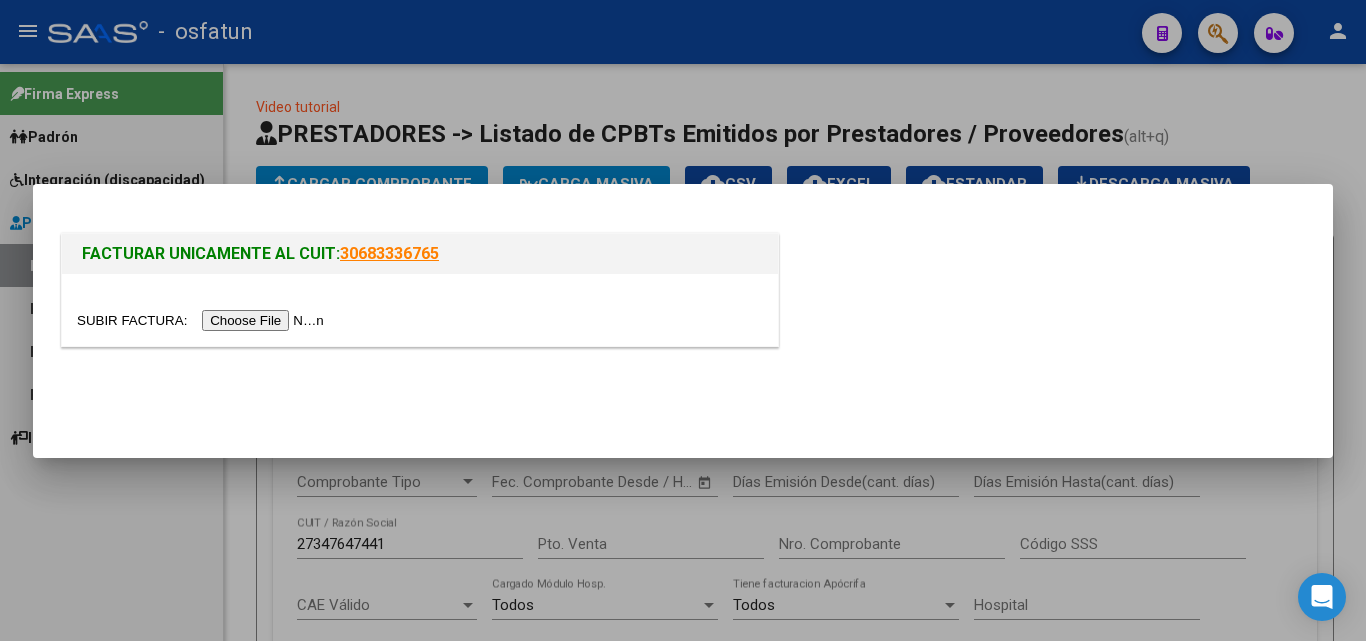 click at bounding box center (203, 320) 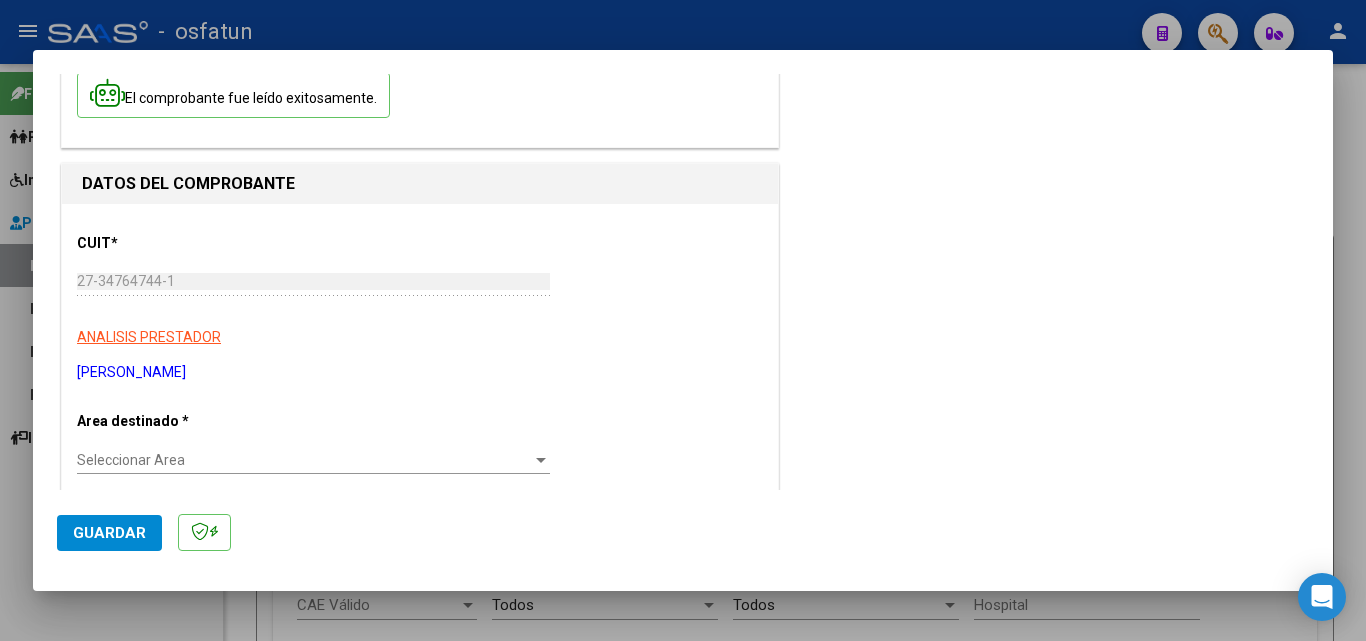 scroll, scrollTop: 300, scrollLeft: 0, axis: vertical 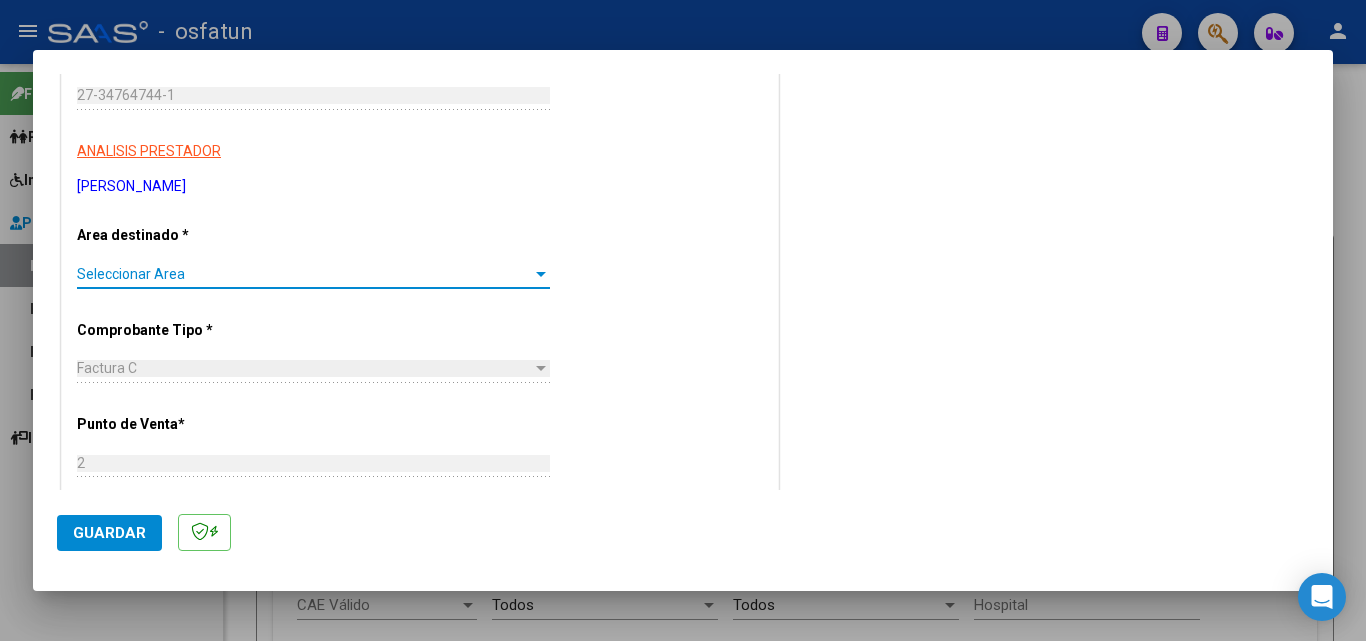 click on "Seleccionar Area" at bounding box center [304, 274] 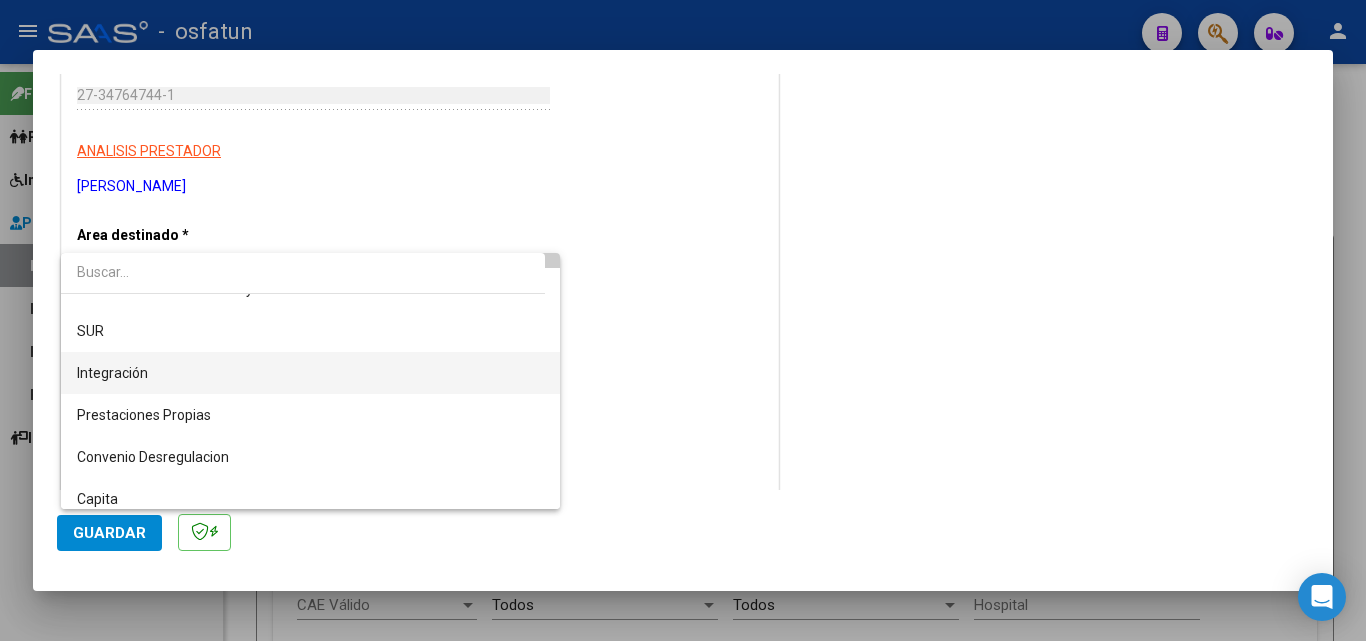 scroll, scrollTop: 100, scrollLeft: 0, axis: vertical 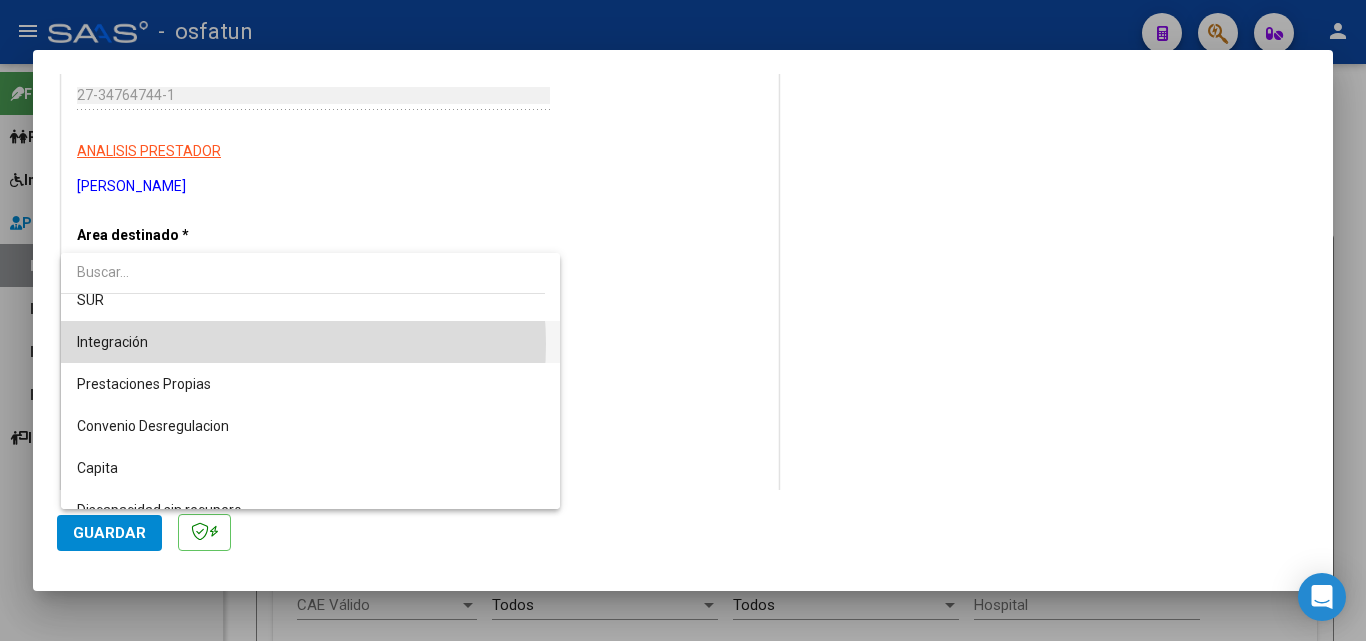 click on "Integración" at bounding box center [310, 342] 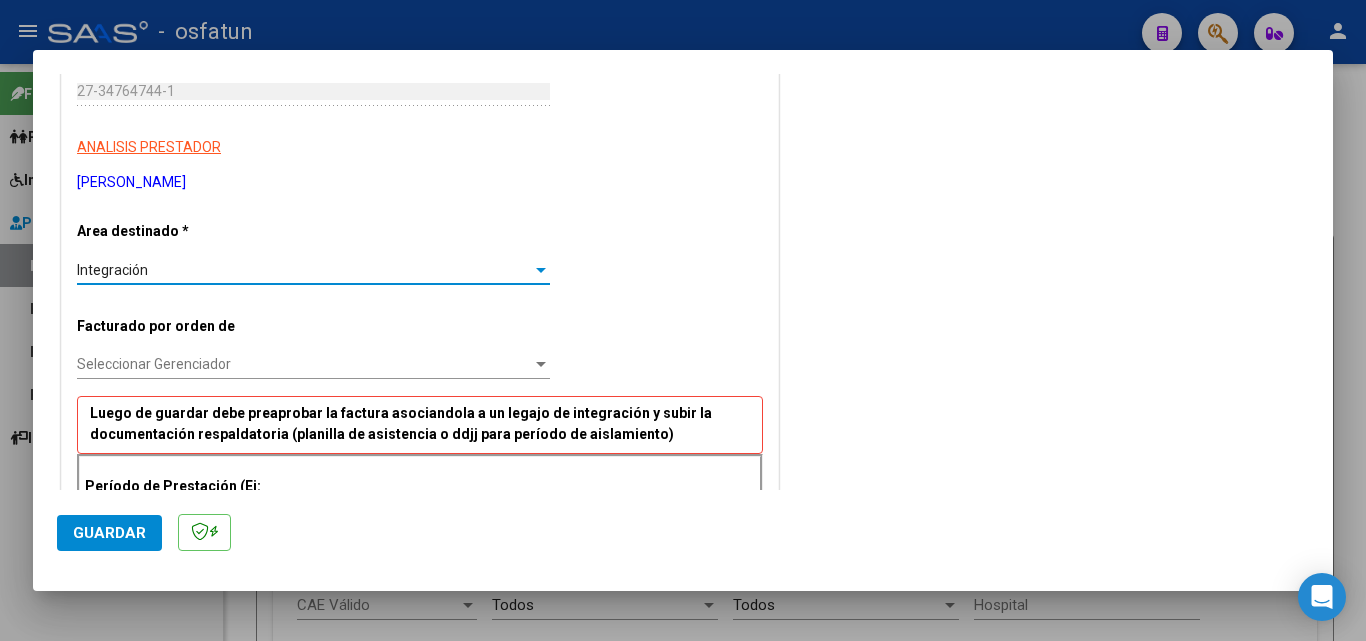 scroll, scrollTop: 300, scrollLeft: 0, axis: vertical 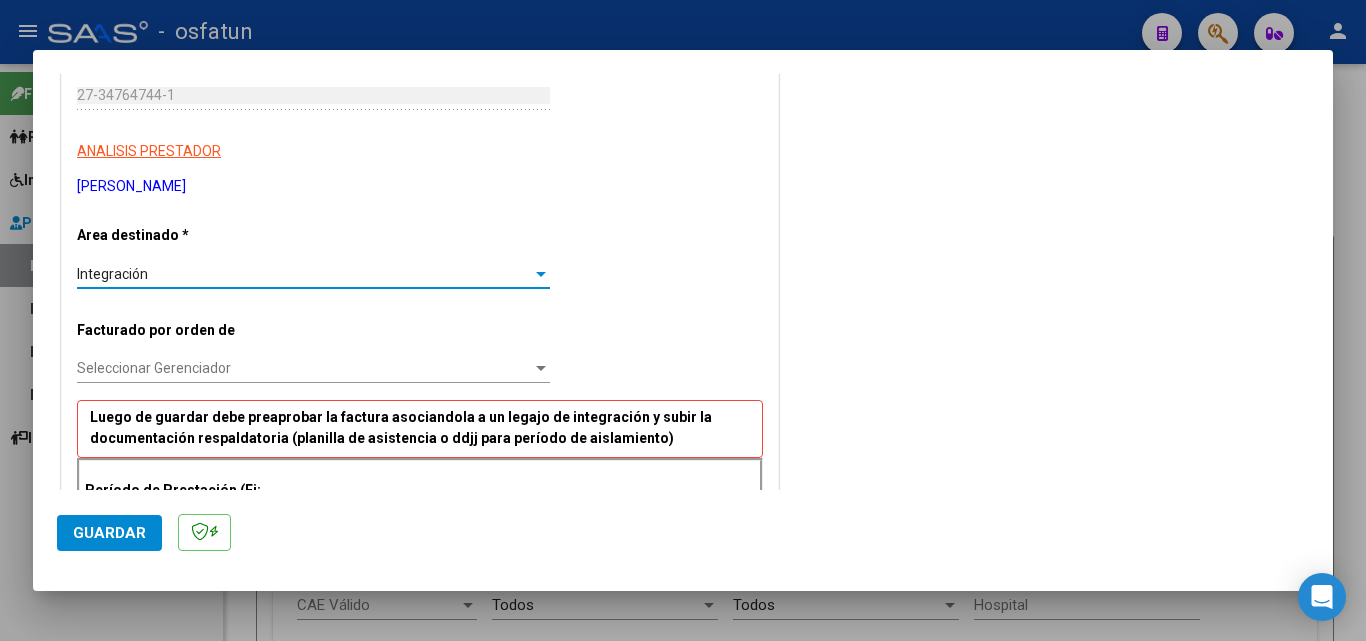 click on "Integración" at bounding box center (304, 274) 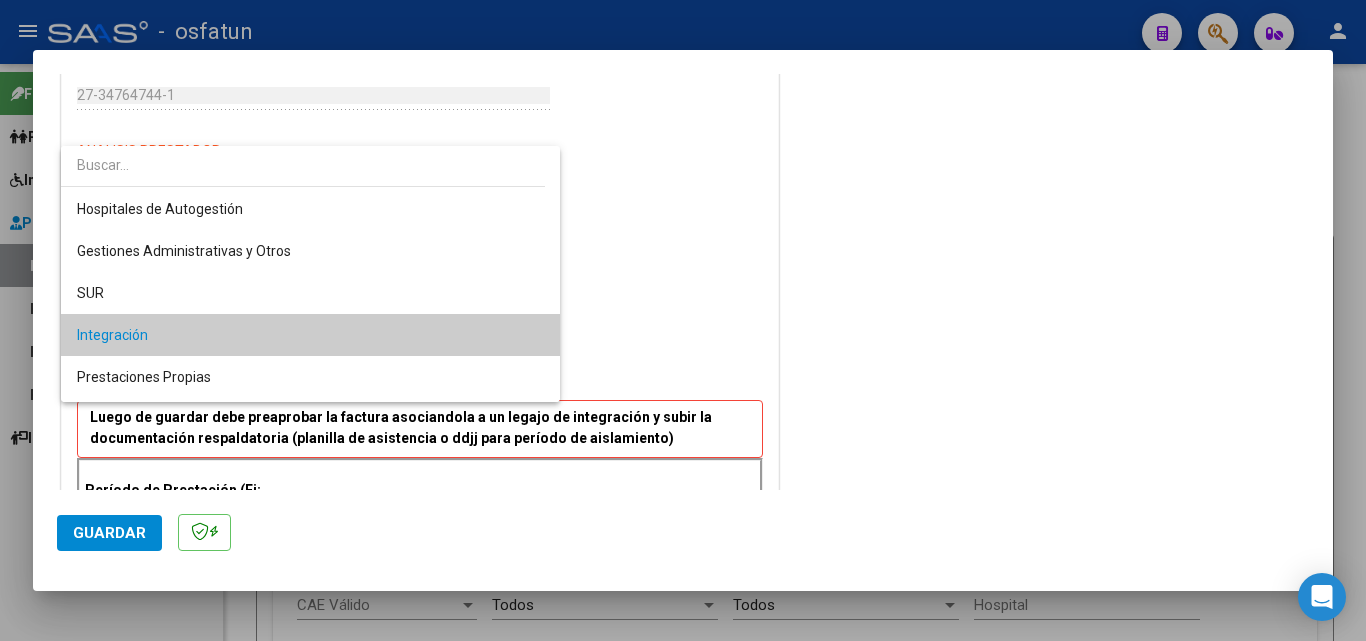 scroll, scrollTop: 61, scrollLeft: 0, axis: vertical 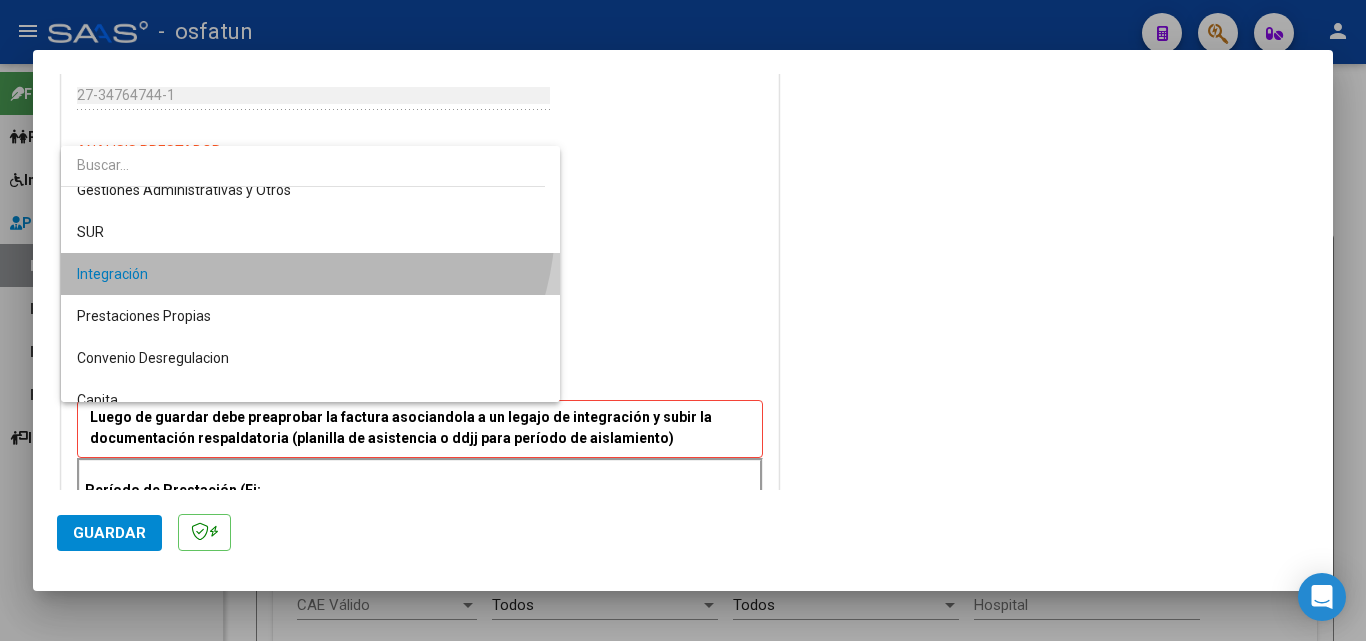 click on "Integración" at bounding box center (310, 274) 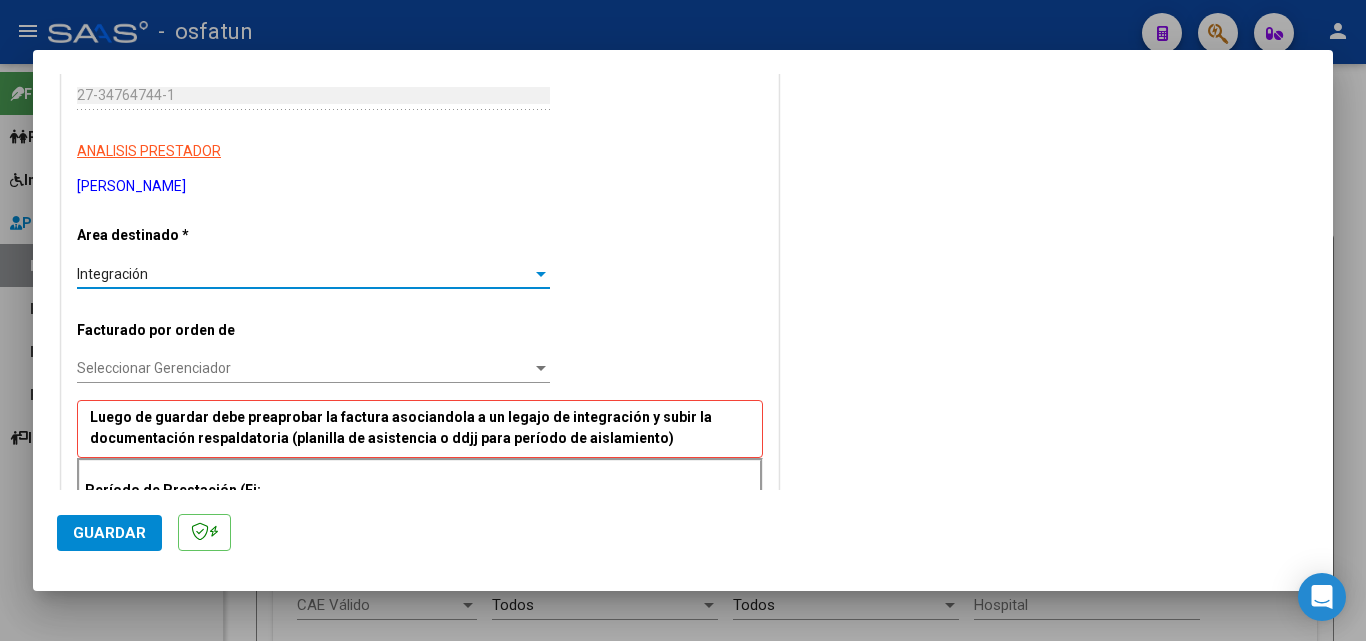 click on "Seleccionar Gerenciador" at bounding box center [304, 368] 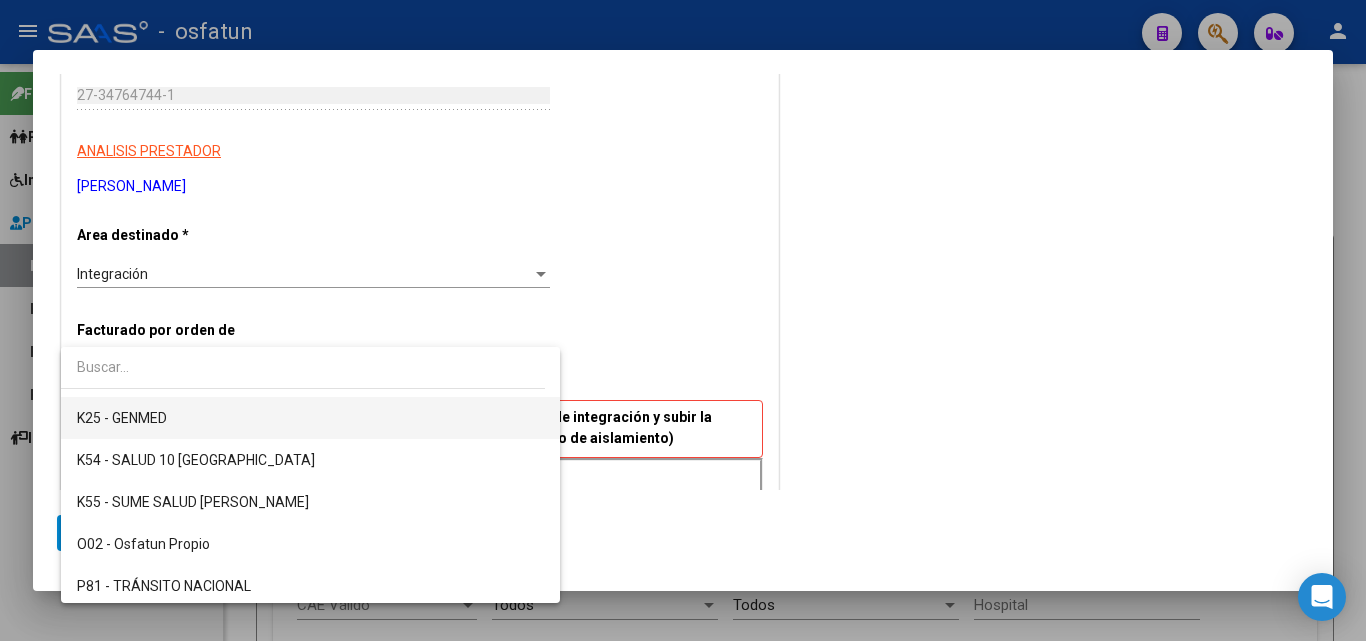 scroll, scrollTop: 920, scrollLeft: 0, axis: vertical 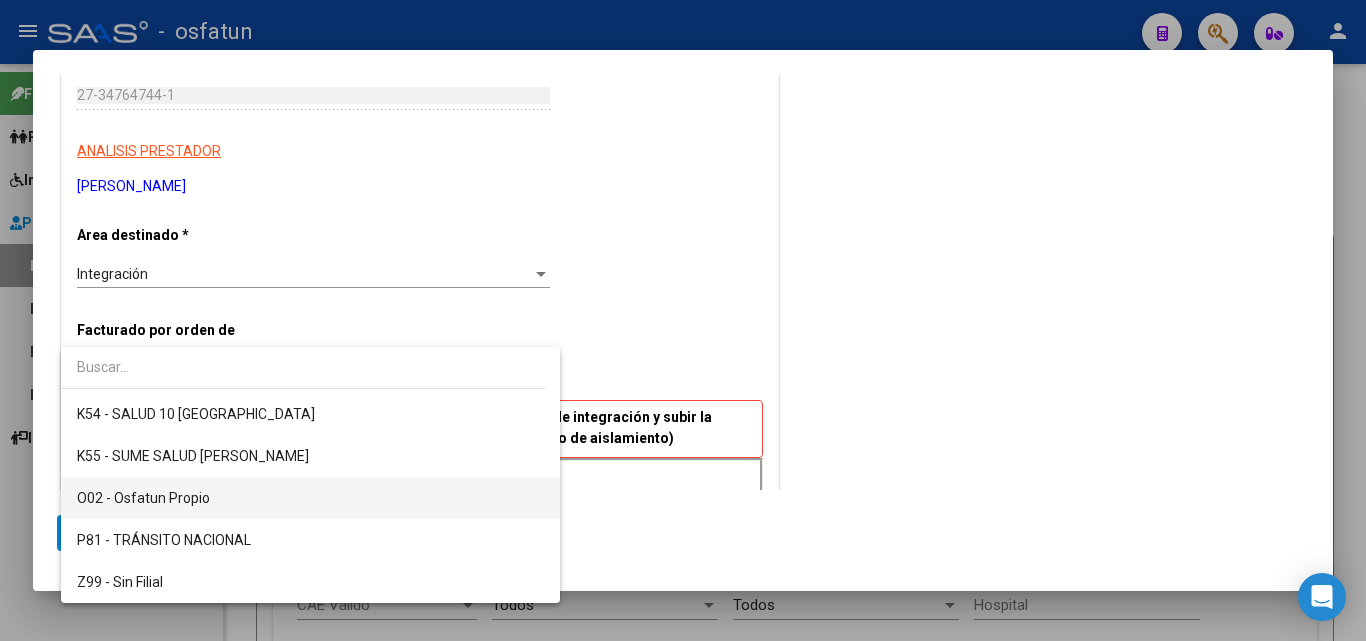 click on "O02 - Osfatun Propio" at bounding box center (310, 498) 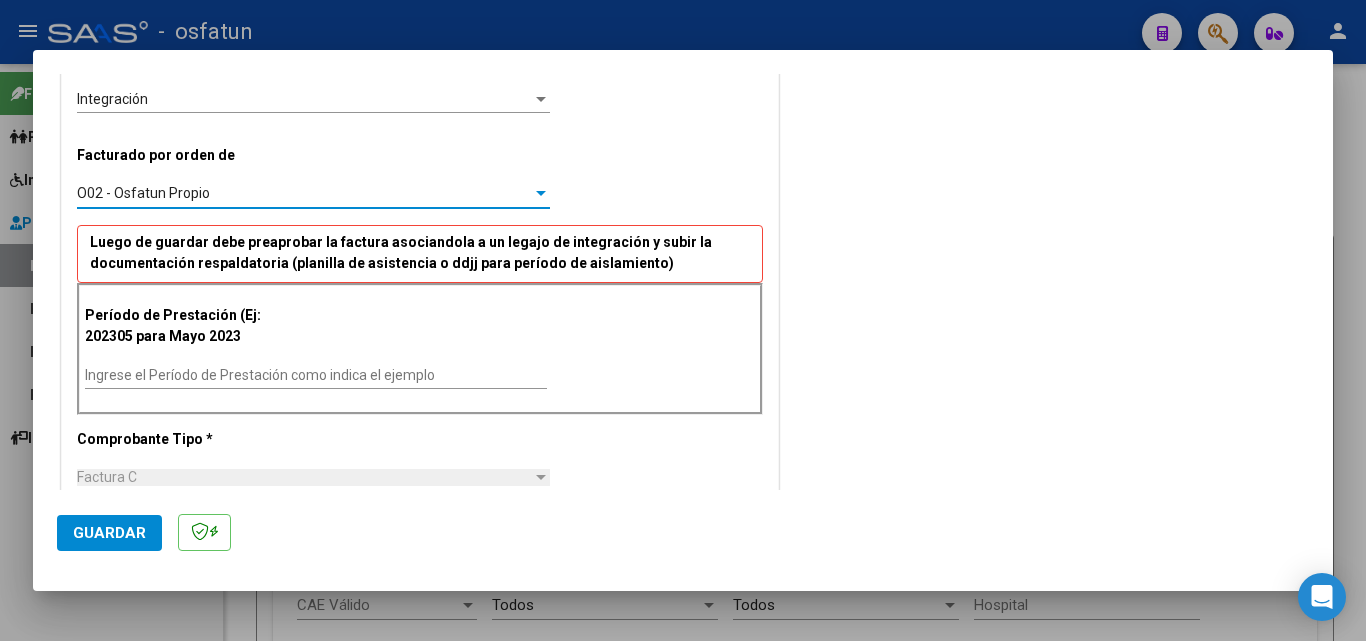 scroll, scrollTop: 500, scrollLeft: 0, axis: vertical 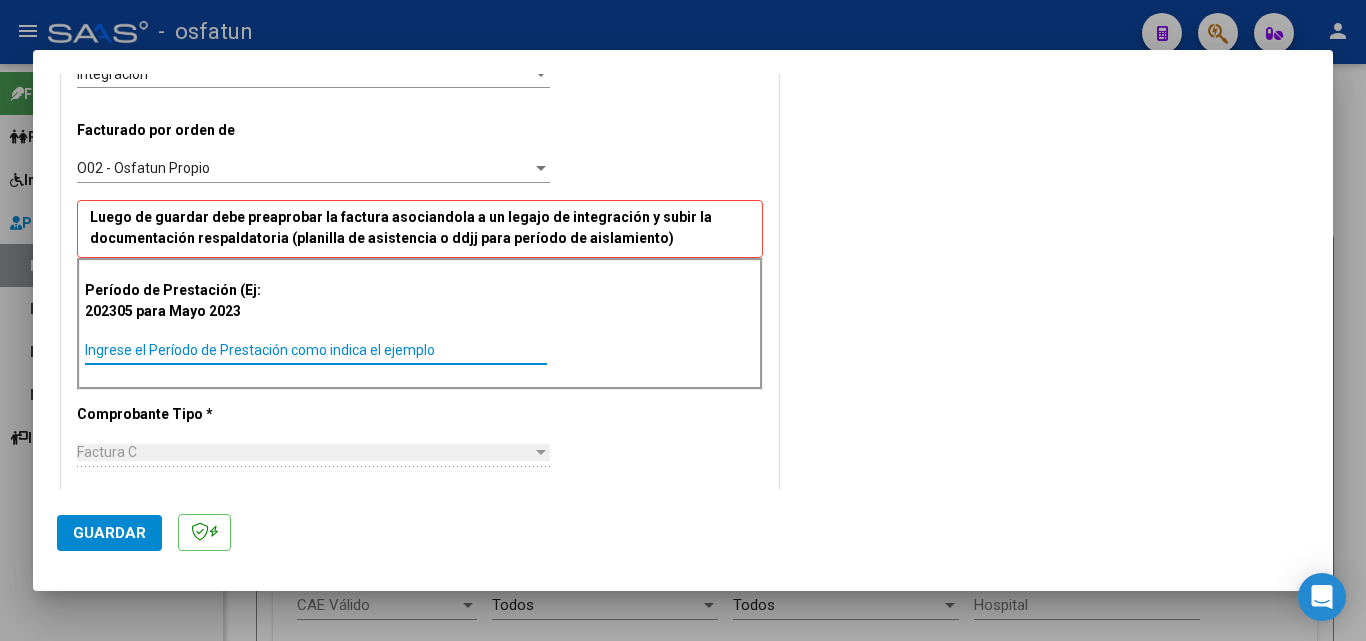 click on "Ingrese el Período de Prestación como indica el ejemplo" at bounding box center [316, 350] 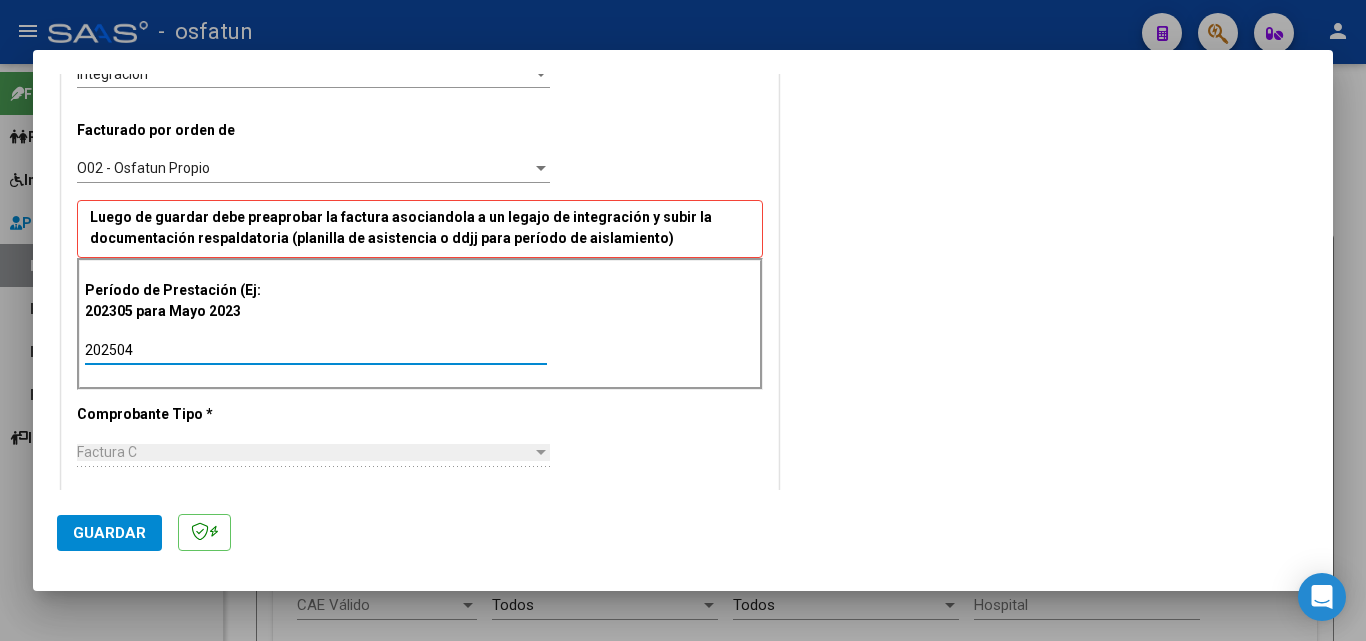 type on "202504" 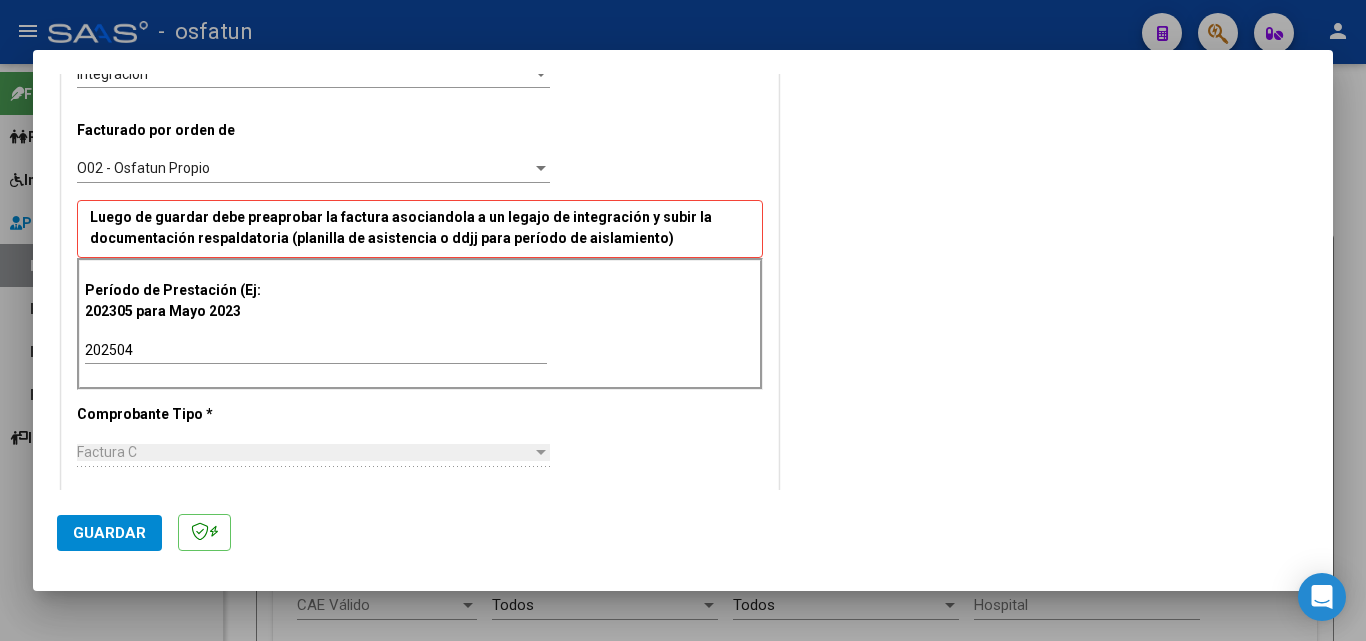 click on "COMENTARIOS Comentarios De la Obra Social: Comentarios de la Obra Social (no visibles para el prestador/gerenciador):" at bounding box center [1046, 513] 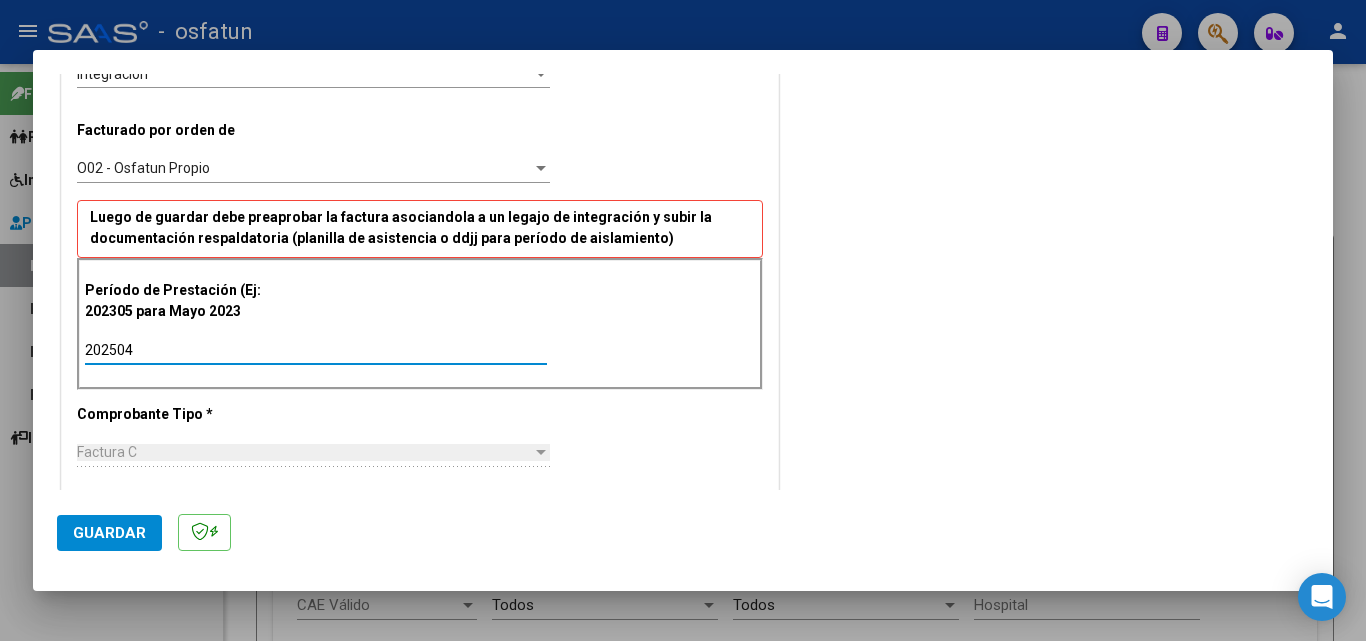 click on "202504" at bounding box center (316, 350) 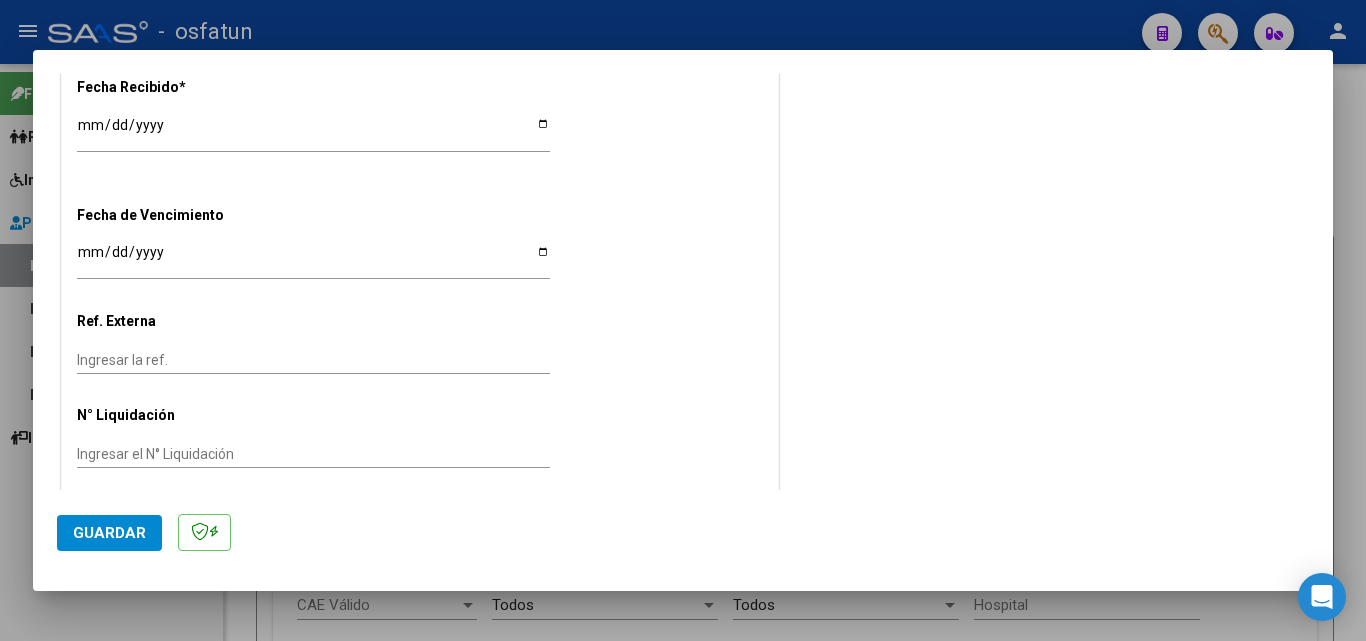 scroll, scrollTop: 1441, scrollLeft: 0, axis: vertical 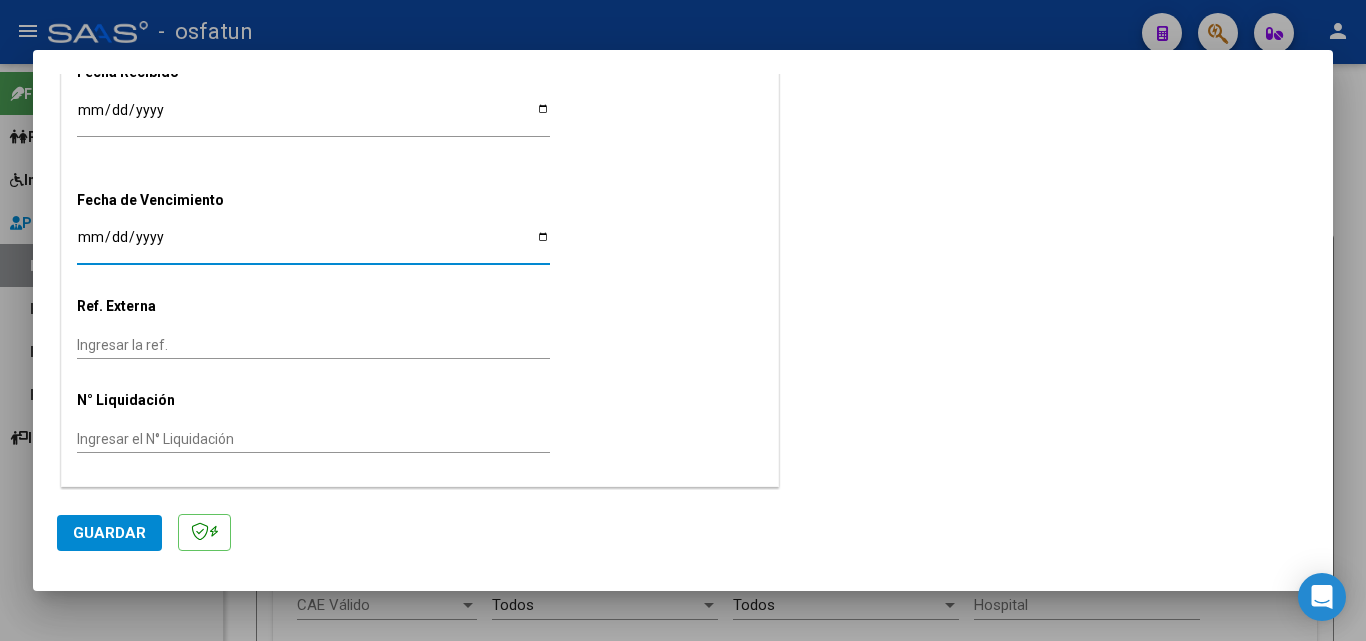 click on "Ingresar la fecha" at bounding box center [313, 244] 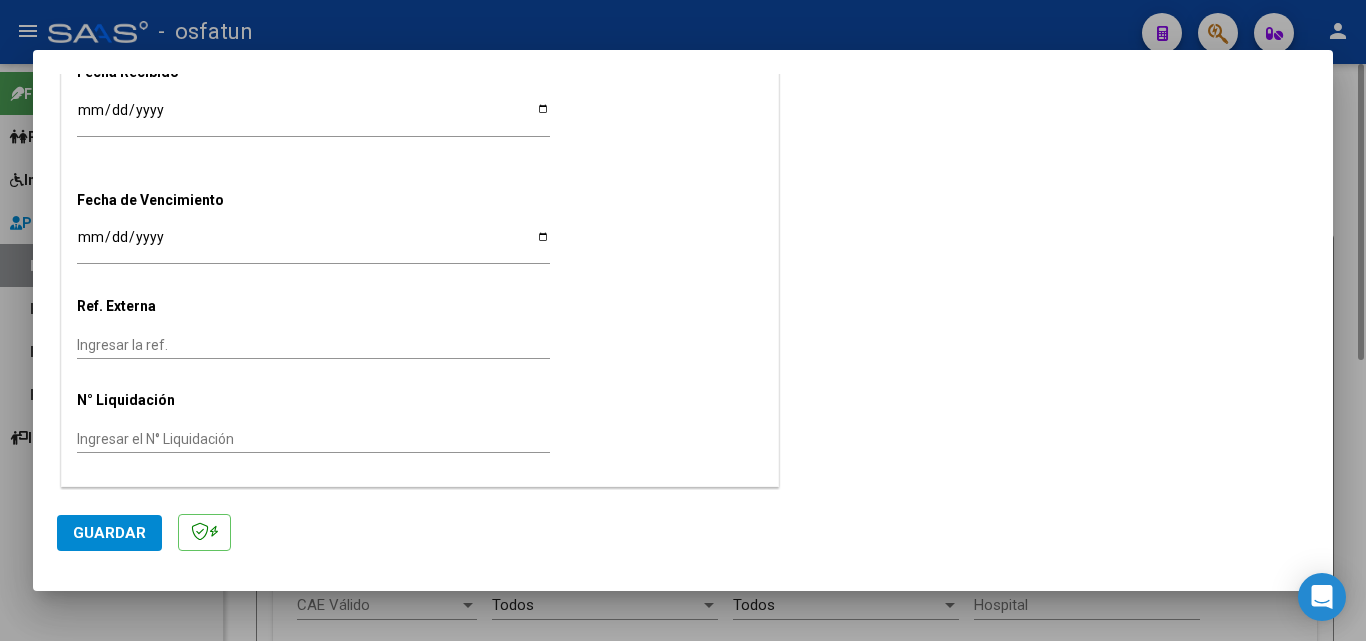 drag, startPoint x: 407, startPoint y: 632, endPoint x: 360, endPoint y: 621, distance: 48.270073 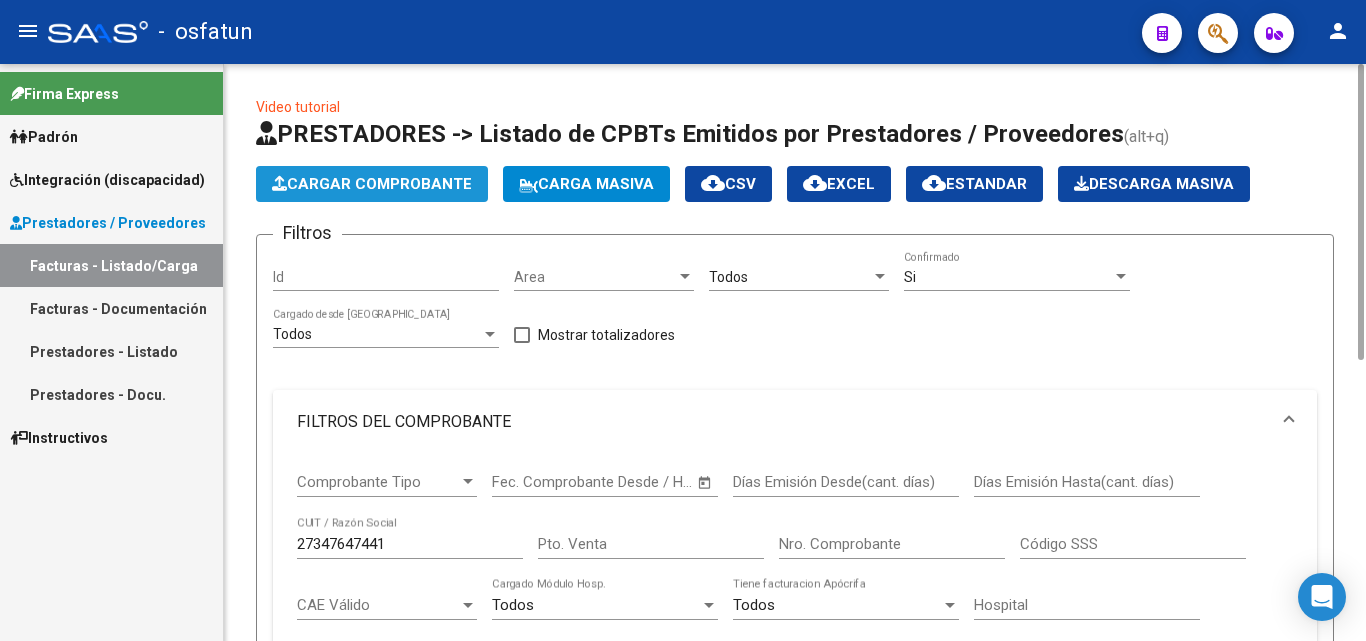 click on "Cargar Comprobante" 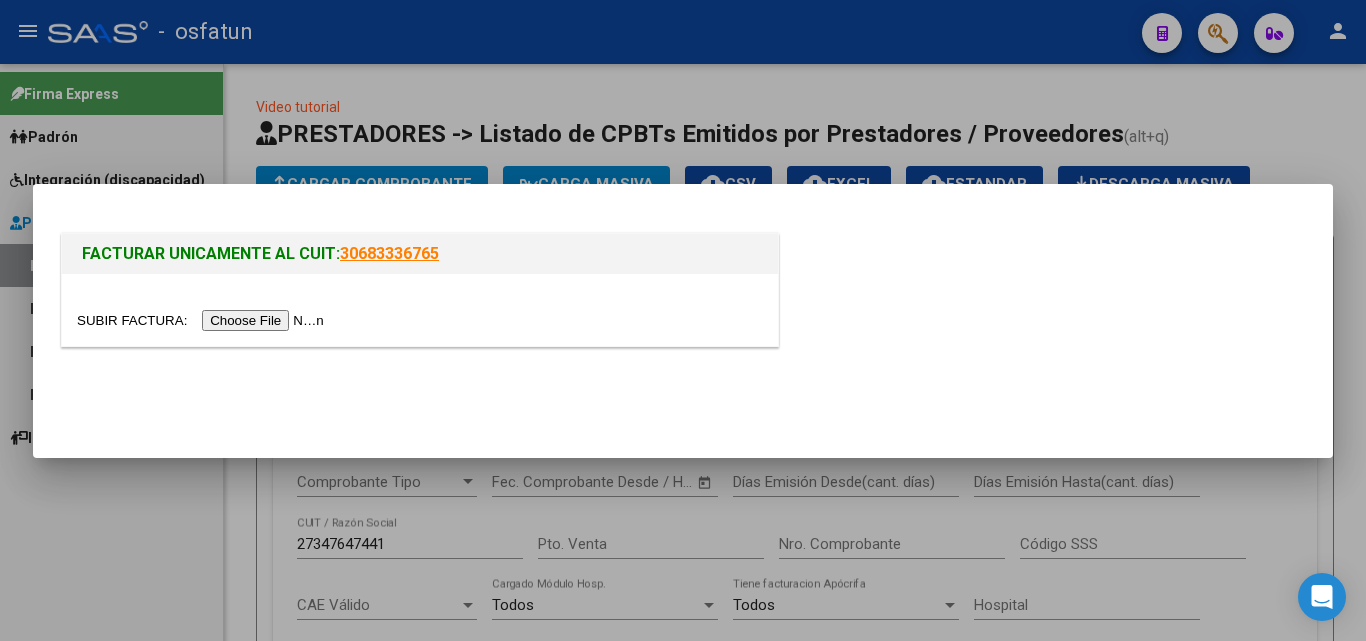 click at bounding box center (203, 320) 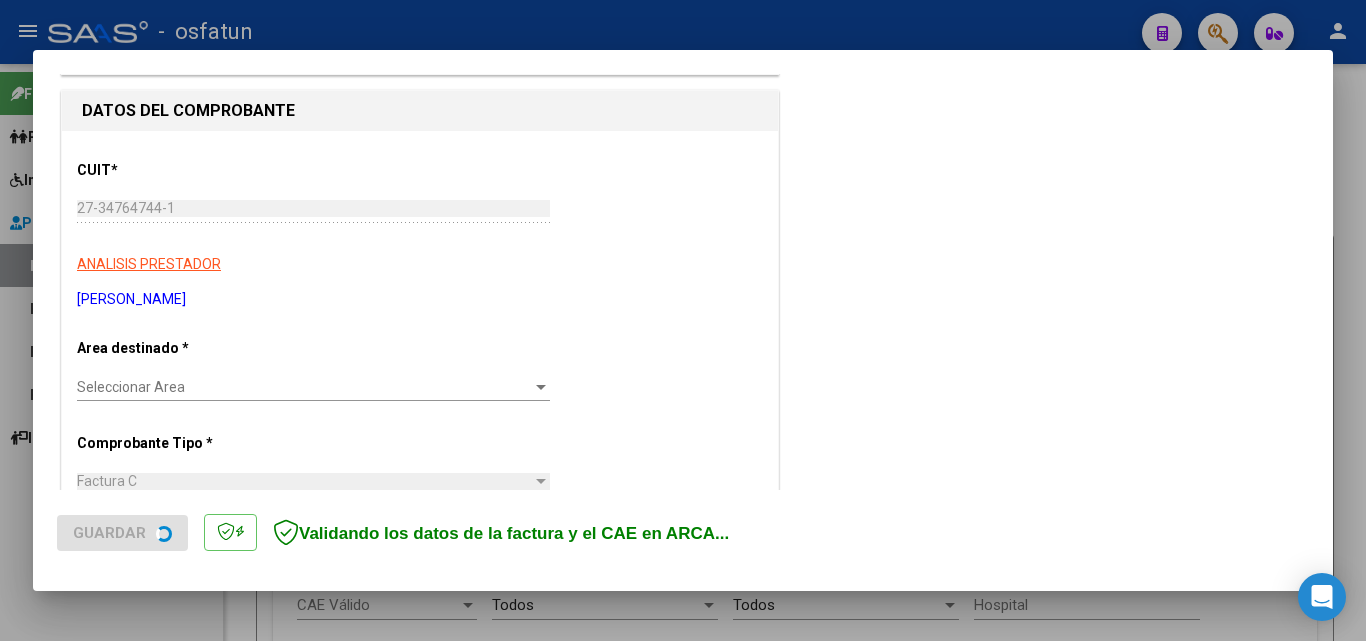 scroll, scrollTop: 200, scrollLeft: 0, axis: vertical 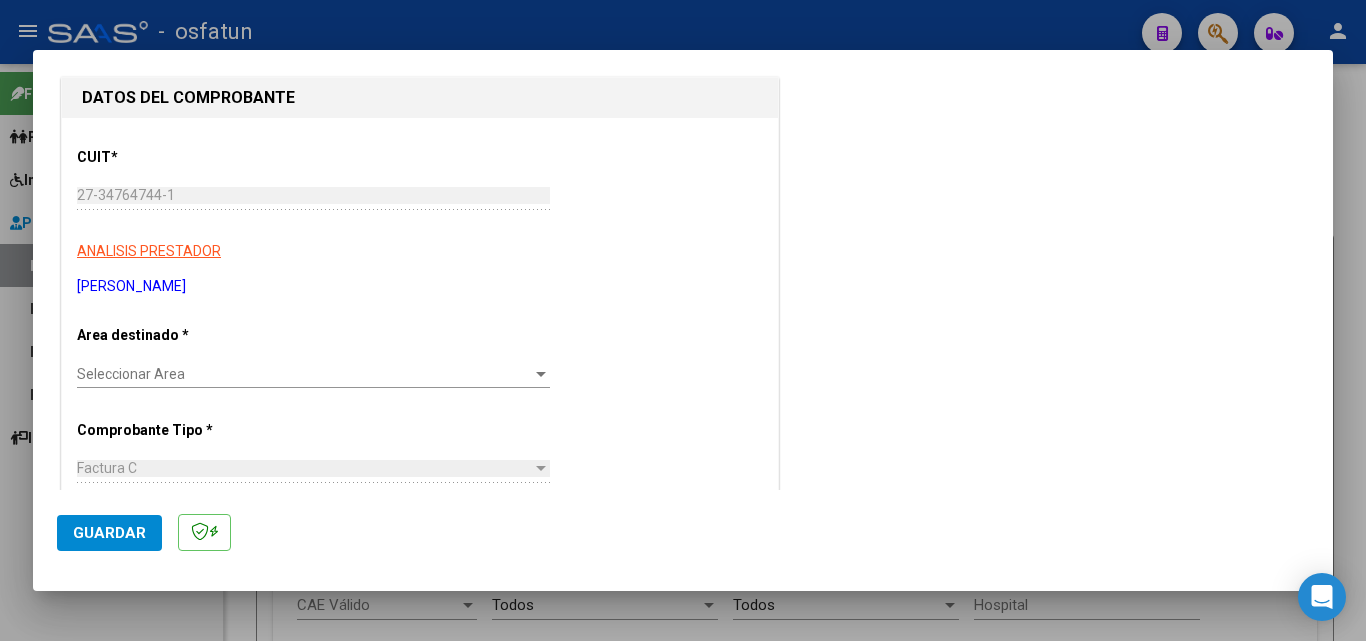 click on "Seleccionar Area" at bounding box center [304, 374] 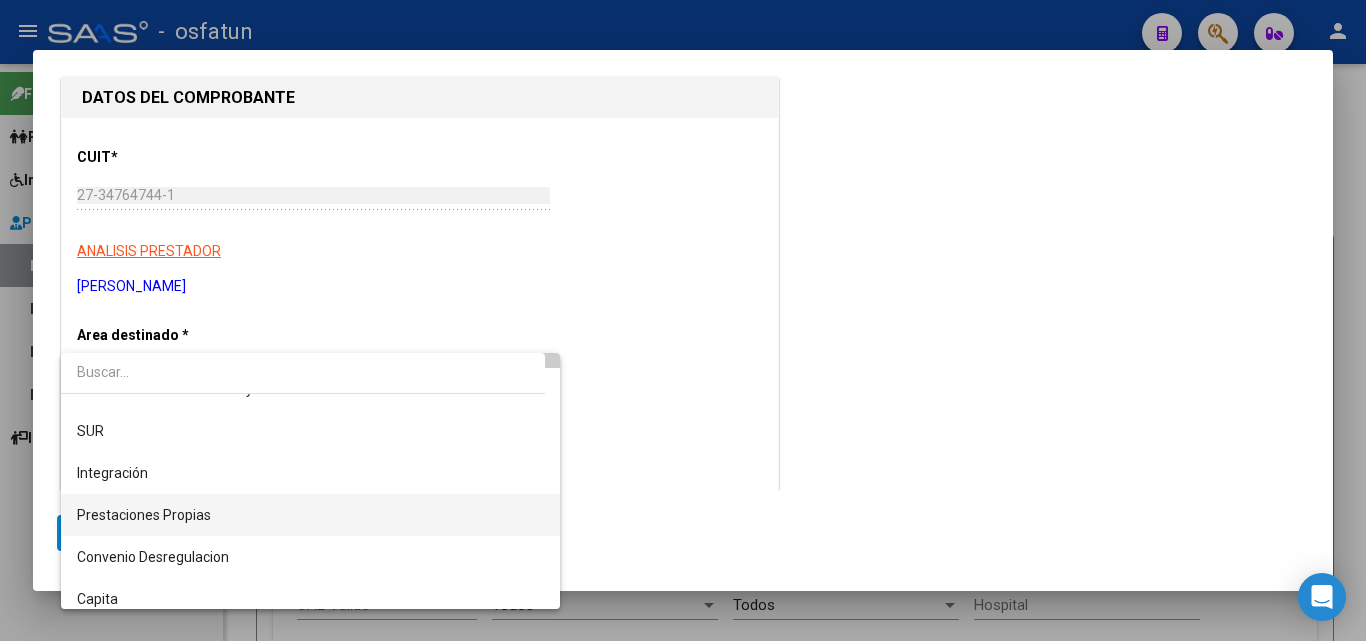 scroll, scrollTop: 100, scrollLeft: 0, axis: vertical 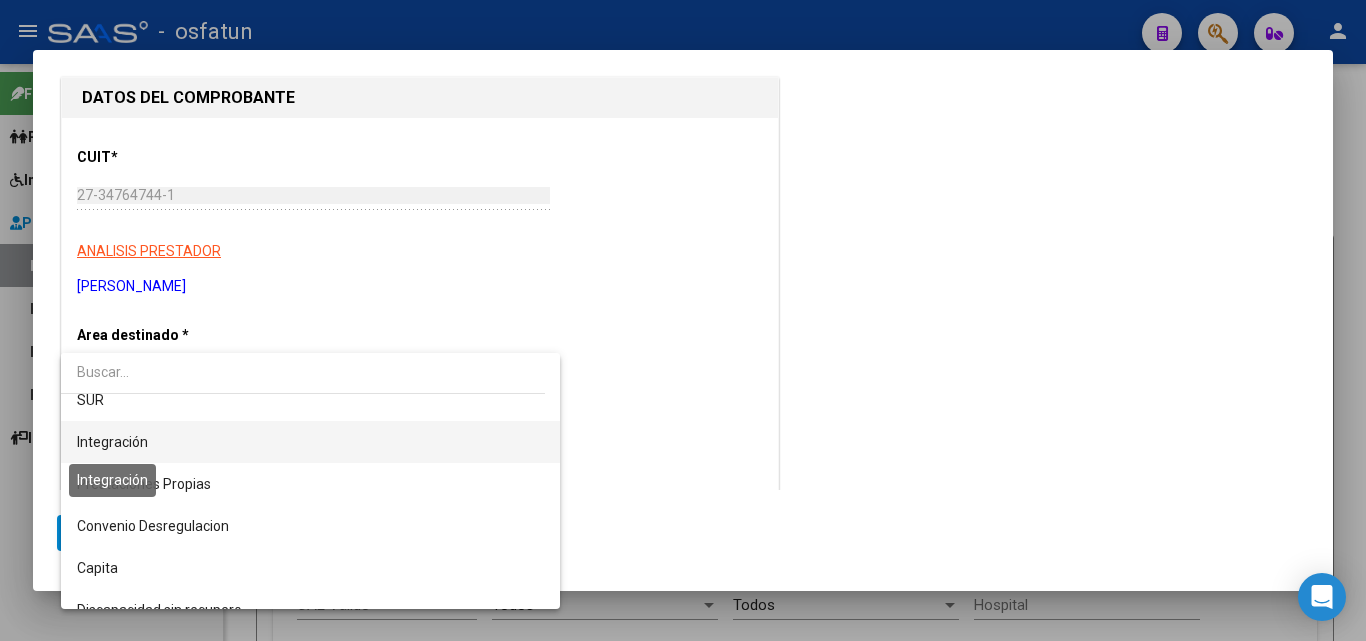 click on "Integración" at bounding box center (112, 442) 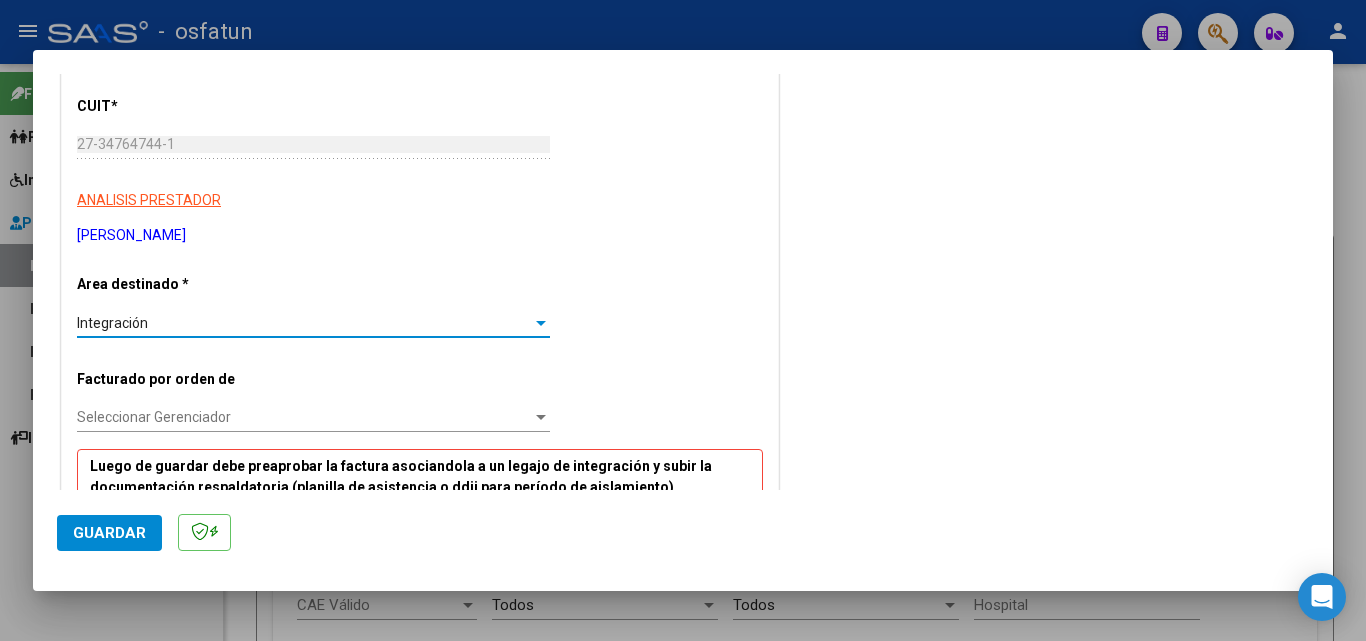scroll, scrollTop: 300, scrollLeft: 0, axis: vertical 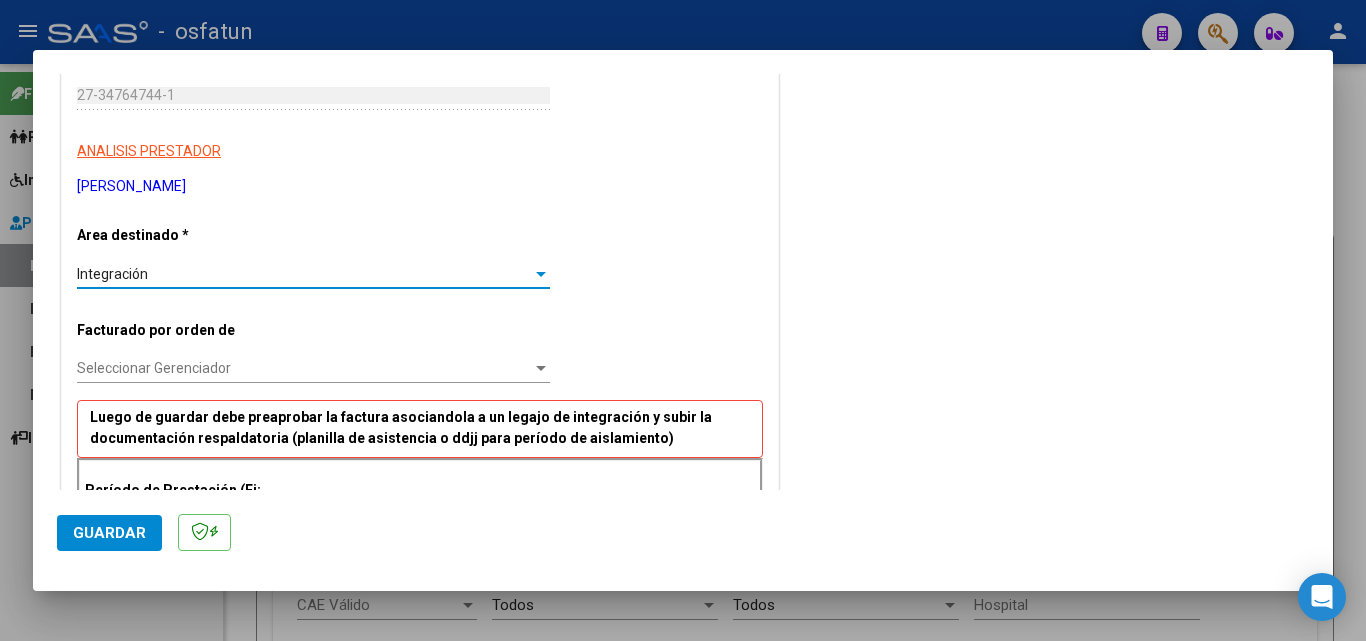 click on "Seleccionar Gerenciador" at bounding box center [304, 368] 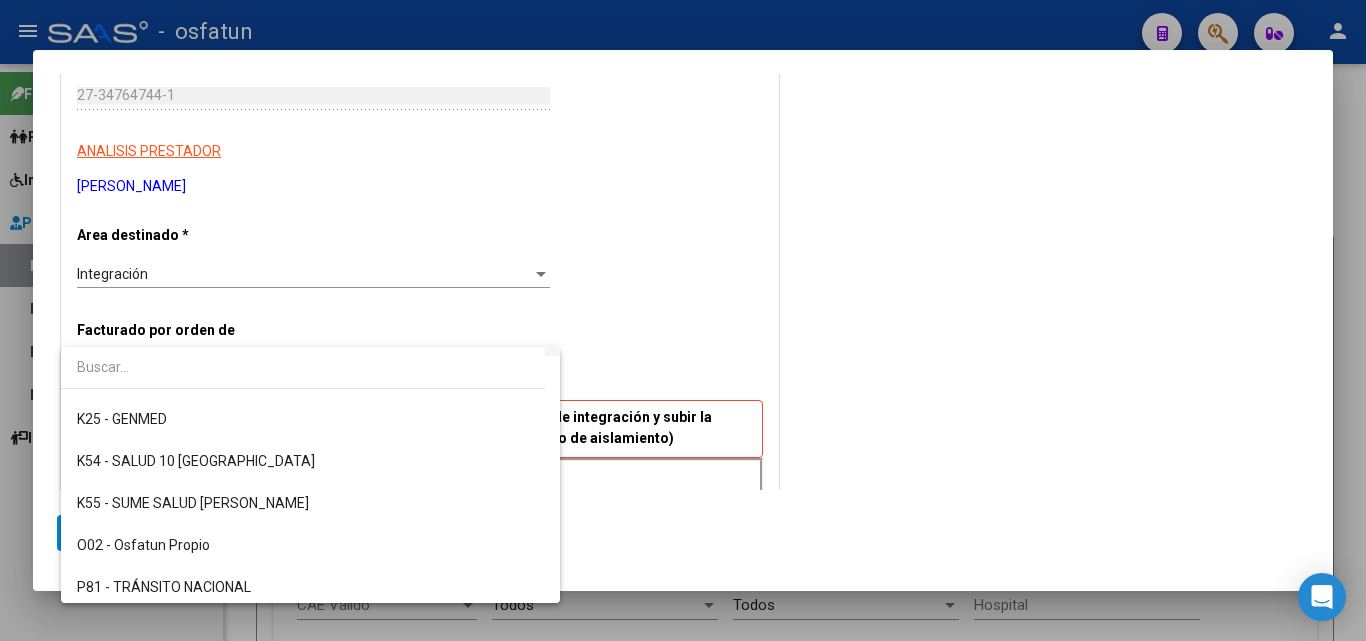 scroll, scrollTop: 900, scrollLeft: 0, axis: vertical 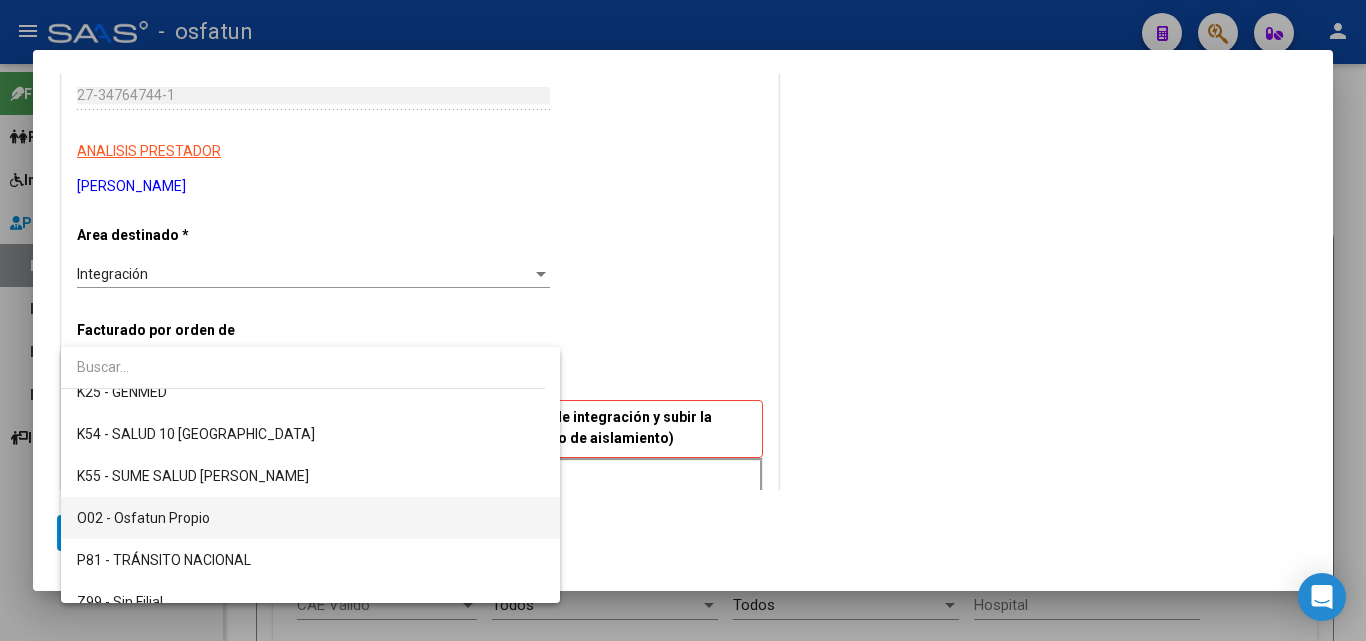 click on "O02 - Osfatun Propio" at bounding box center [143, 518] 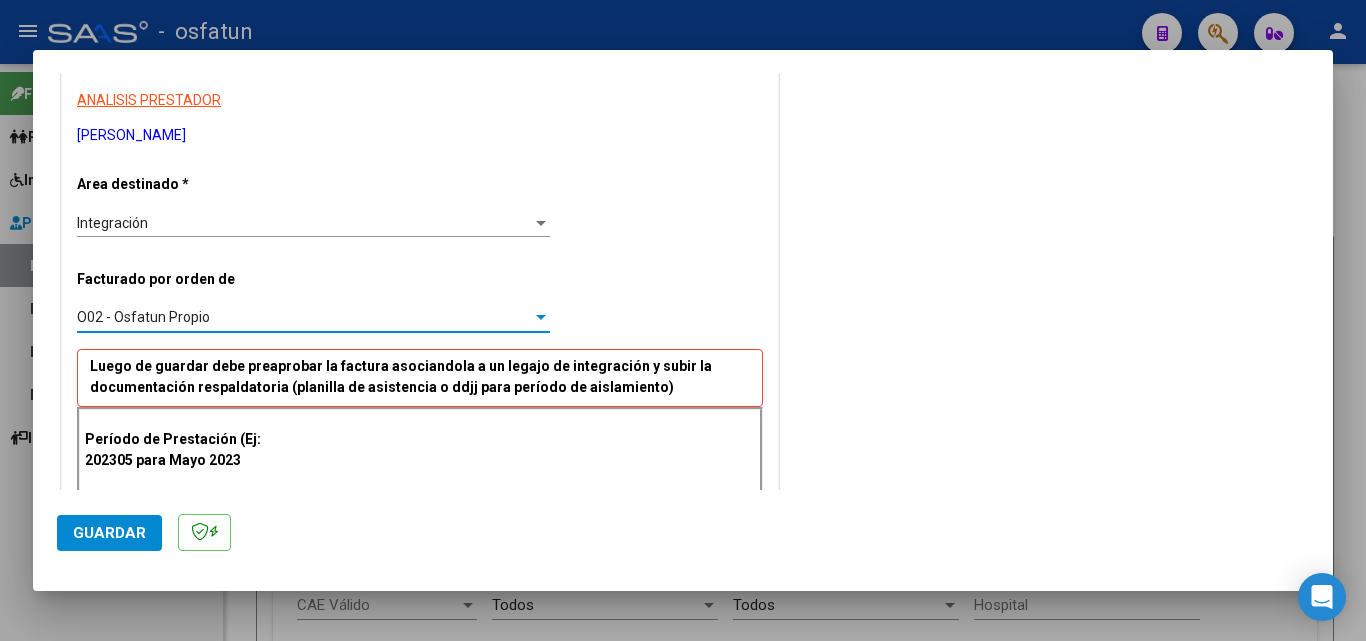 scroll, scrollTop: 400, scrollLeft: 0, axis: vertical 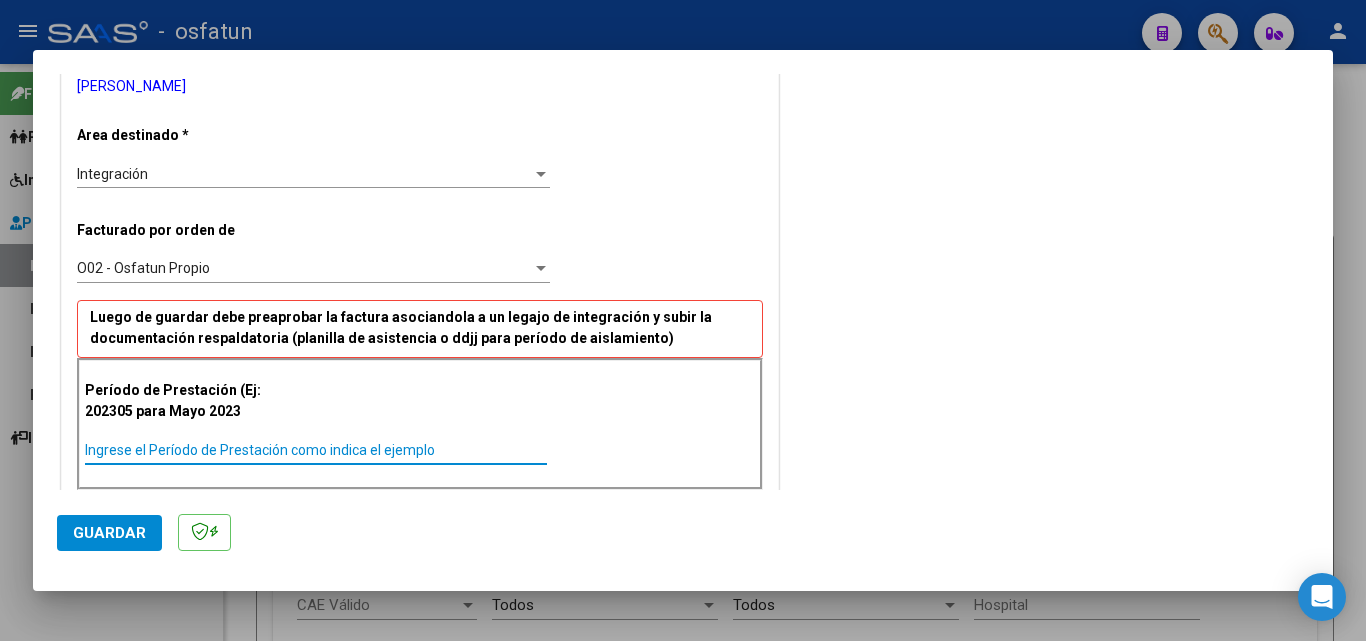 click on "Ingrese el Período de Prestación como indica el ejemplo" at bounding box center (316, 450) 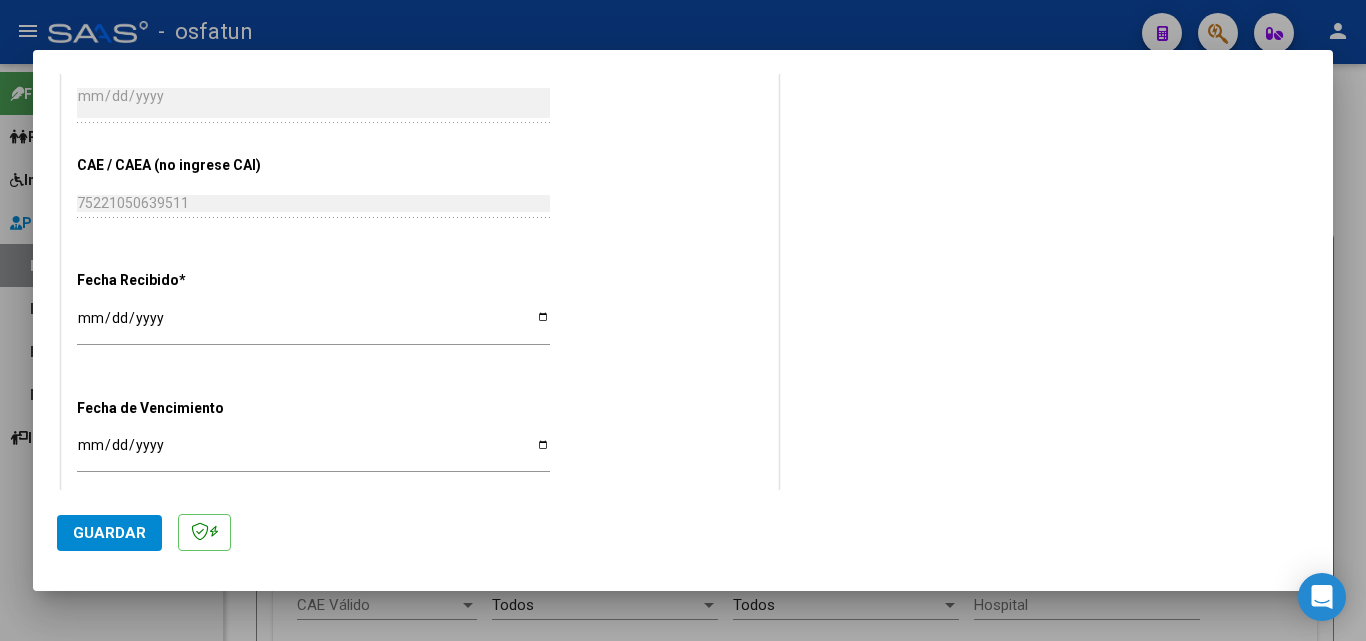 scroll, scrollTop: 1300, scrollLeft: 0, axis: vertical 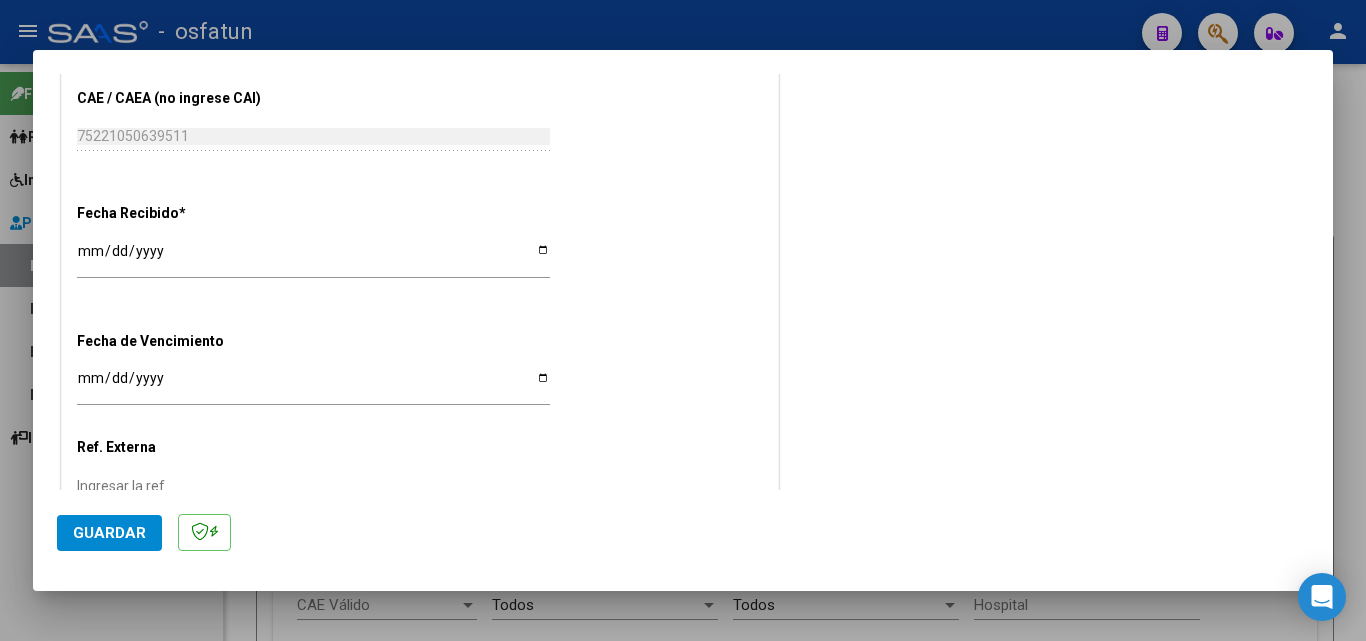 type on "202504" 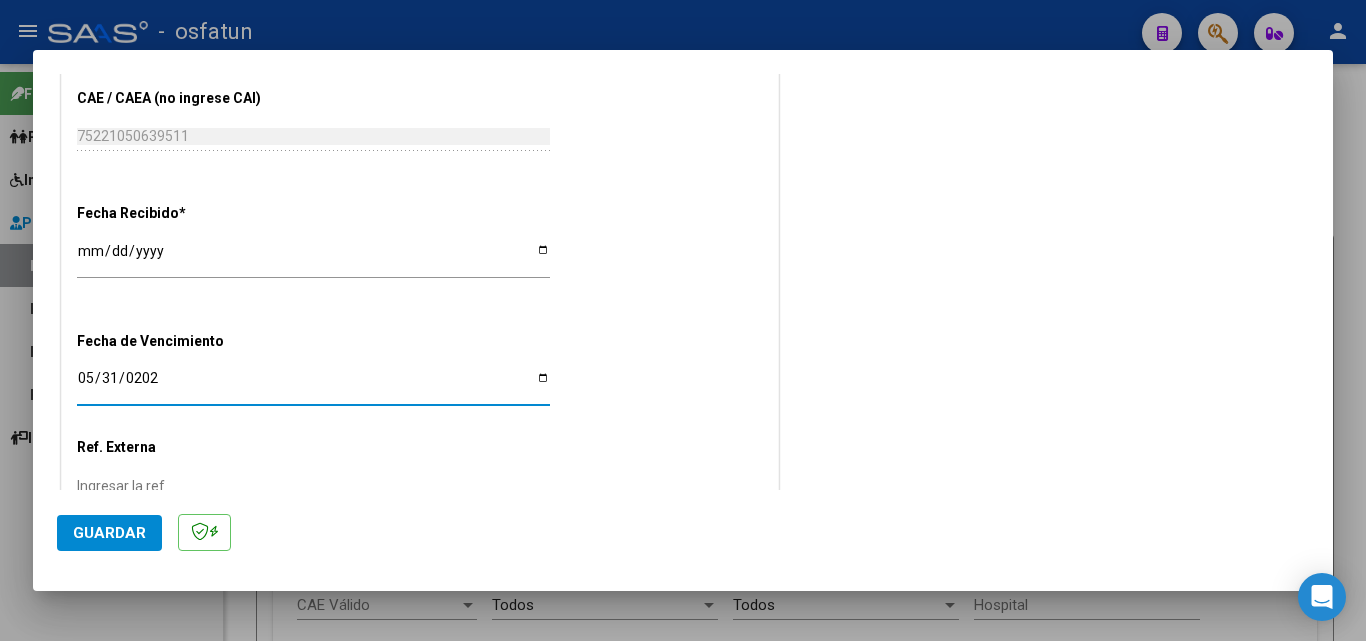 type on "[DATE]" 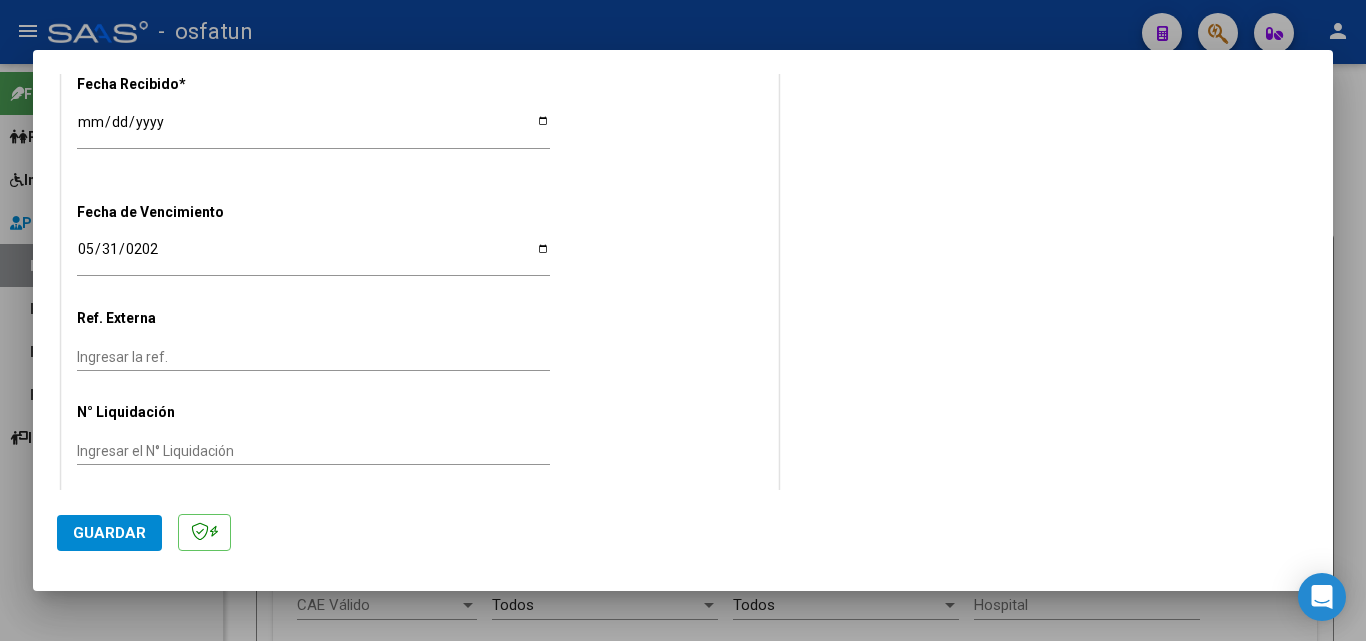 scroll, scrollTop: 1441, scrollLeft: 0, axis: vertical 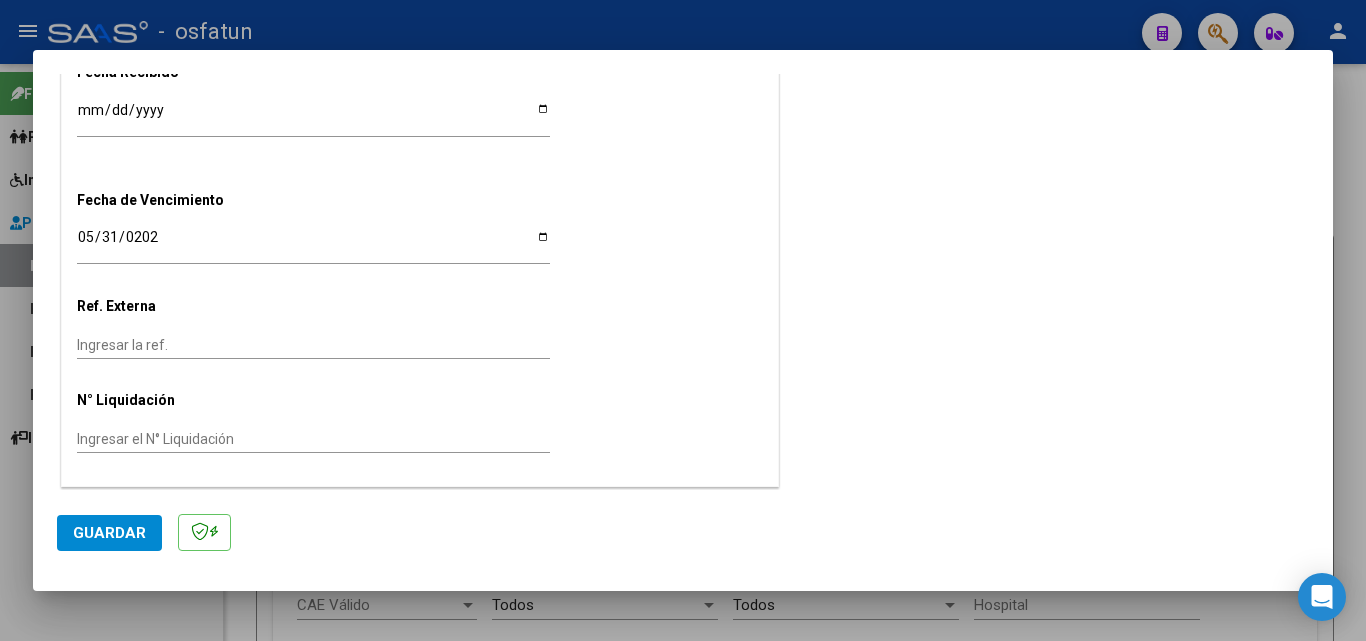 click on "Guardar" 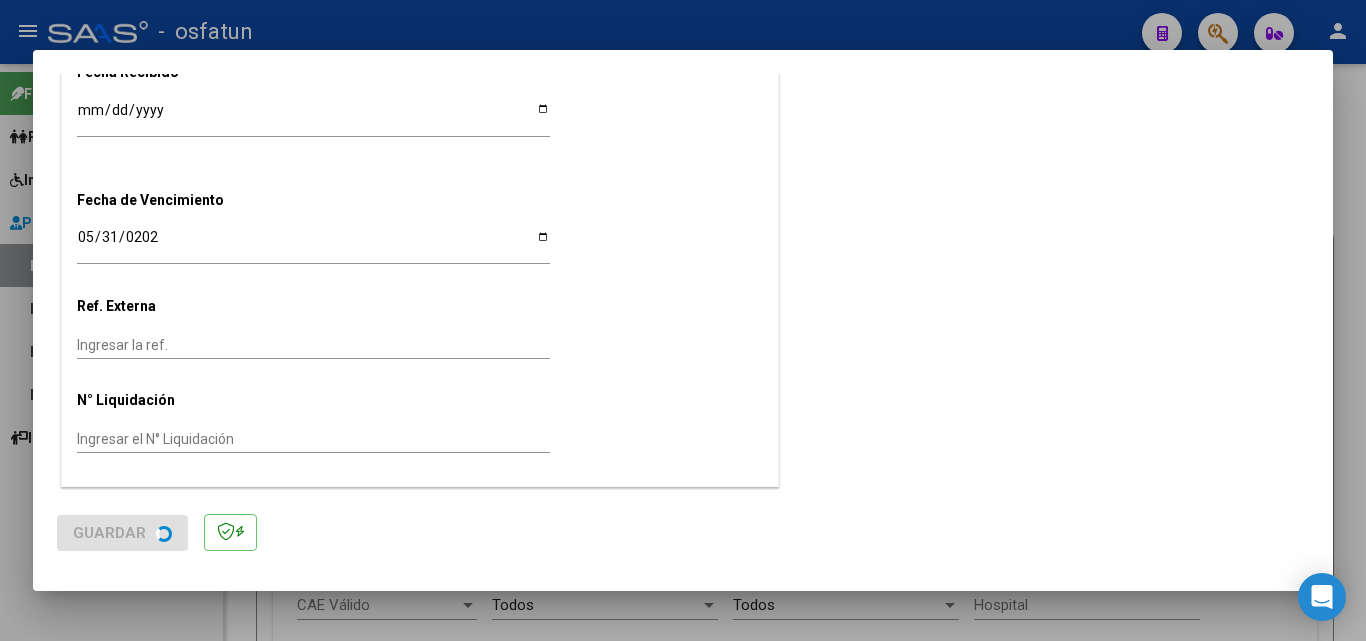 scroll, scrollTop: 0, scrollLeft: 0, axis: both 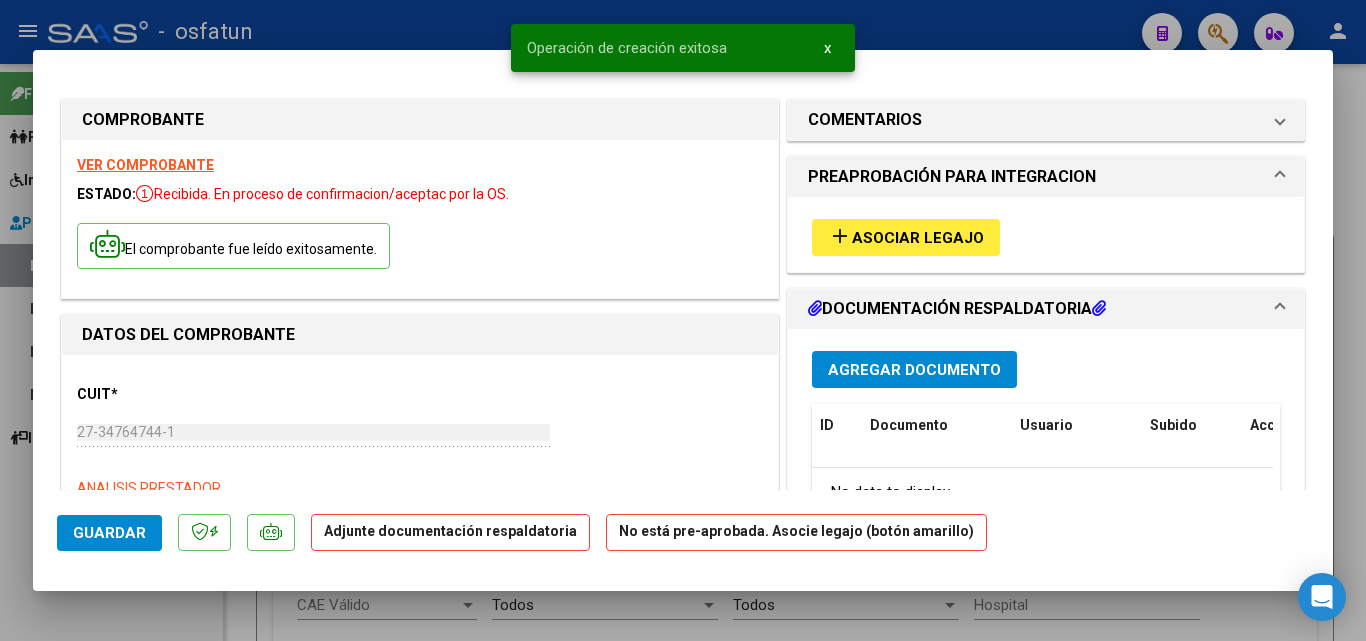 click on "Asociar Legajo" at bounding box center (918, 238) 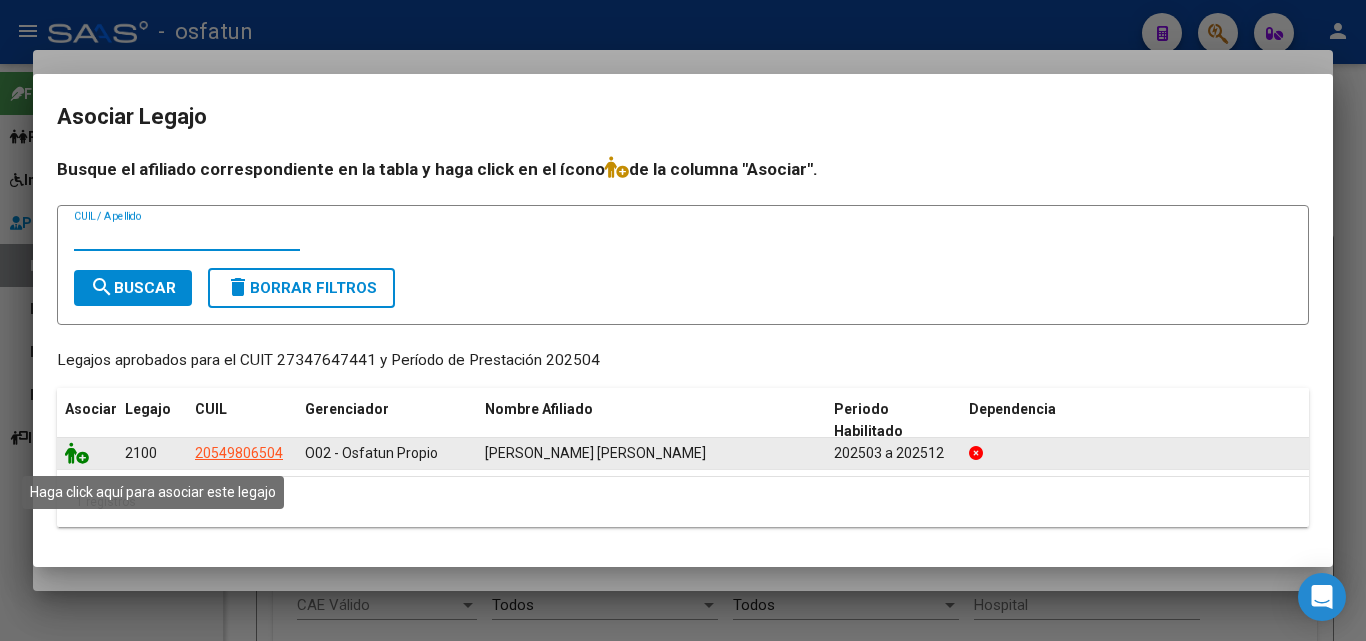 click 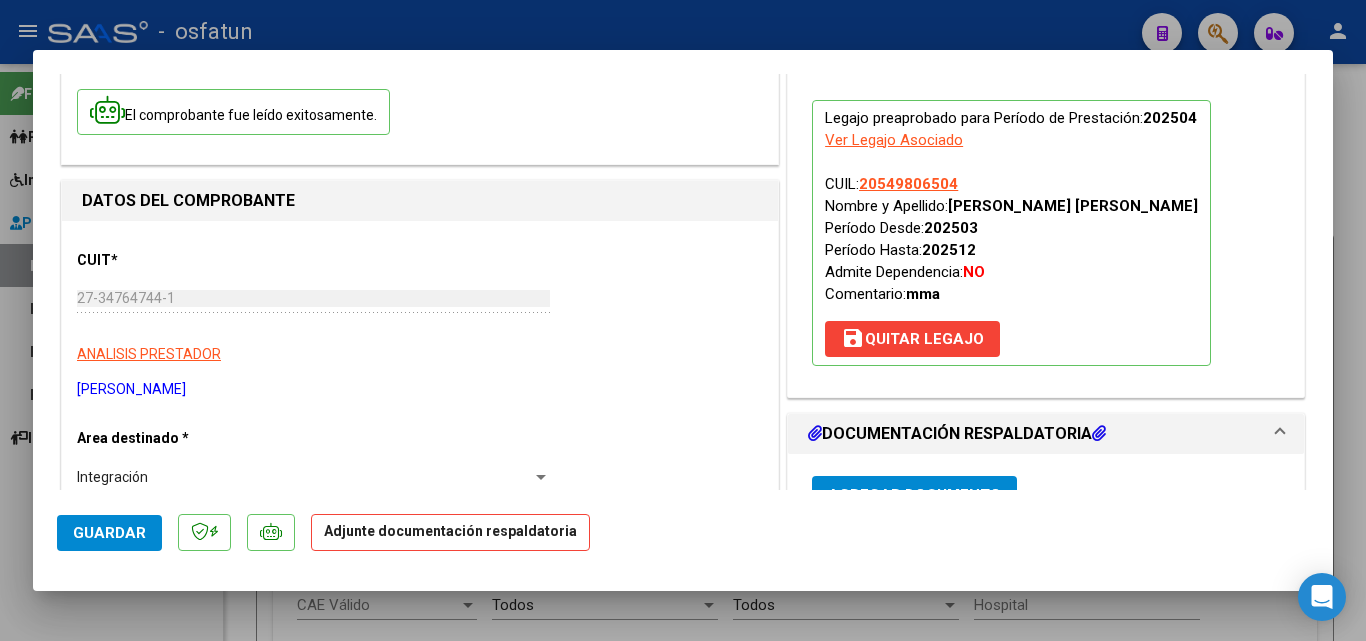 scroll, scrollTop: 300, scrollLeft: 0, axis: vertical 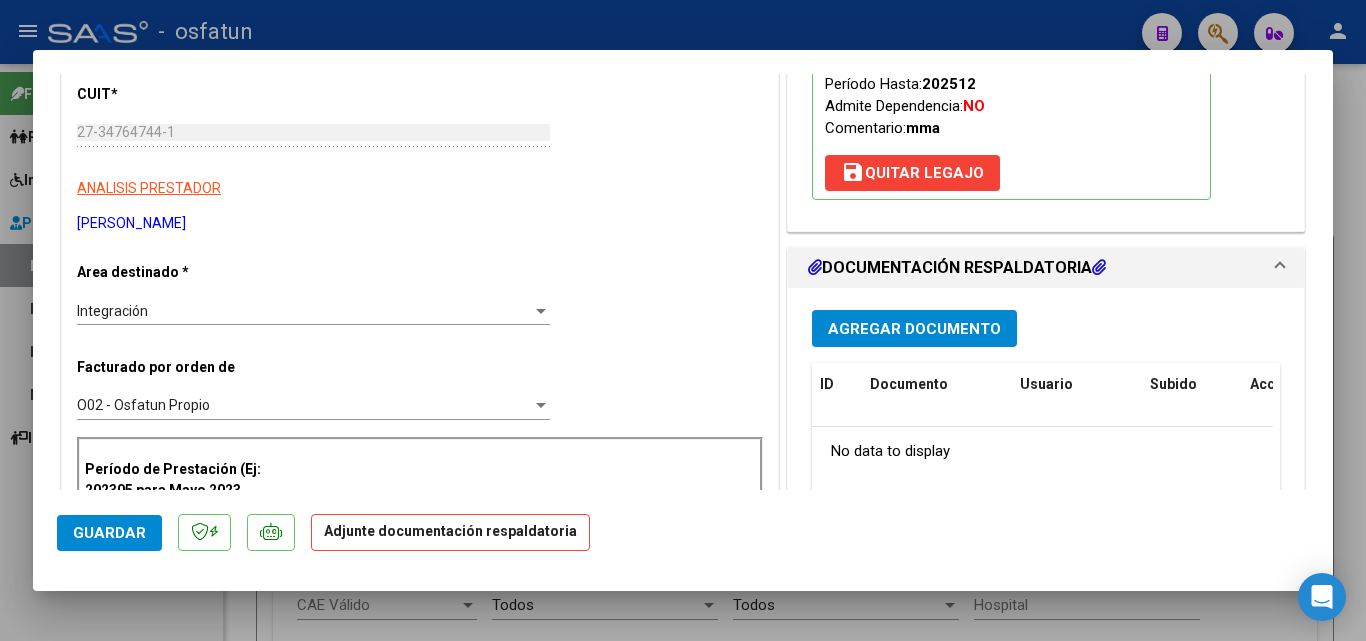 click on "Agregar Documento" at bounding box center [914, 329] 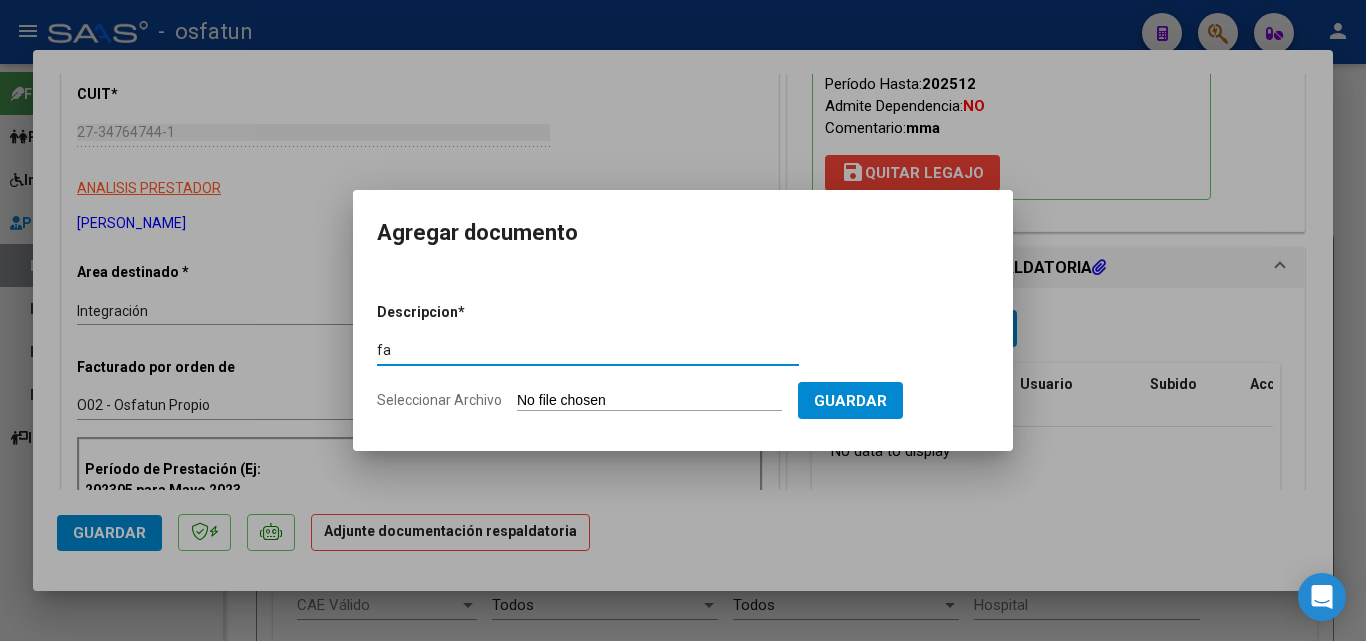 type on "f" 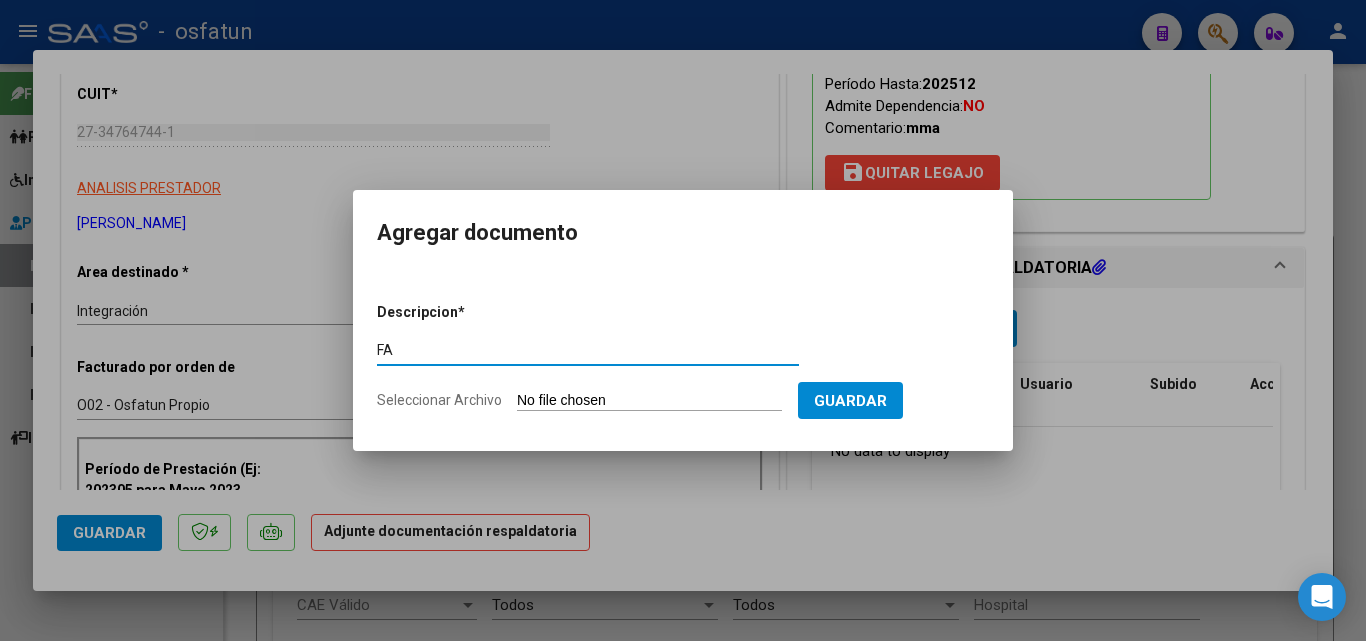 type on "F" 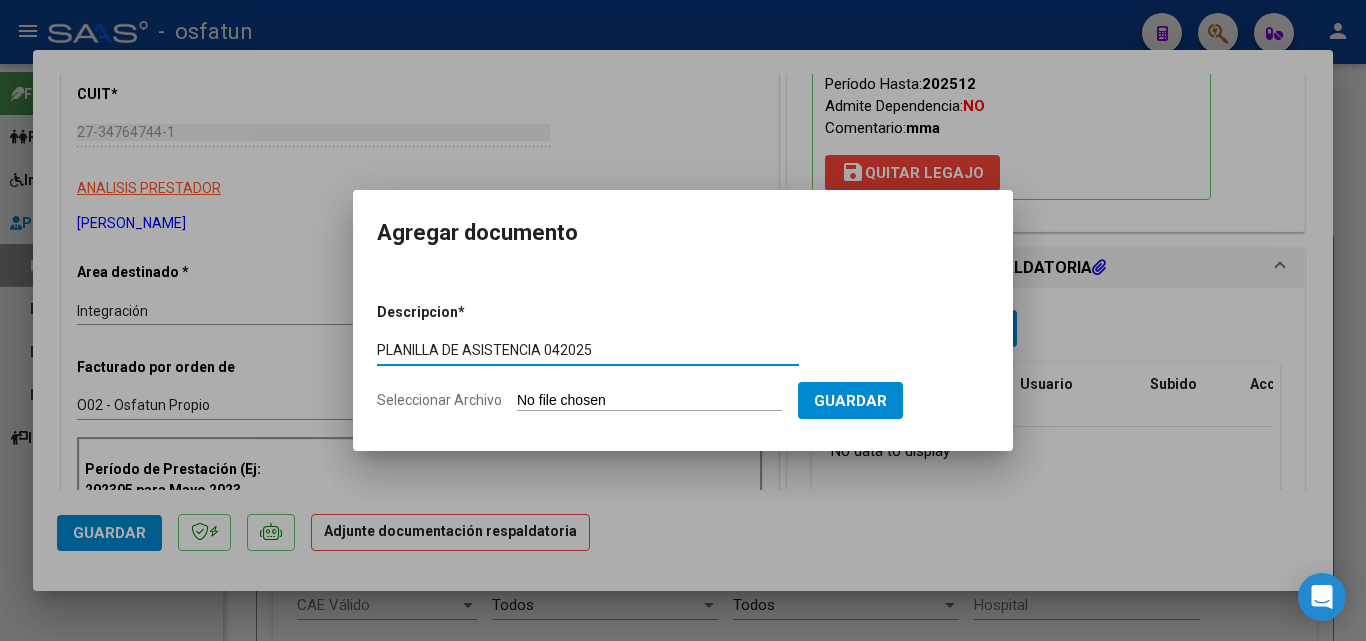 type on "PLANILLA DE ASISTENCIA 042025" 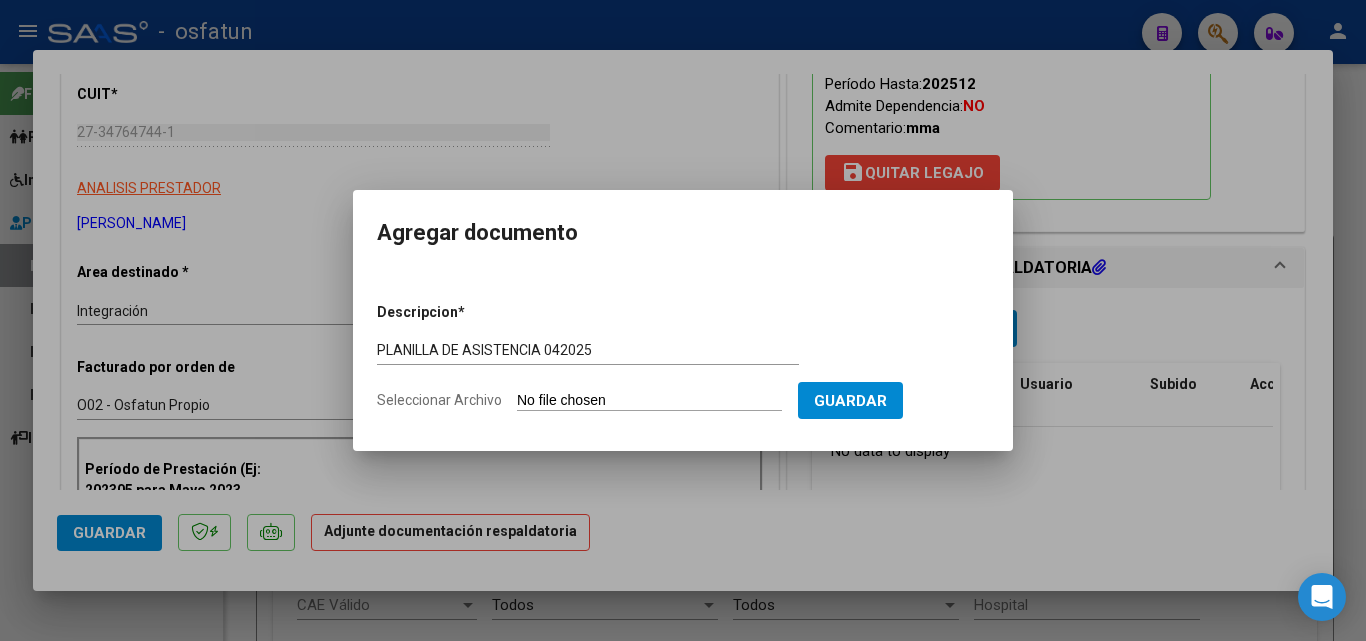 click on "Seleccionar Archivo" at bounding box center [649, 401] 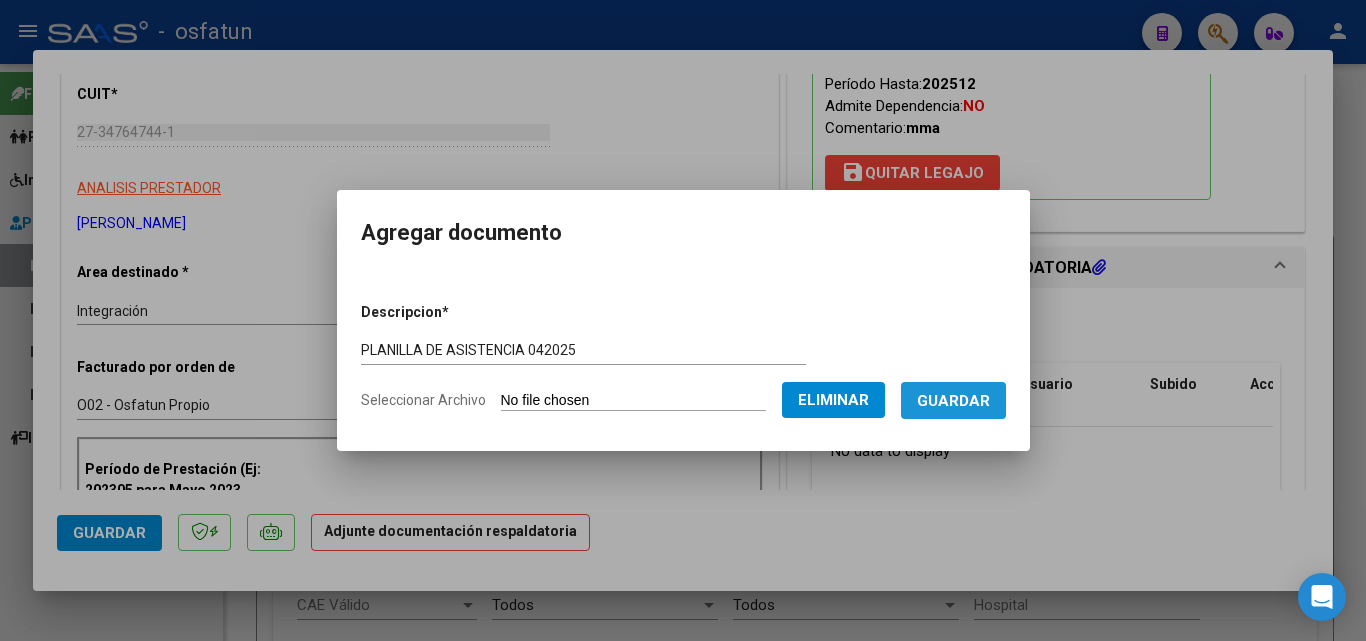 click on "Guardar" at bounding box center [953, 400] 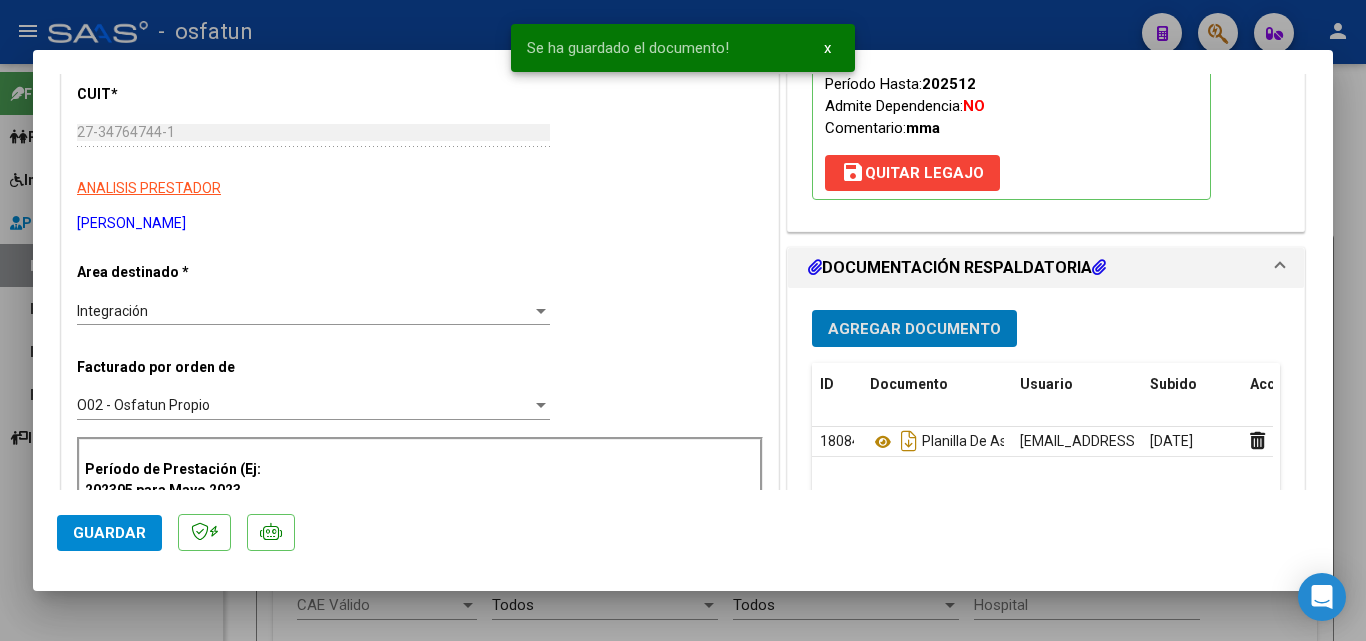 click on "Agregar Documento" at bounding box center [914, 329] 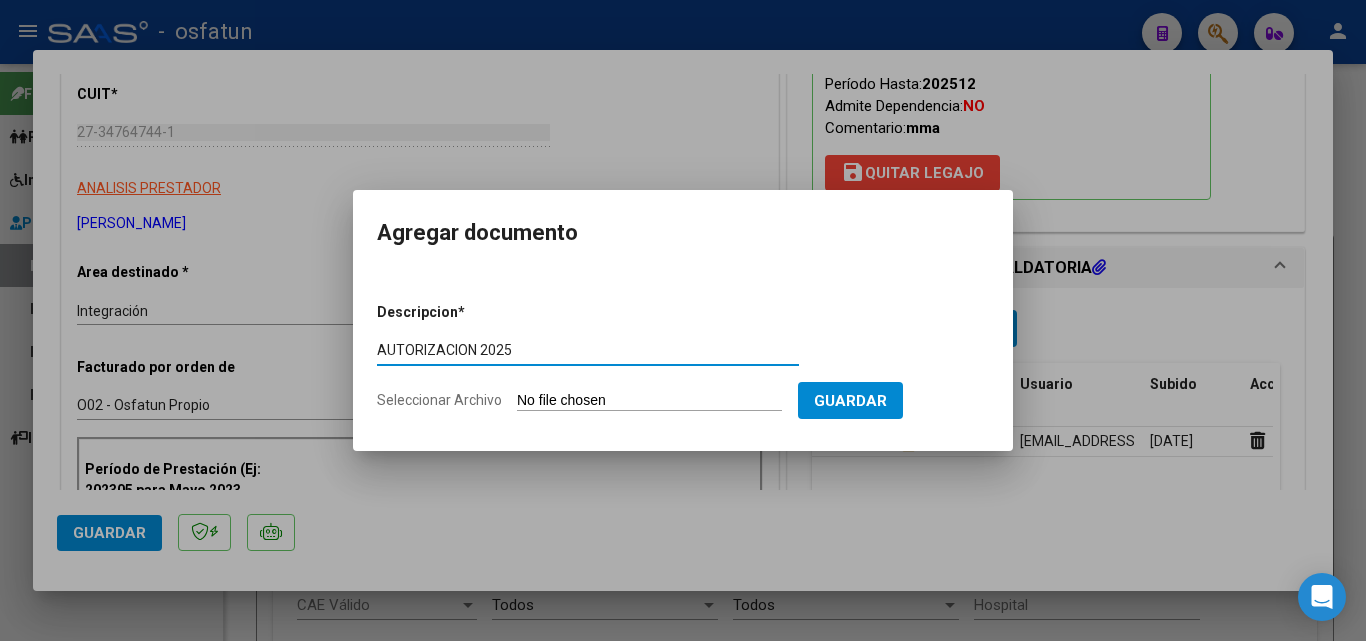 type on "AUTORIZACION 2025" 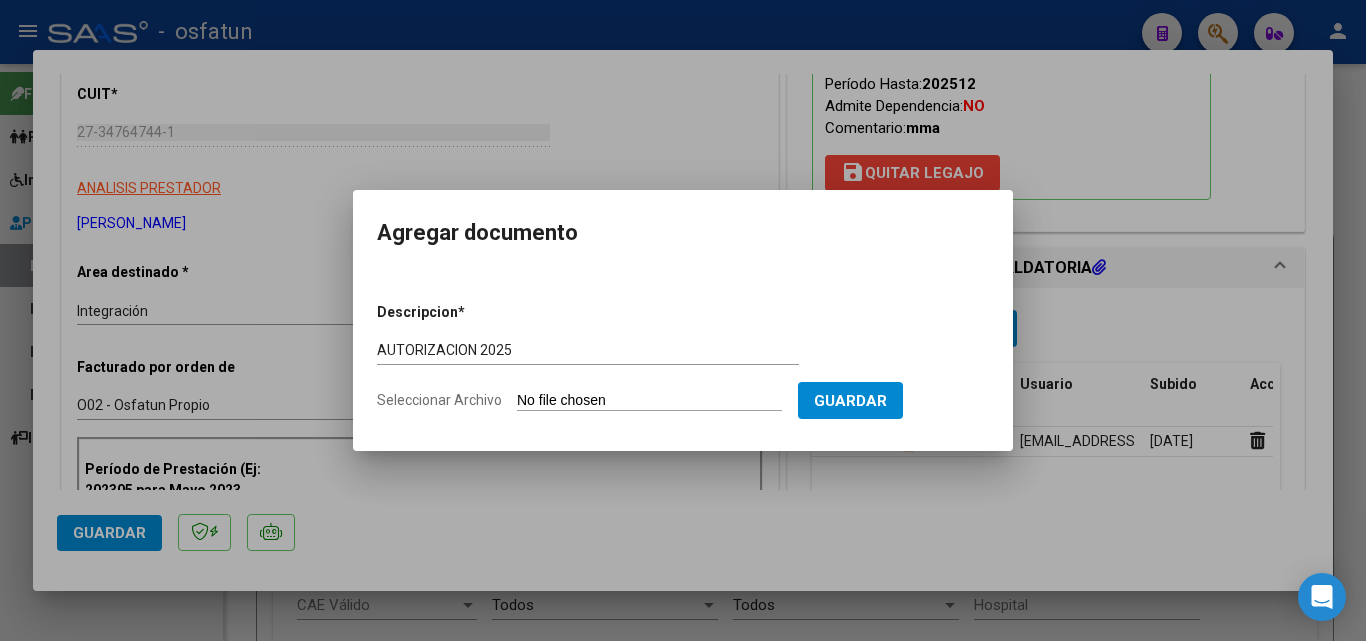 type on "C:\fakepath\AUTORIZACION [PERSON_NAME](1).pdf" 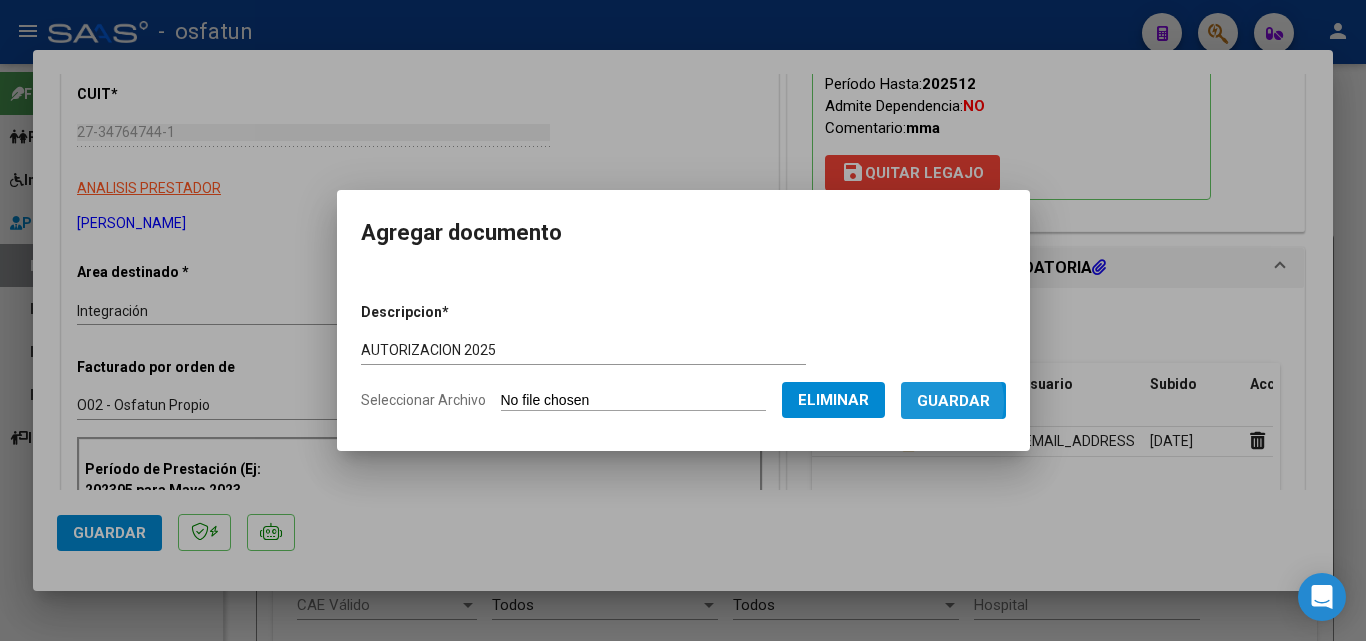 click on "Guardar" at bounding box center (953, 401) 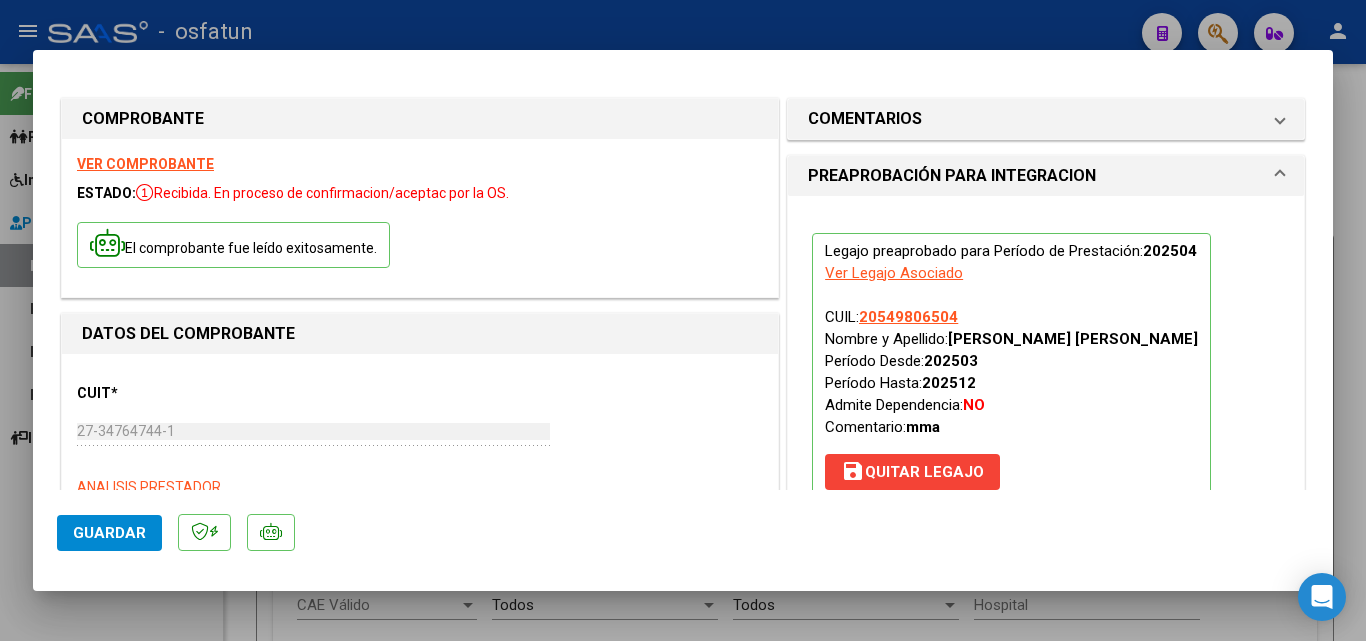 scroll, scrollTop: 0, scrollLeft: 0, axis: both 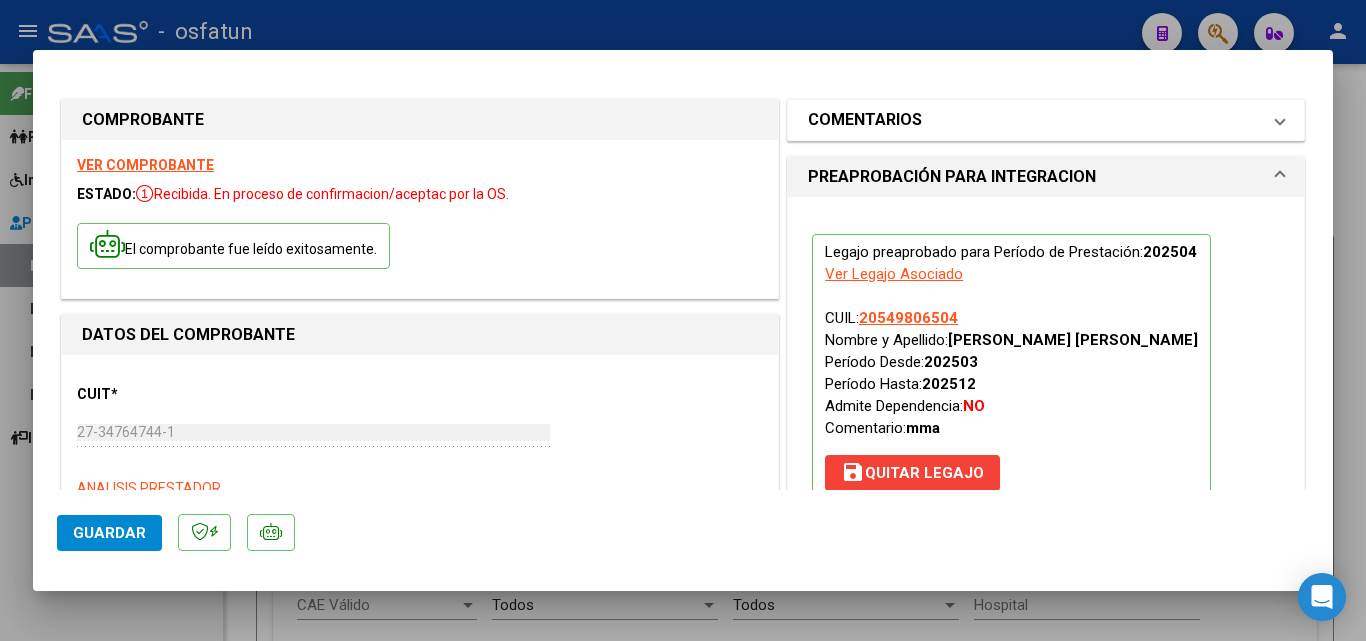 click on "COMENTARIOS" at bounding box center (1034, 120) 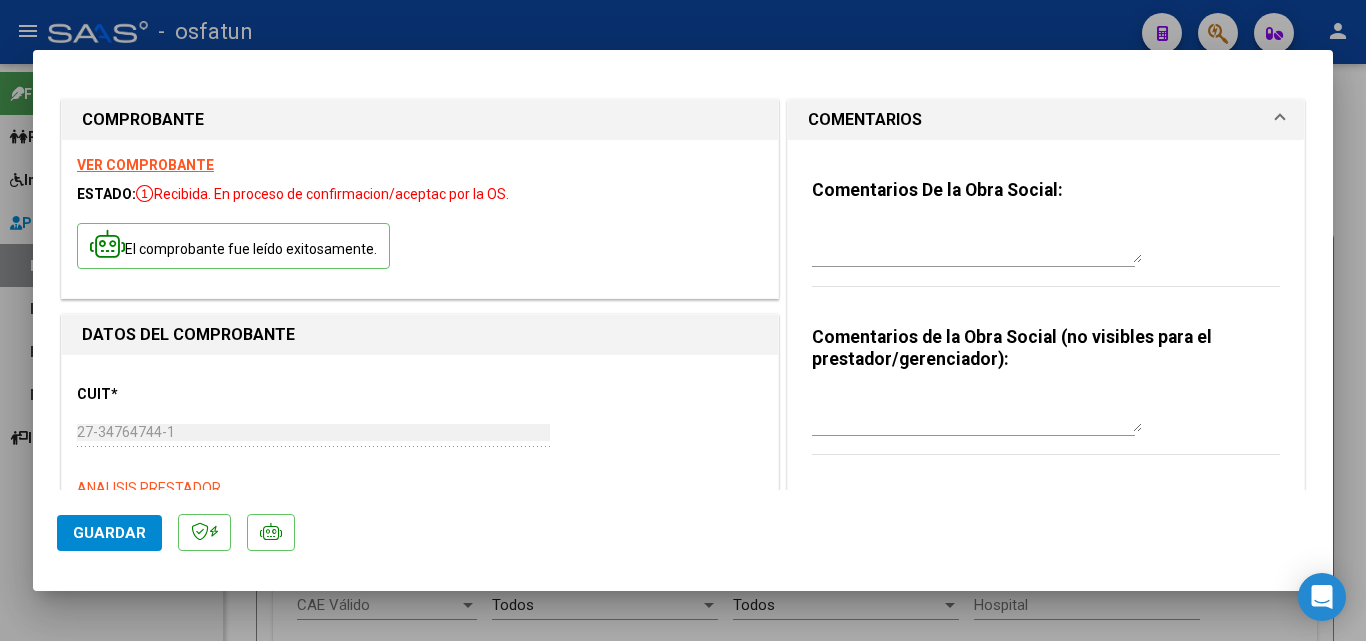 click on "COMENTARIOS" at bounding box center (1034, 120) 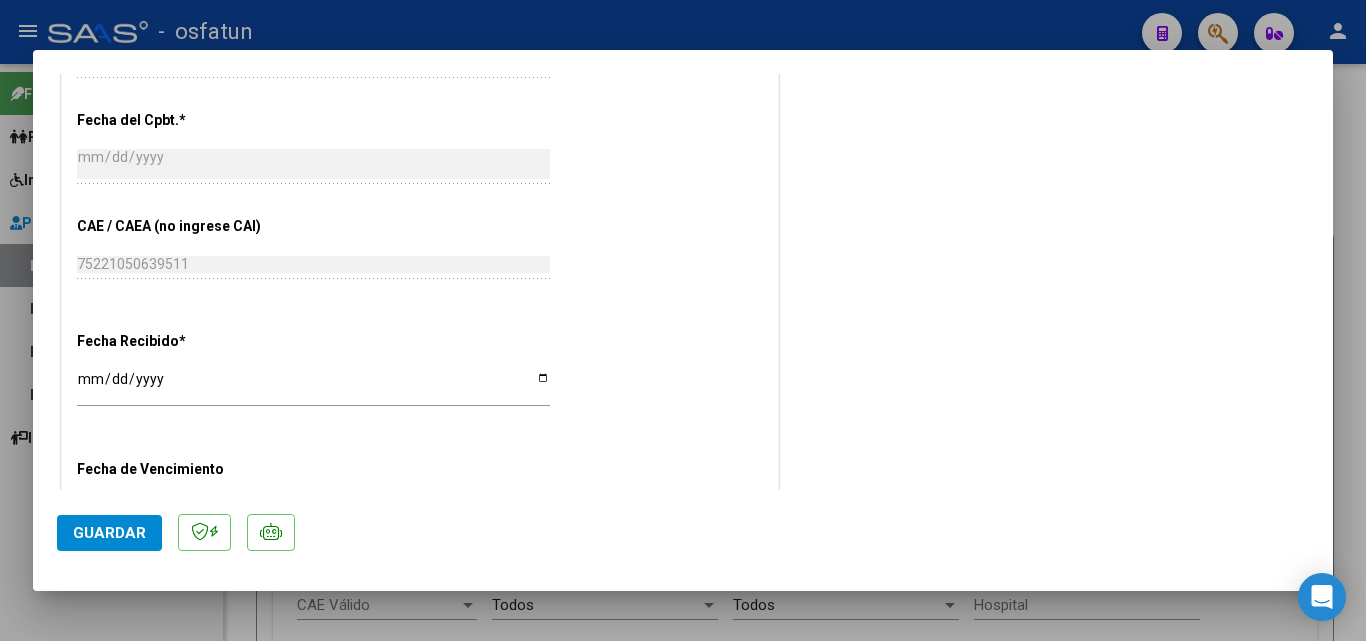 scroll, scrollTop: 1469, scrollLeft: 0, axis: vertical 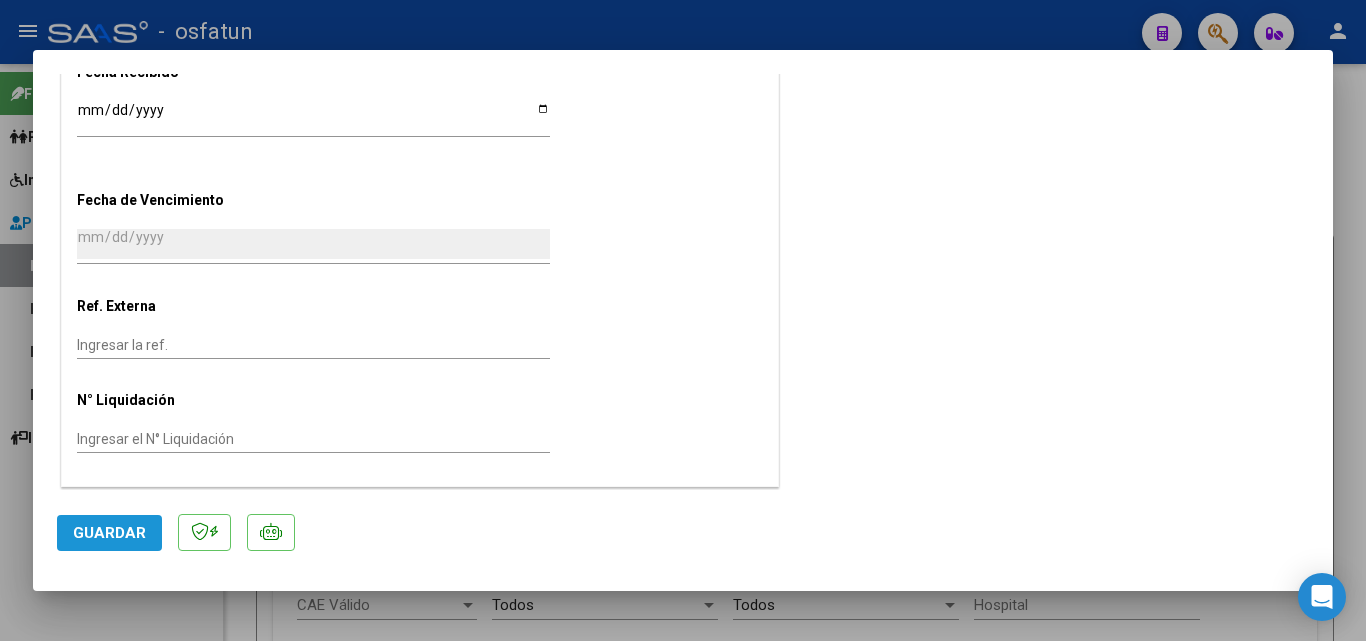 click on "Guardar" 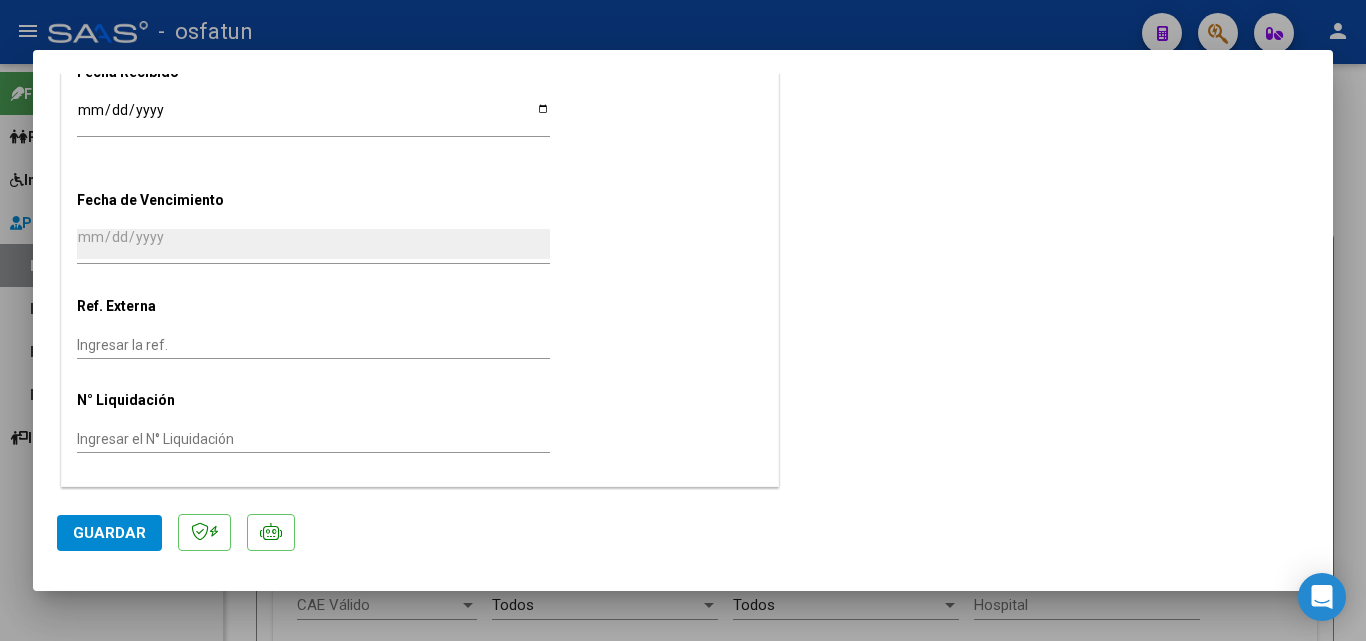 click at bounding box center (683, 320) 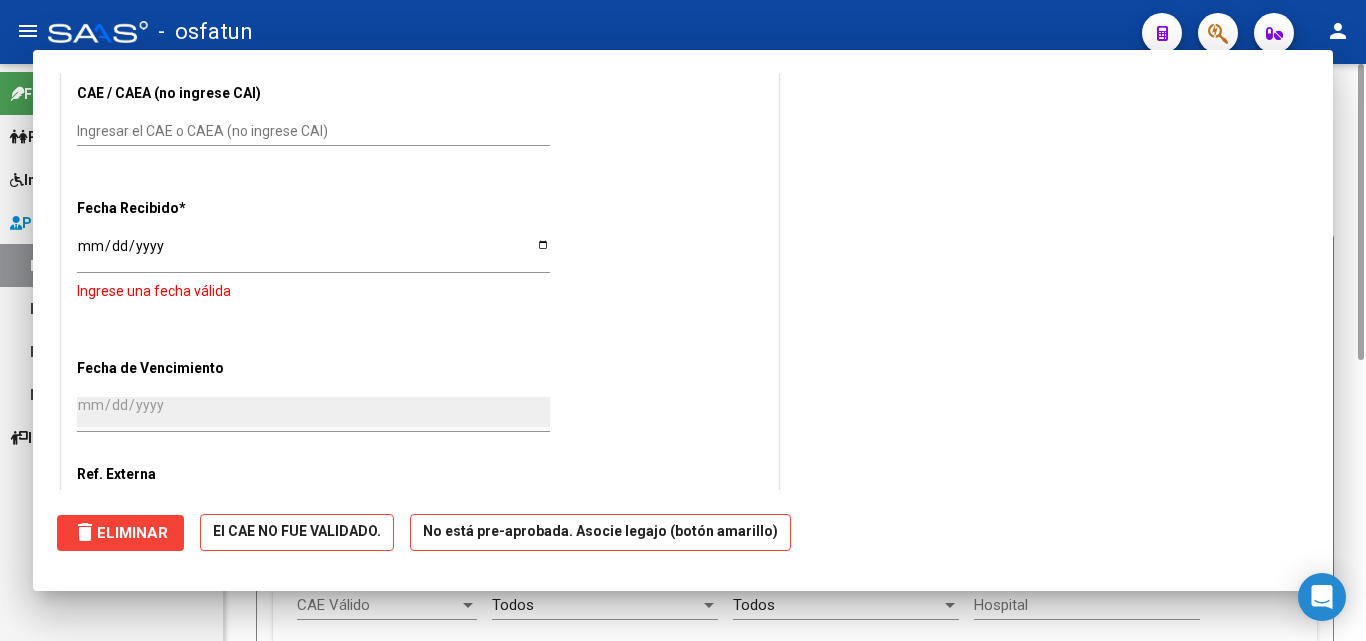 scroll, scrollTop: 0, scrollLeft: 0, axis: both 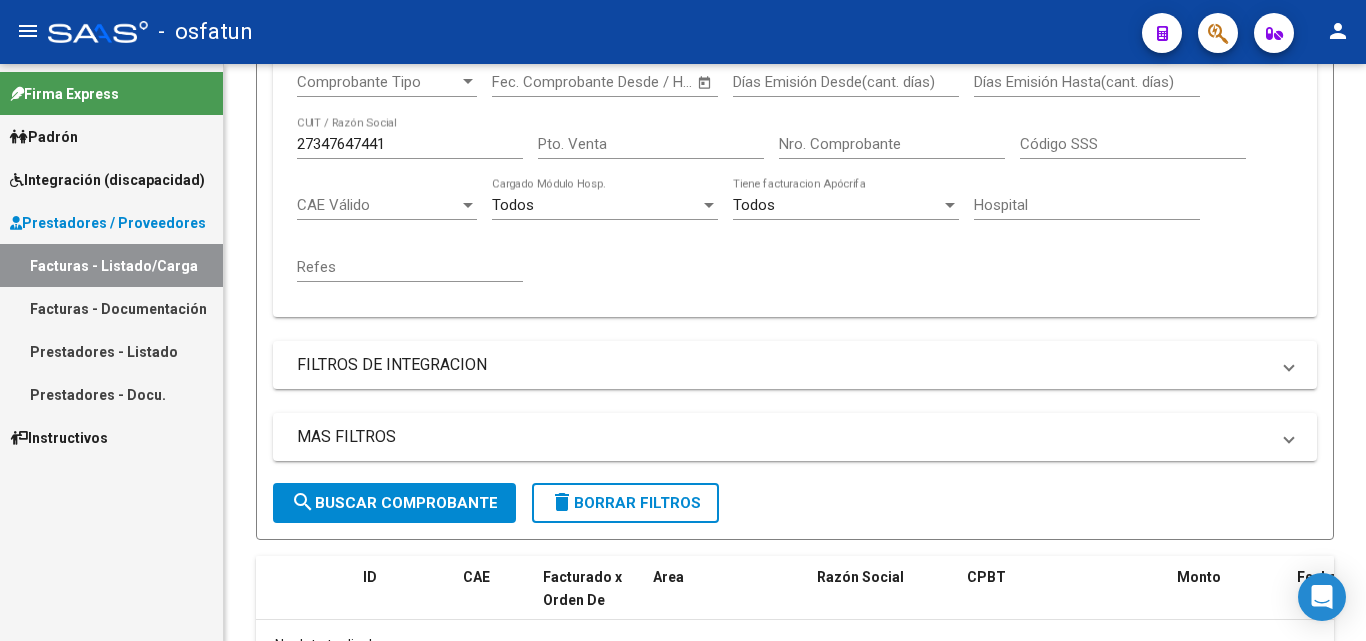 click on "Firma Express     Padrón Análisis Afiliado    Integración (discapacidad) Estado Presentaciones SSS Certificado Discapacidad Pedido Integración a SSS Facturas Liquidadas x SSS Legajos Legajos Documentación    Prestadores / Proveedores Facturas - Listado/Carga Facturas - Documentación Prestadores - Listado Prestadores - Docu.    Instructivos" at bounding box center (111, 352) 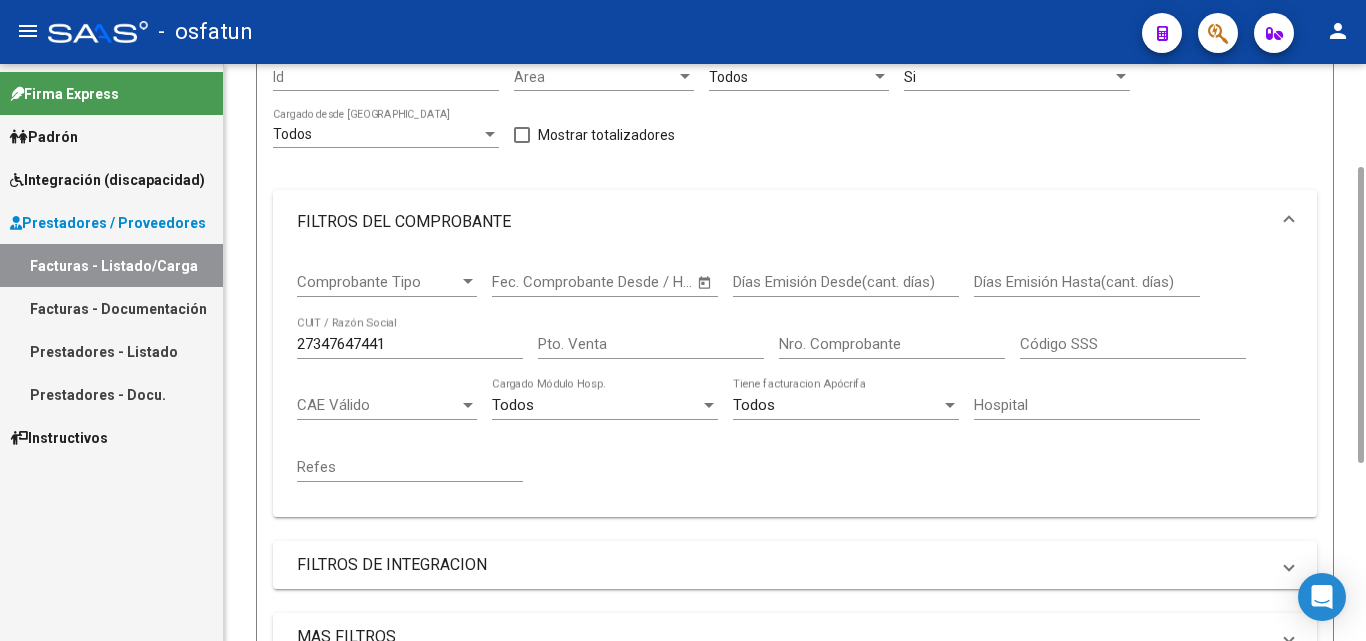 scroll, scrollTop: 0, scrollLeft: 0, axis: both 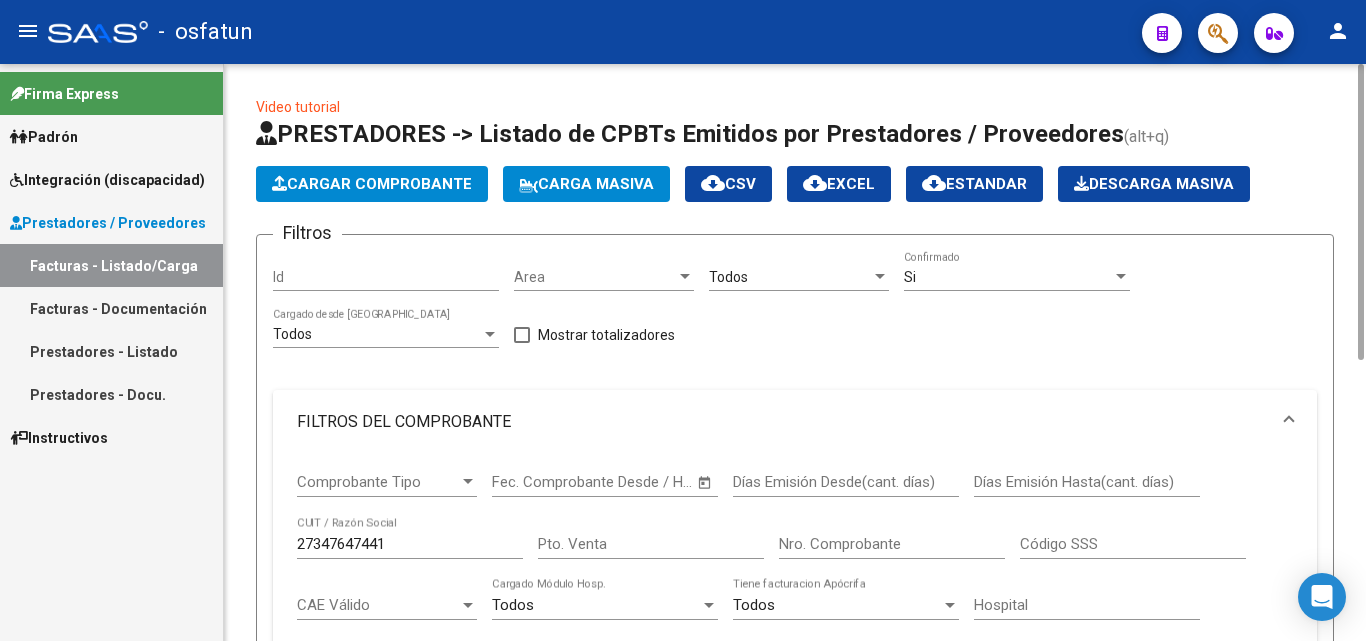 click on "Cargar Comprobante" 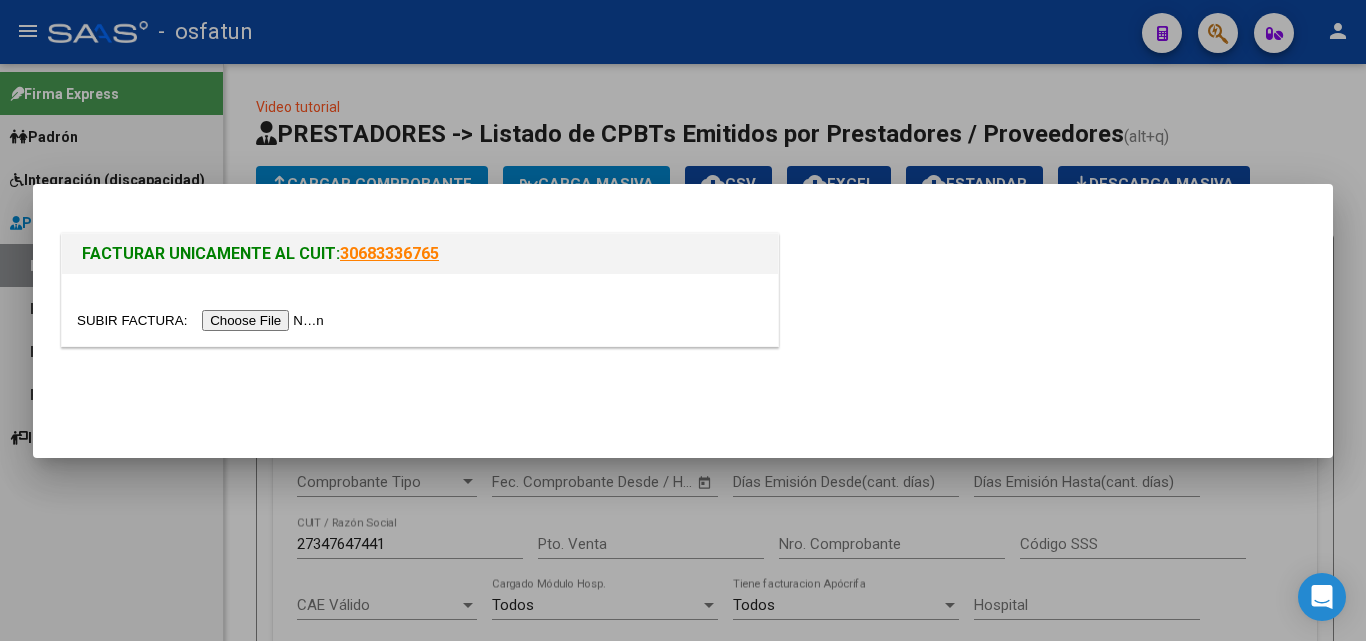 click at bounding box center (203, 320) 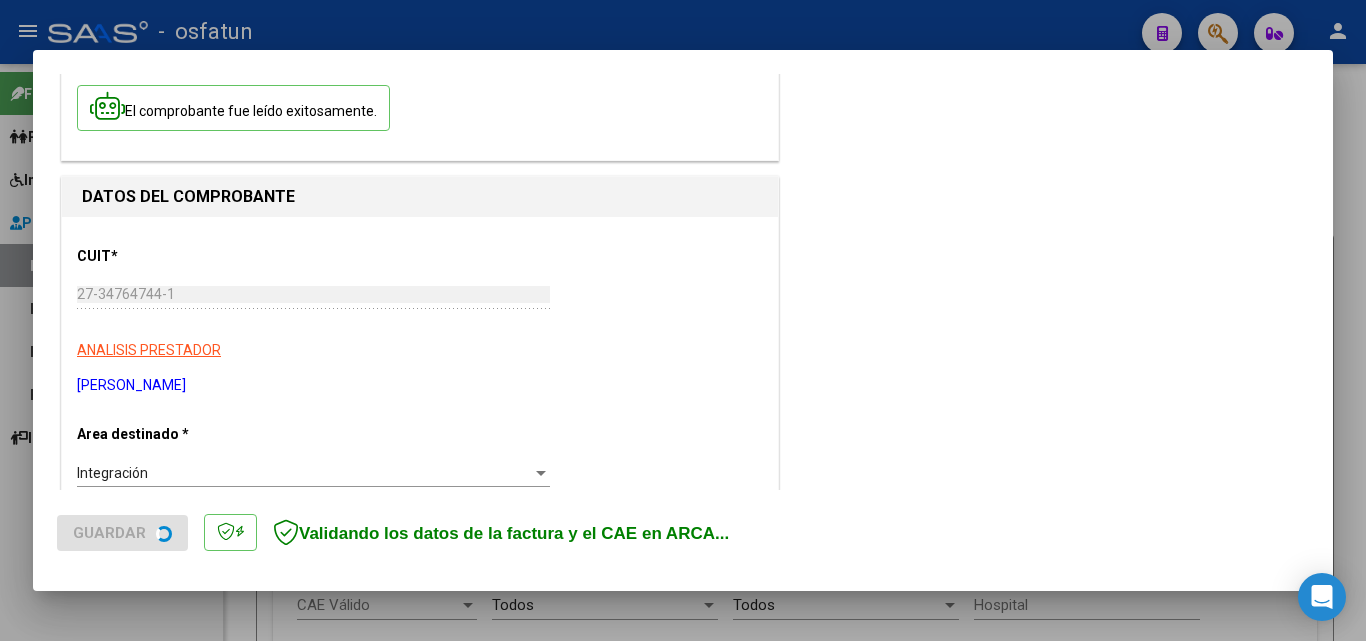 scroll, scrollTop: 200, scrollLeft: 0, axis: vertical 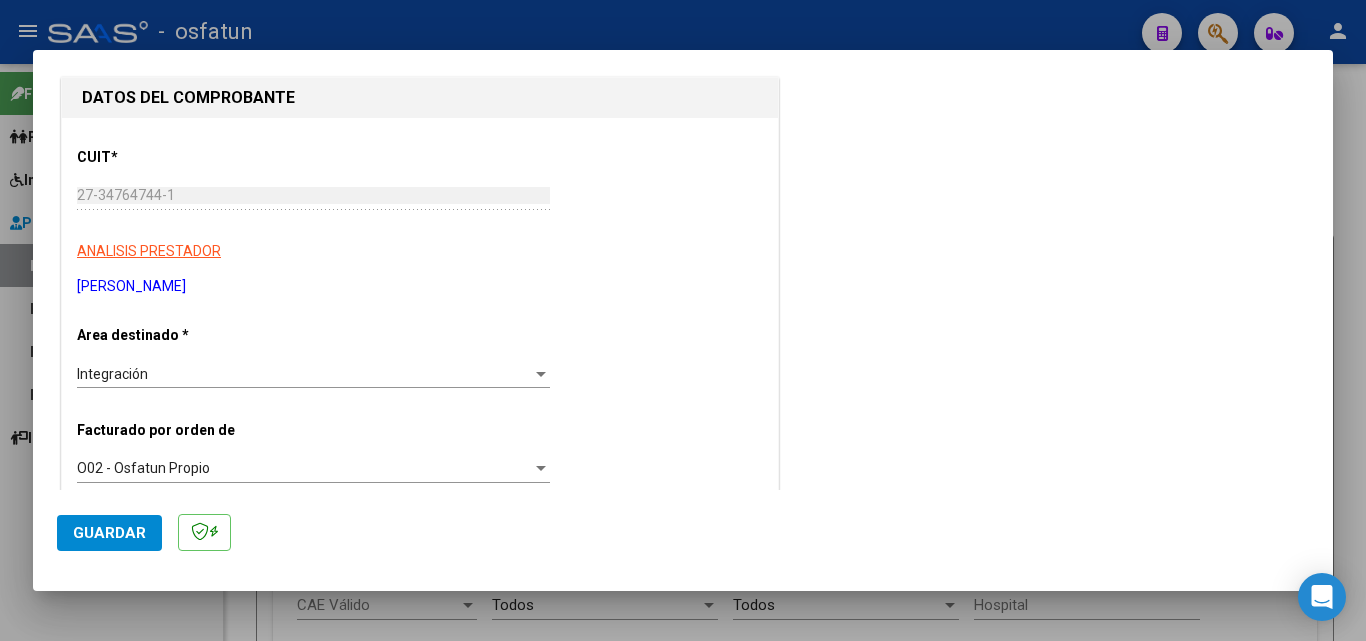 click on "Integración" at bounding box center (304, 374) 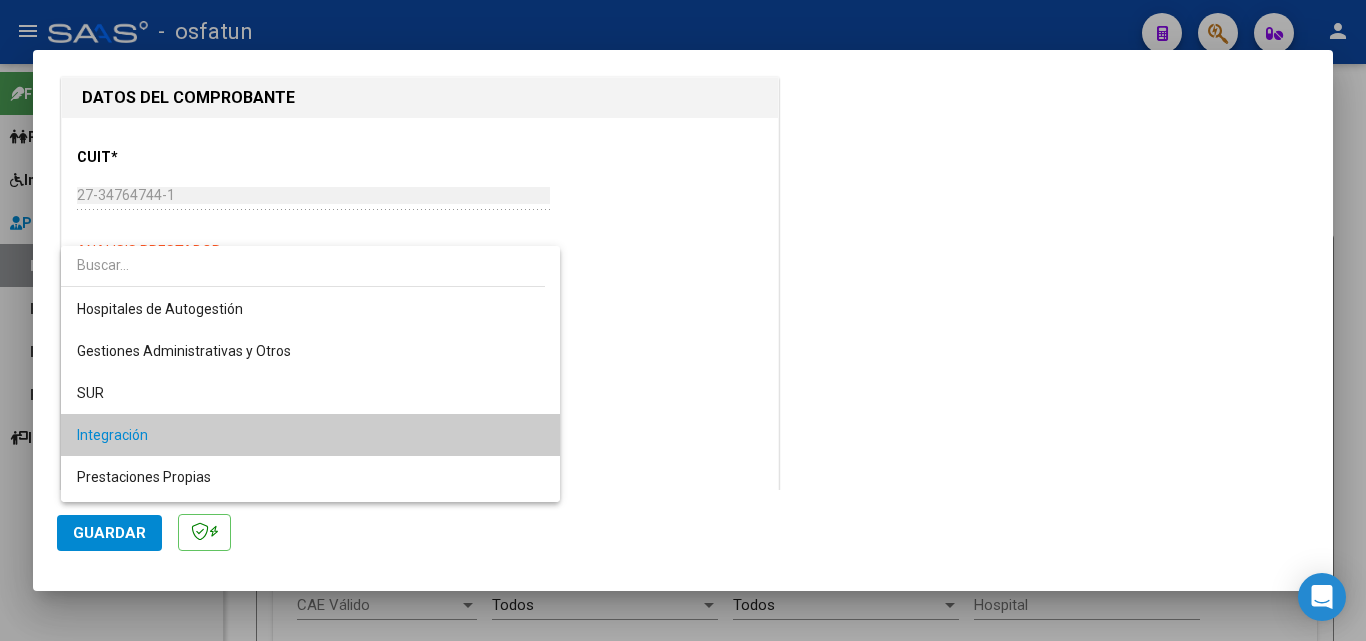 scroll, scrollTop: 61, scrollLeft: 0, axis: vertical 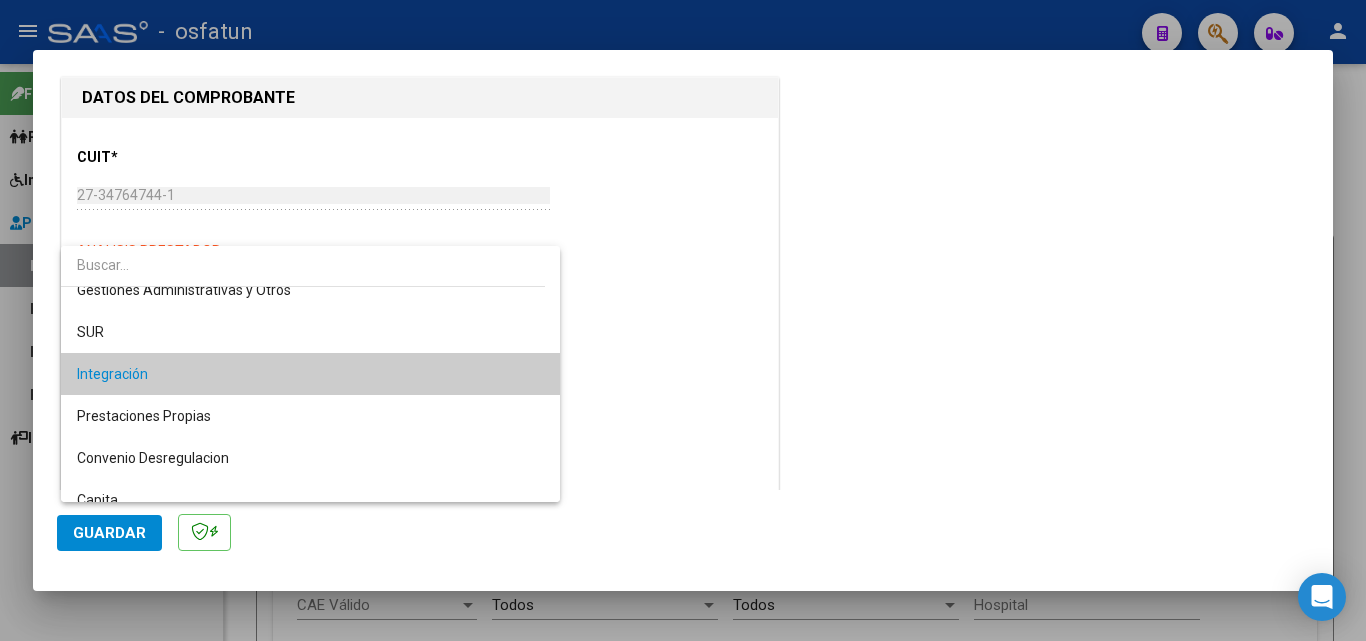 click at bounding box center (683, 320) 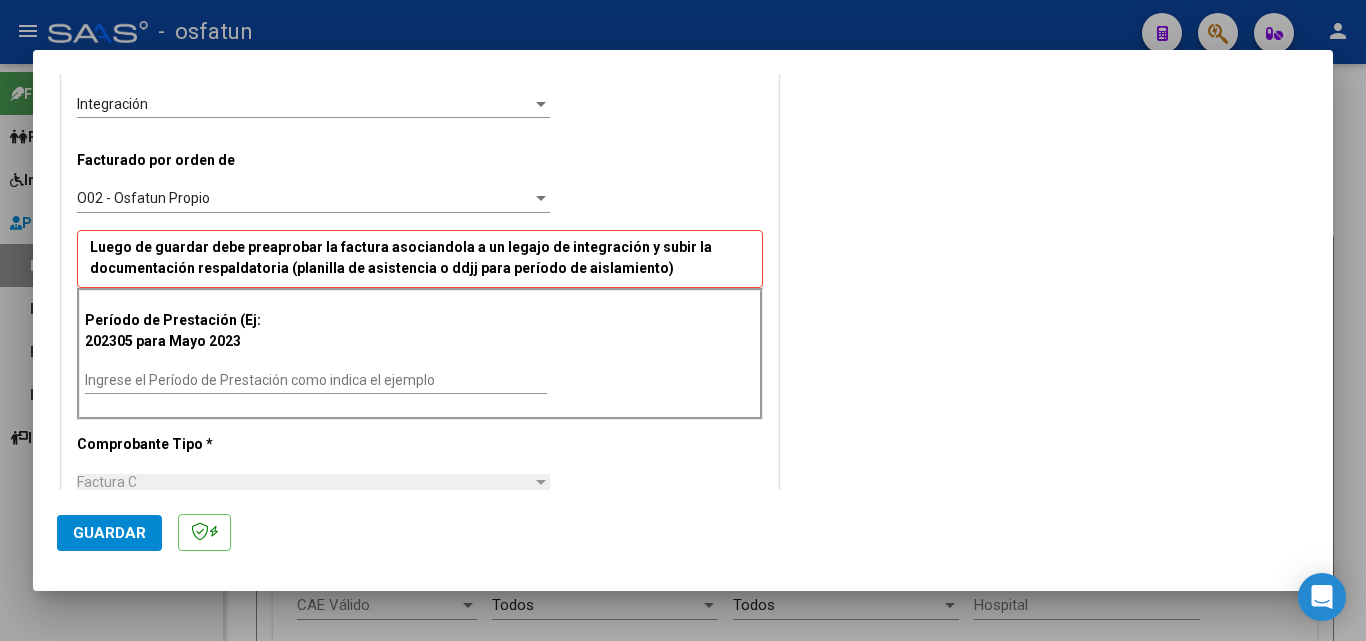 scroll, scrollTop: 500, scrollLeft: 0, axis: vertical 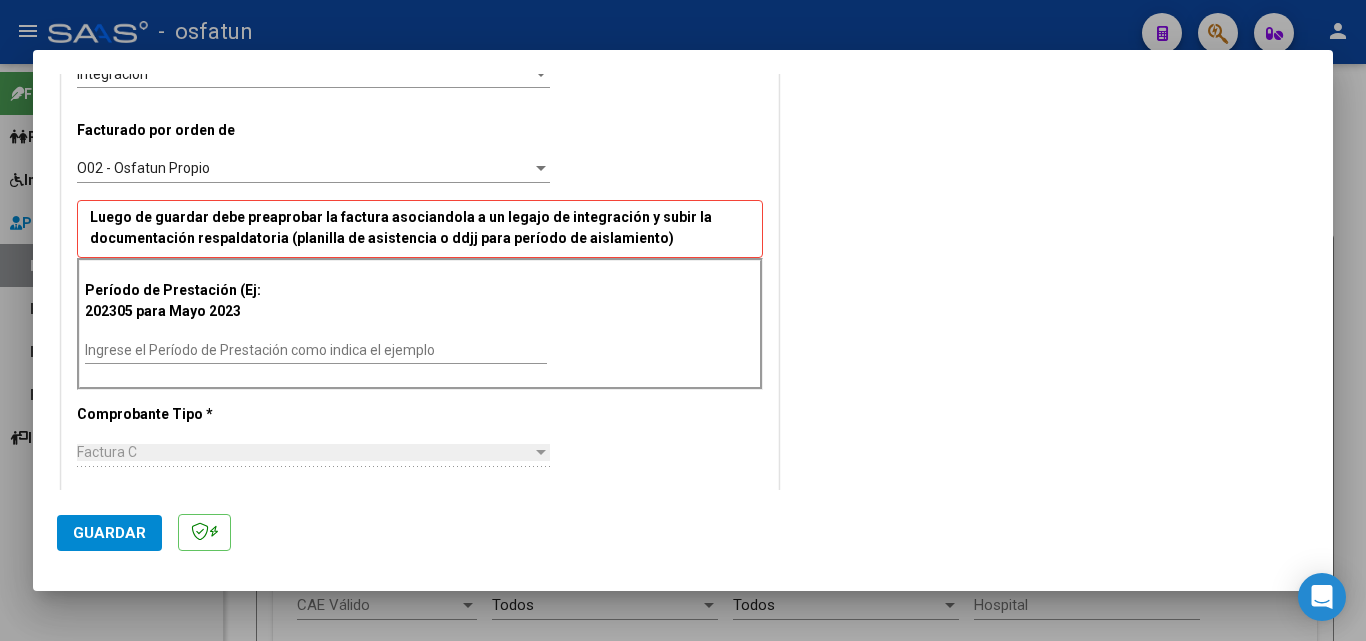 click on "Ingrese el Período de Prestación como indica el ejemplo" at bounding box center (316, 350) 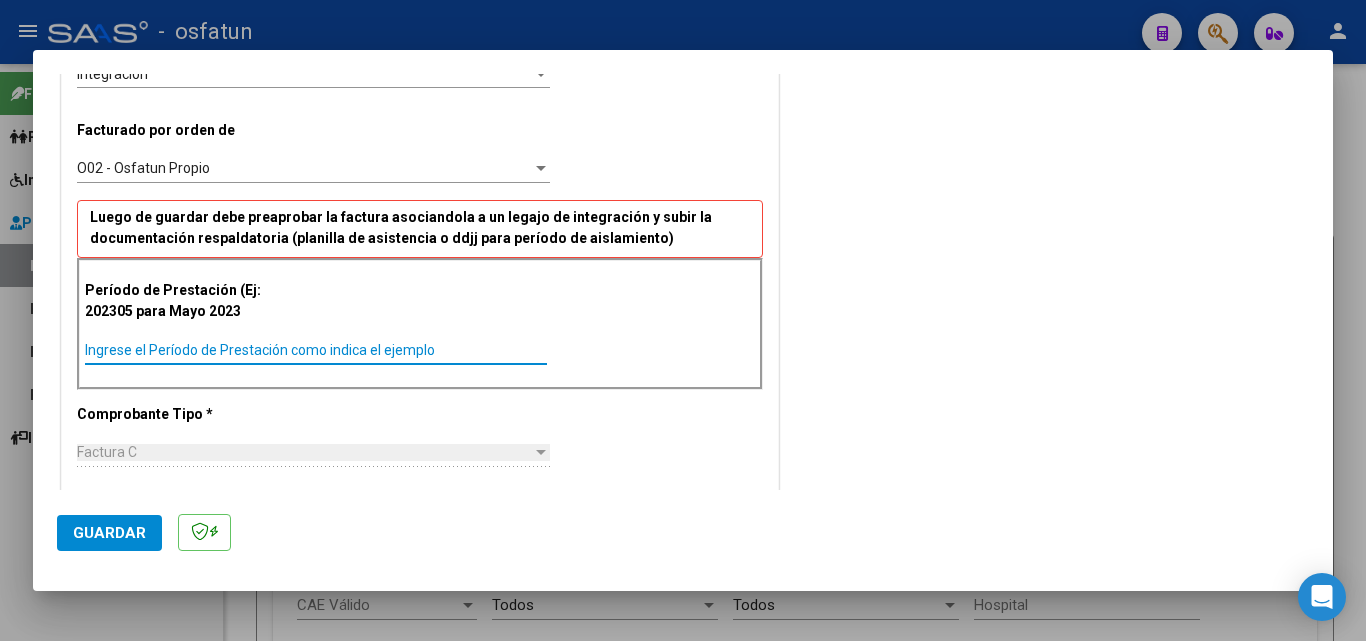 type on "0" 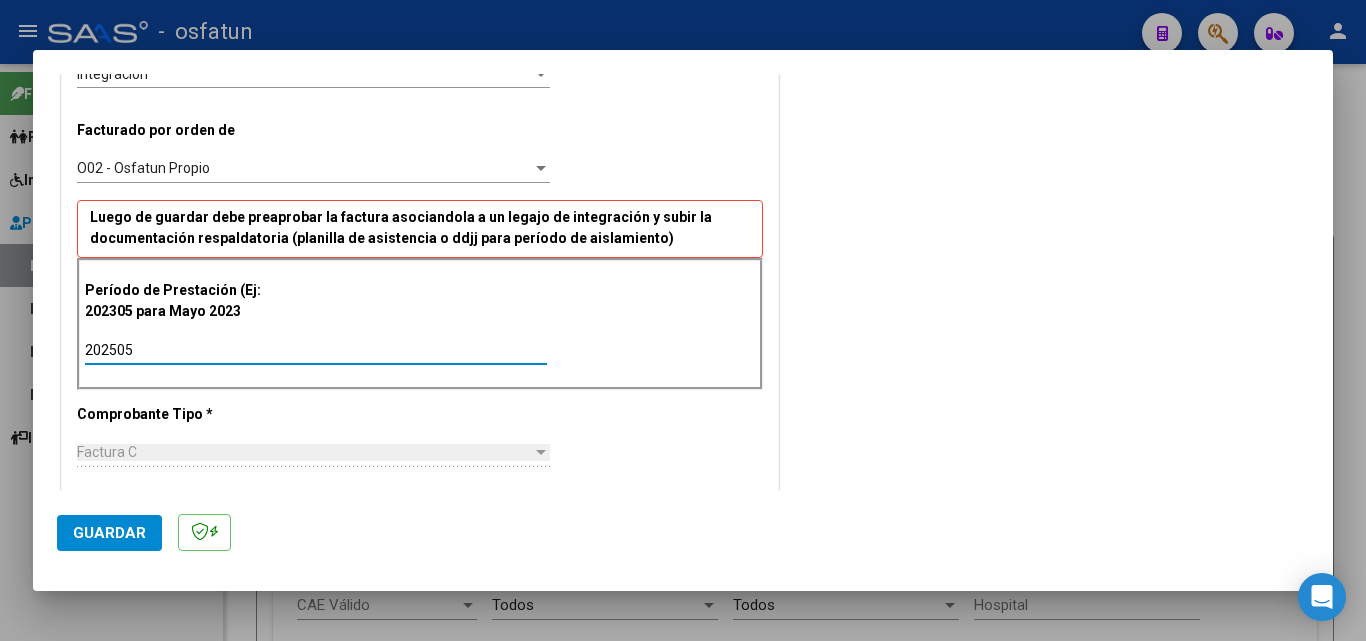 type on "202505" 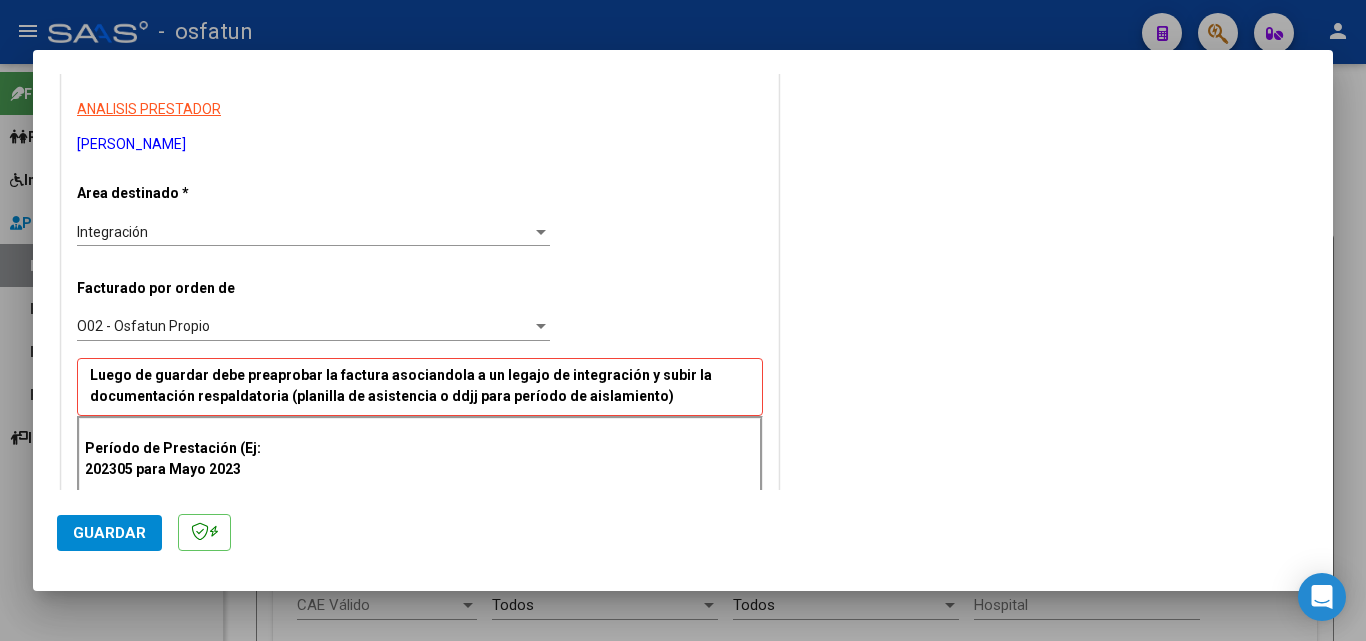 scroll, scrollTop: 0, scrollLeft: 0, axis: both 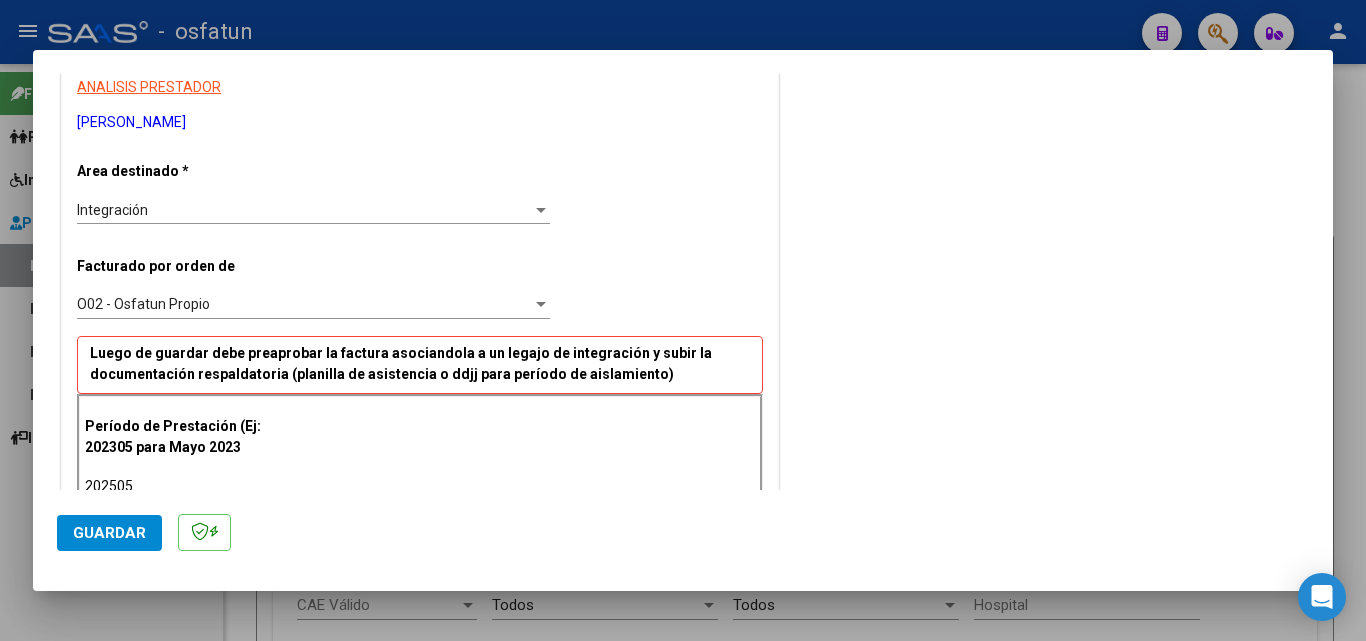 click at bounding box center (683, 320) 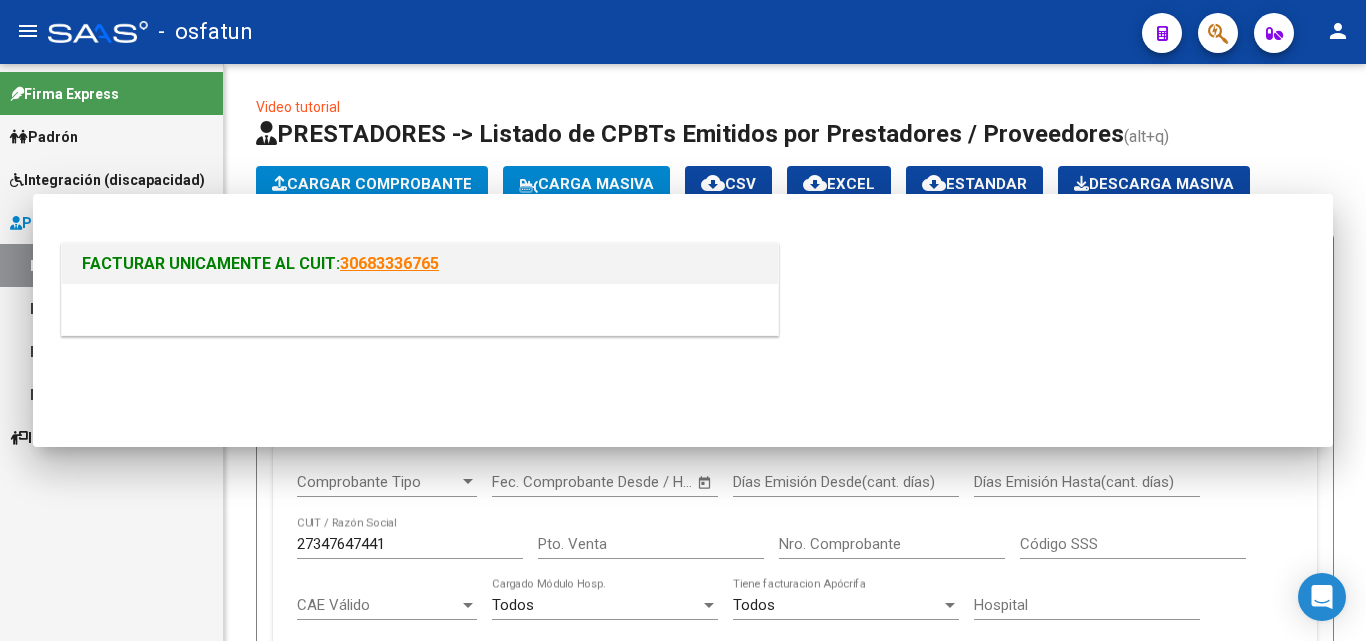 scroll, scrollTop: 0, scrollLeft: 0, axis: both 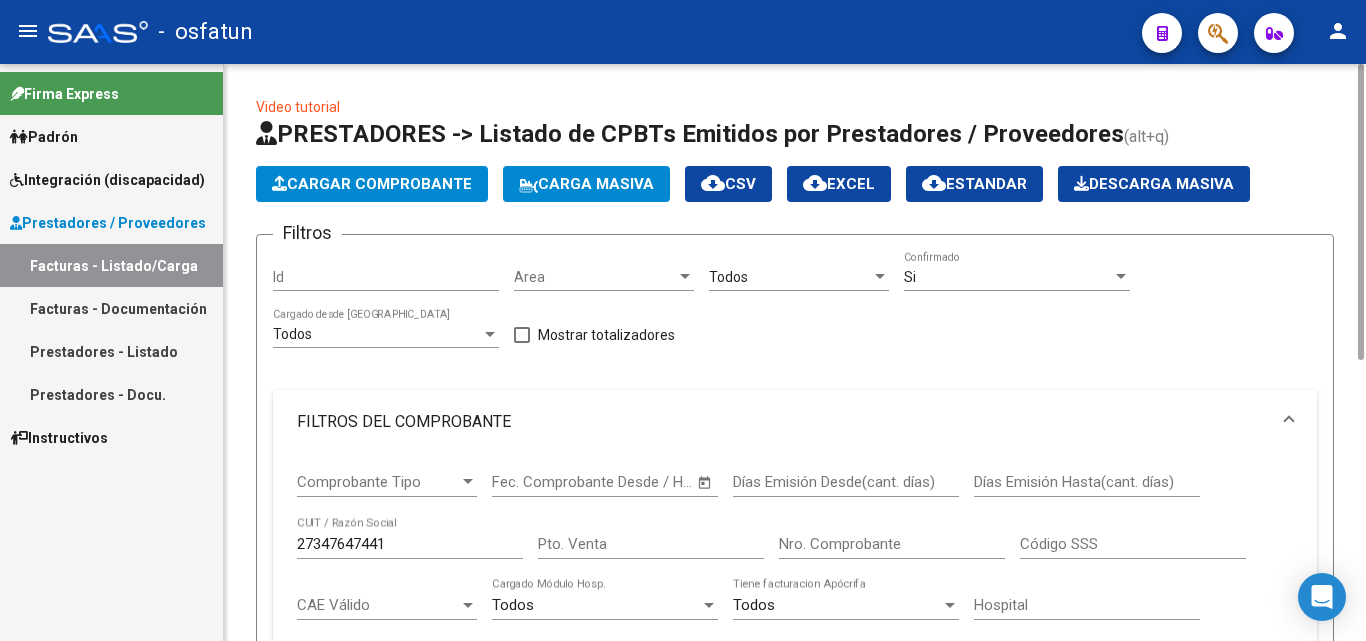 click on "Cargar Comprobante" 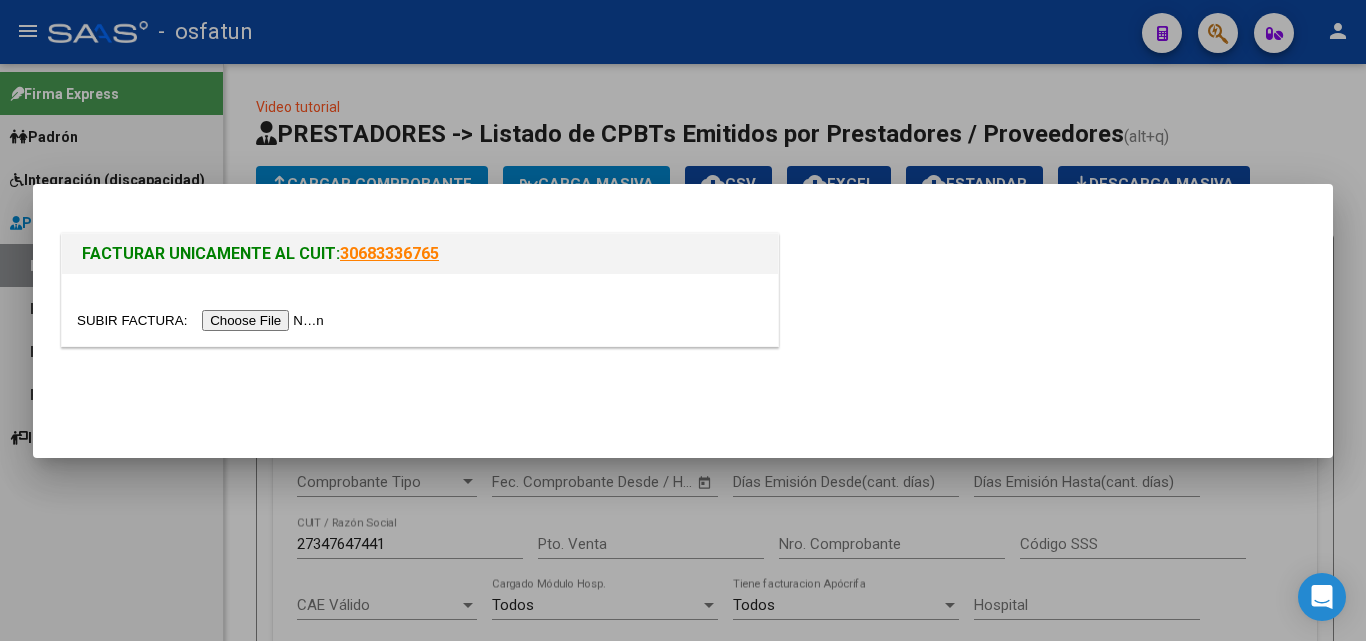 click at bounding box center (203, 320) 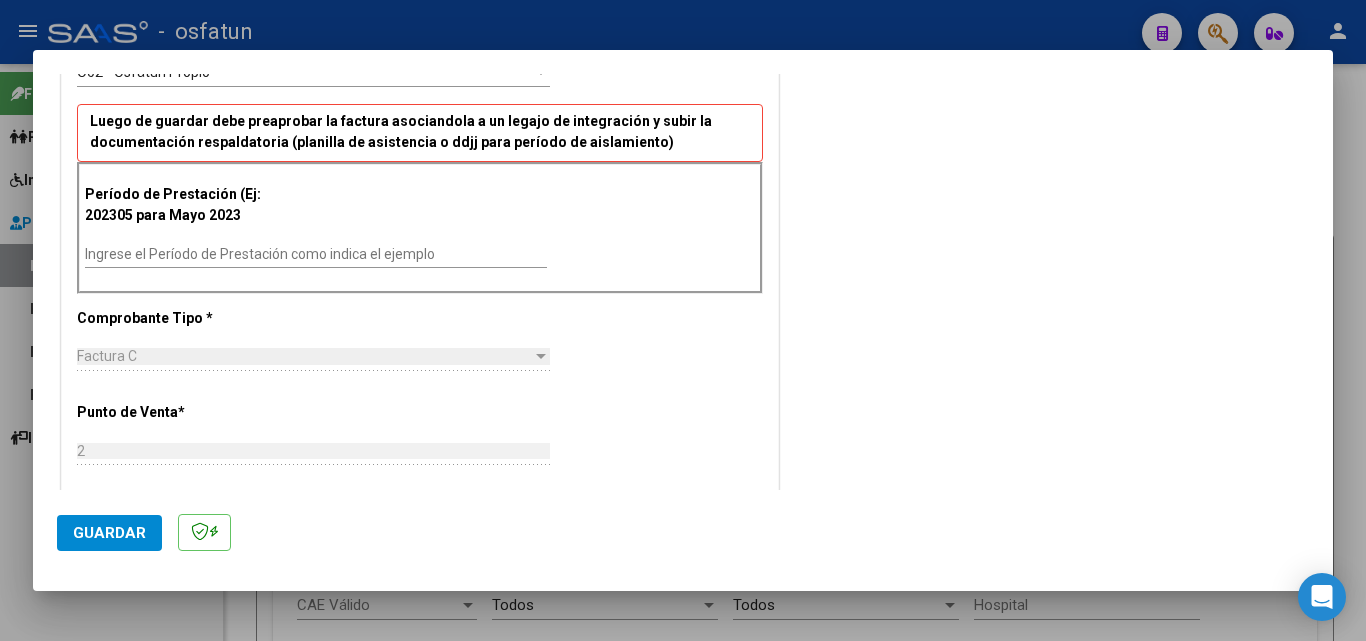 scroll, scrollTop: 600, scrollLeft: 0, axis: vertical 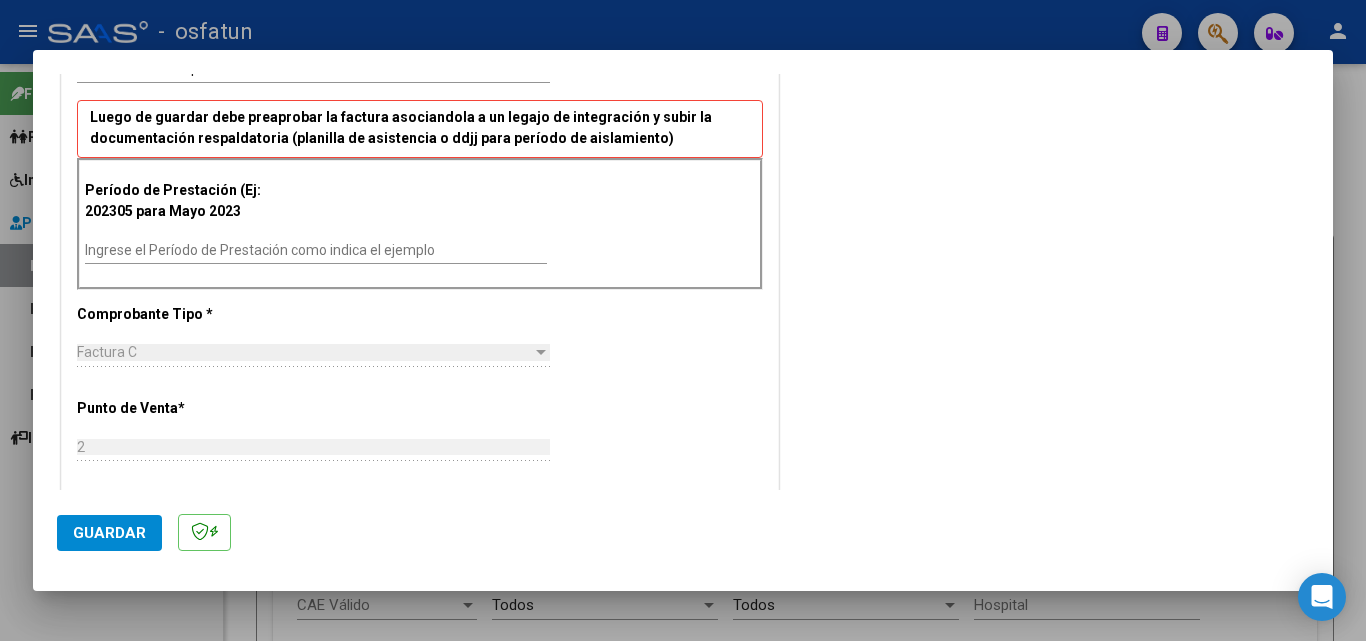drag, startPoint x: 181, startPoint y: 256, endPoint x: 192, endPoint y: 242, distance: 17.804493 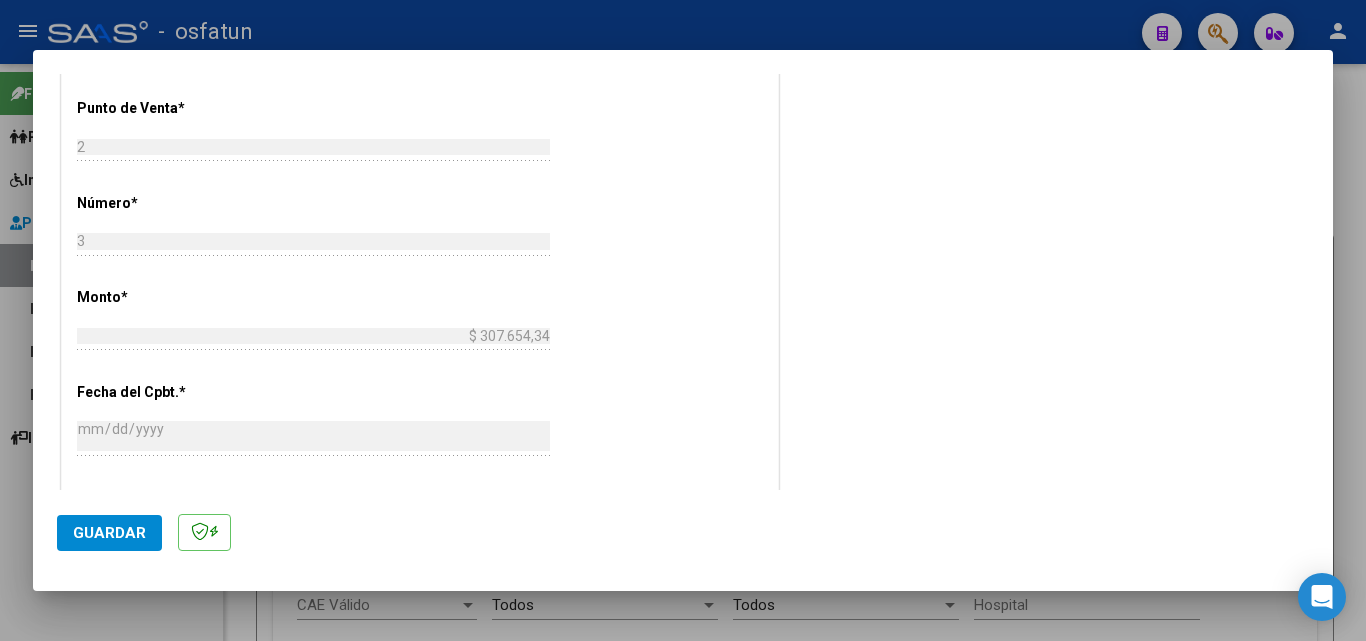 scroll, scrollTop: 1441, scrollLeft: 0, axis: vertical 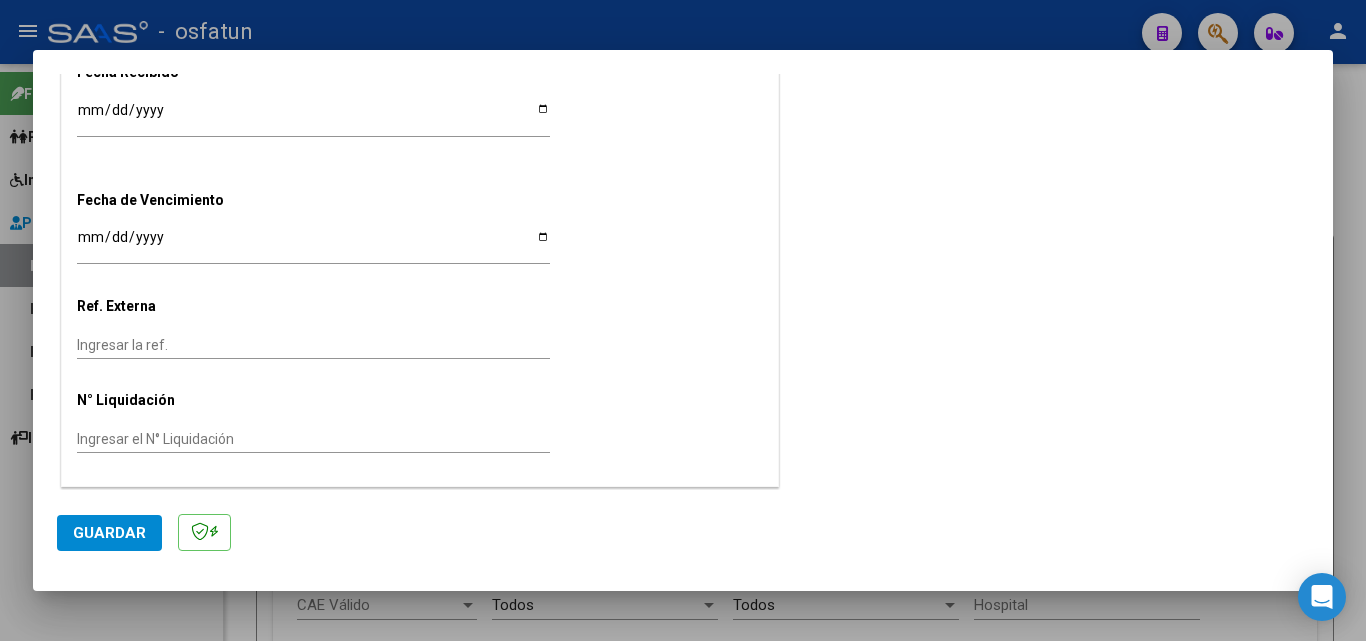 type on "202505" 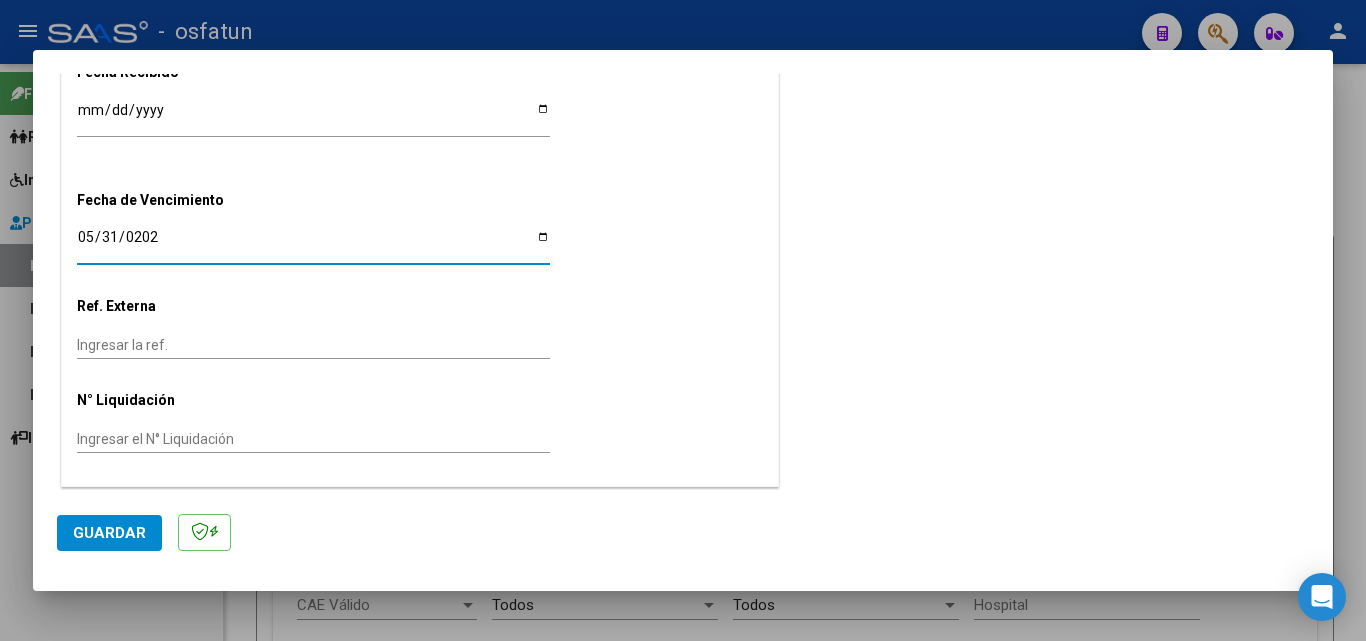 type on "[DATE]" 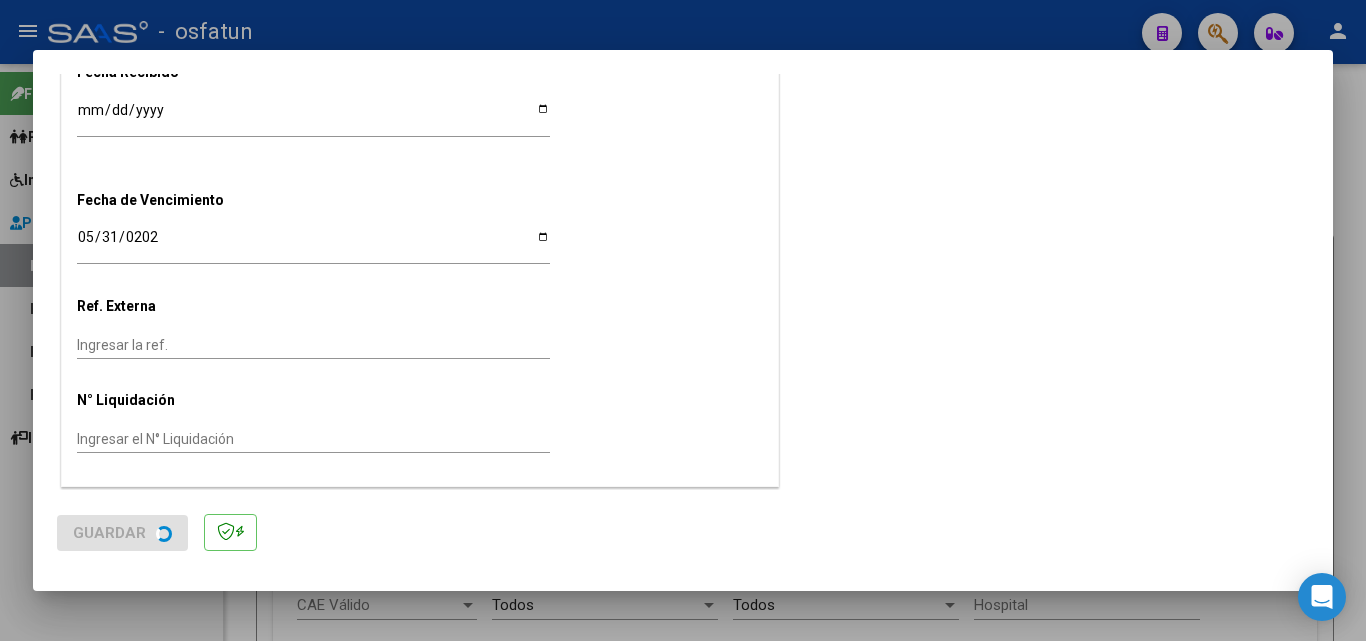 scroll, scrollTop: 0, scrollLeft: 0, axis: both 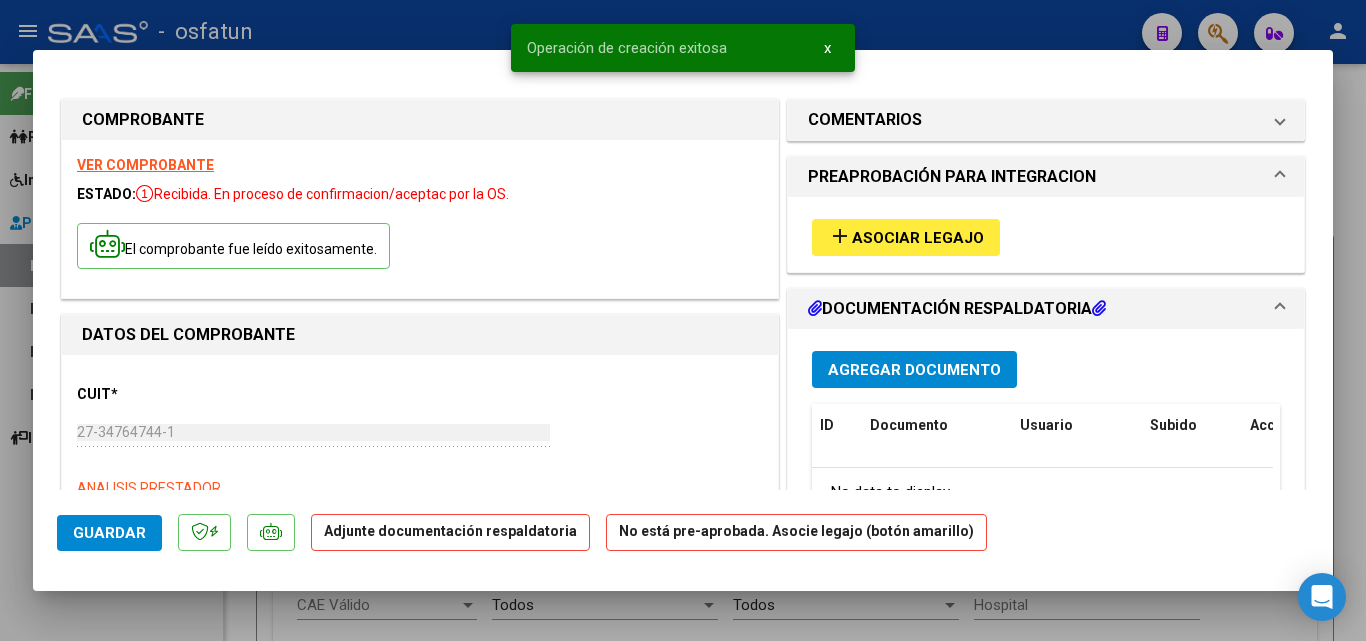 click on "Asociar Legajo" at bounding box center [918, 238] 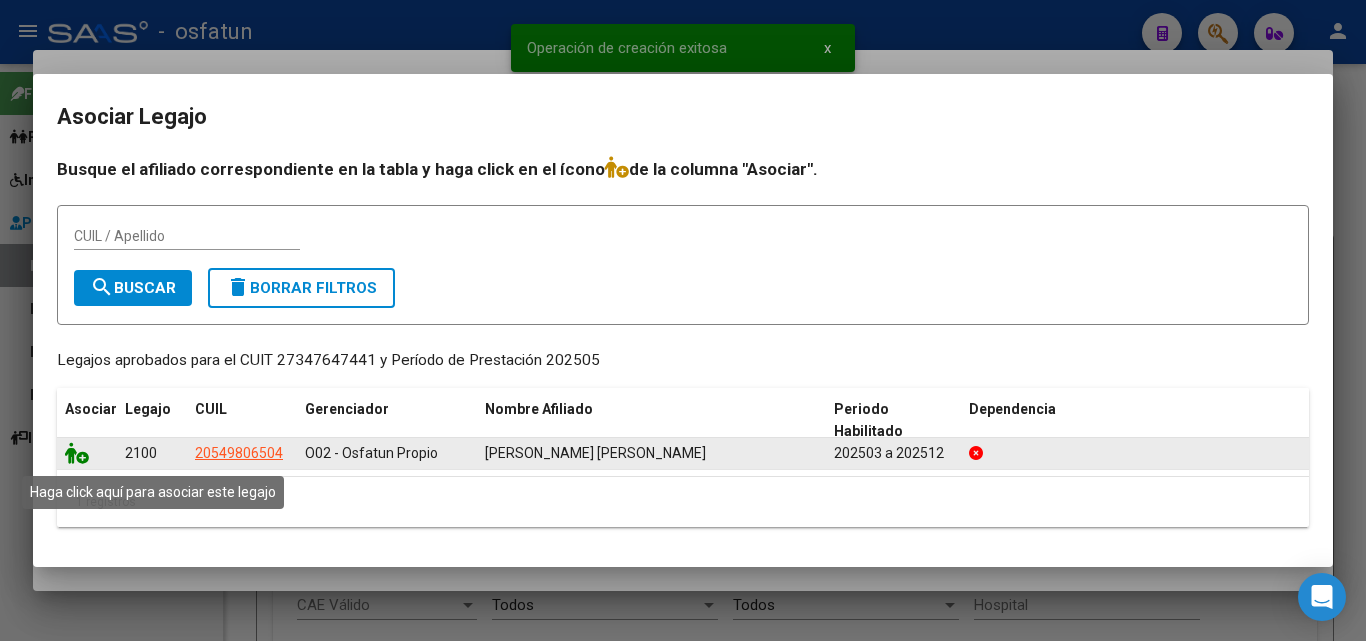 click 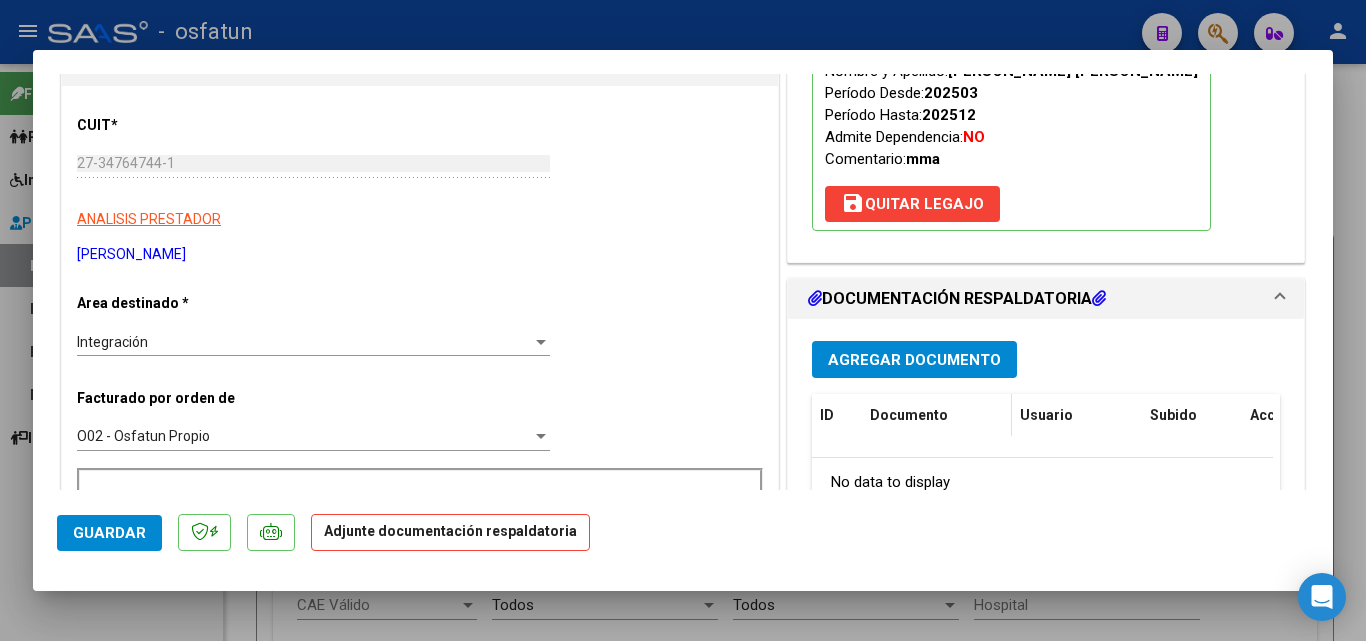 scroll, scrollTop: 300, scrollLeft: 0, axis: vertical 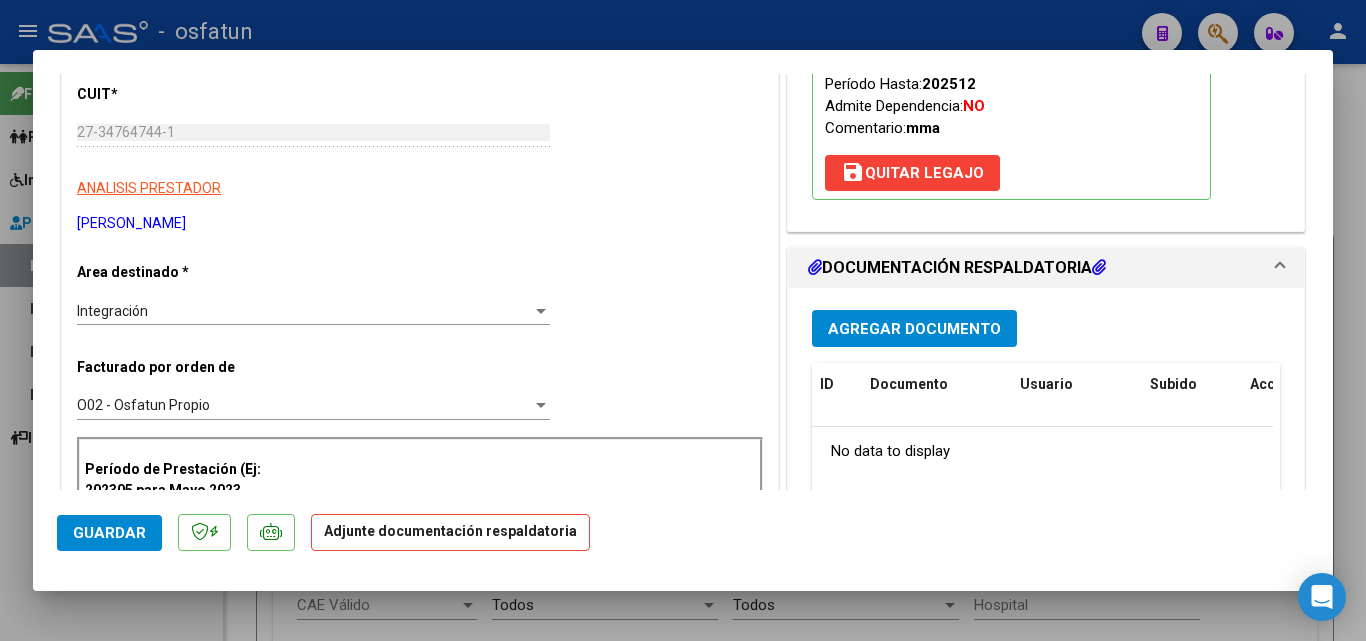click on "Agregar Documento" at bounding box center (914, 329) 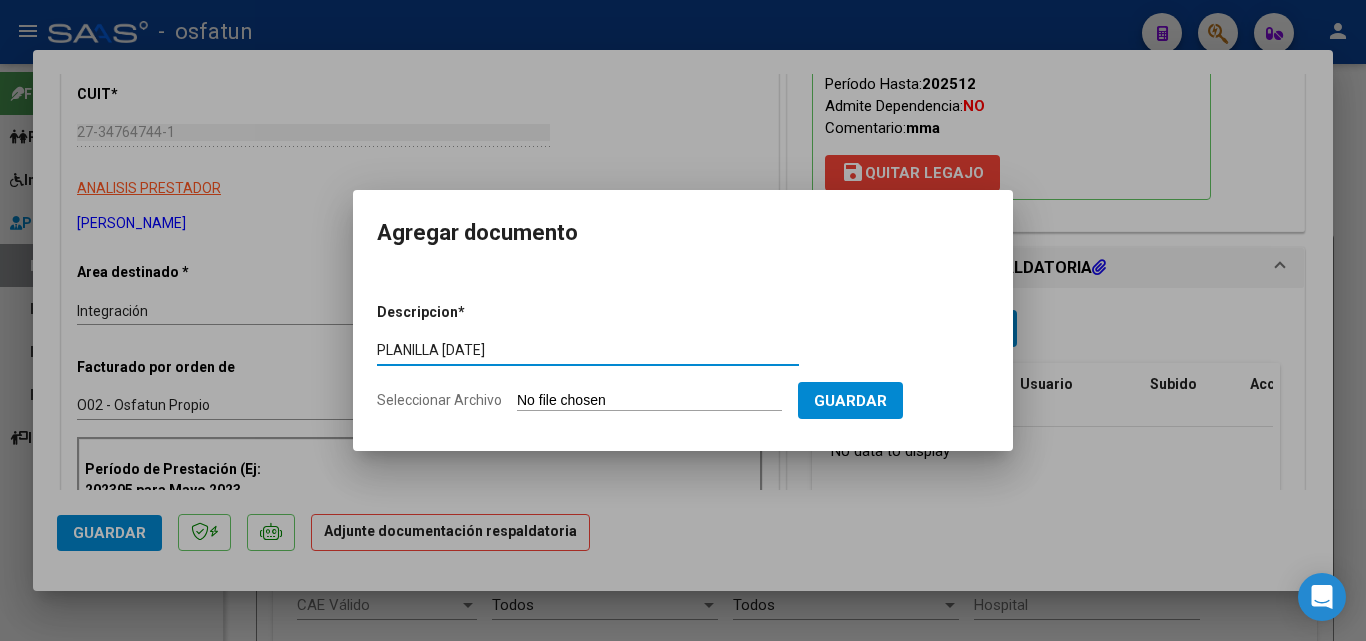 type on "PLANILLA [DATE]" 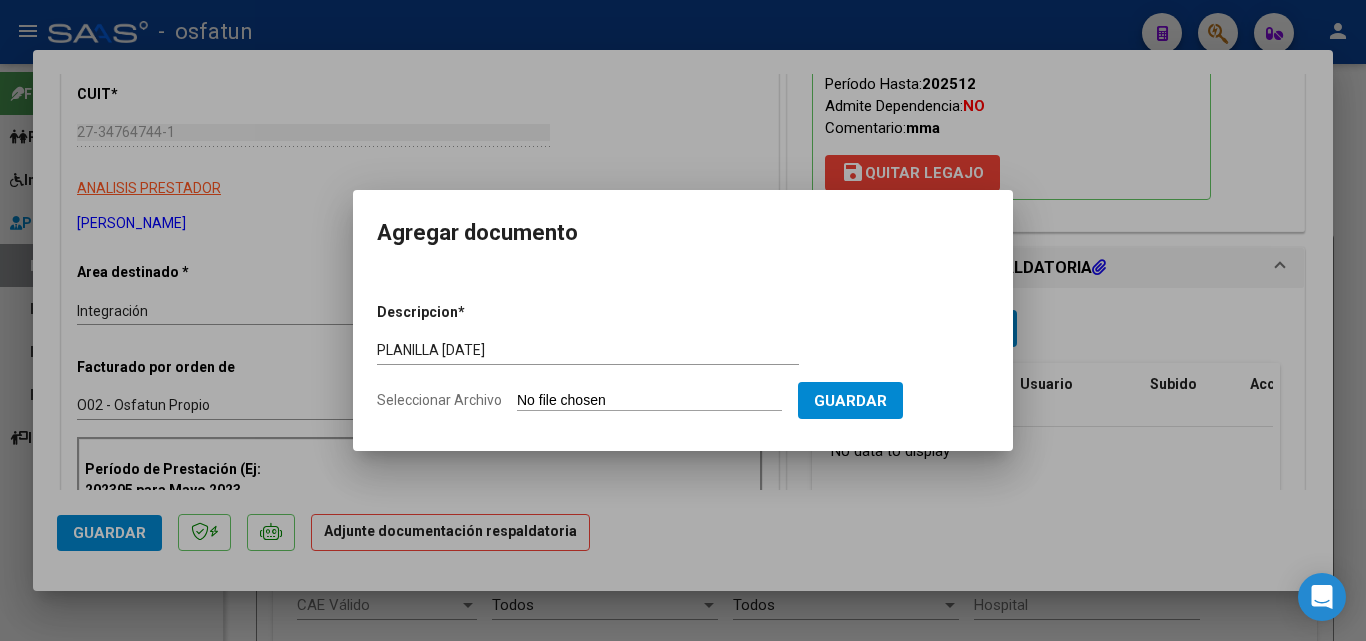 type on "C:\fakepath\planilla mayo [PERSON_NAME] .pdf" 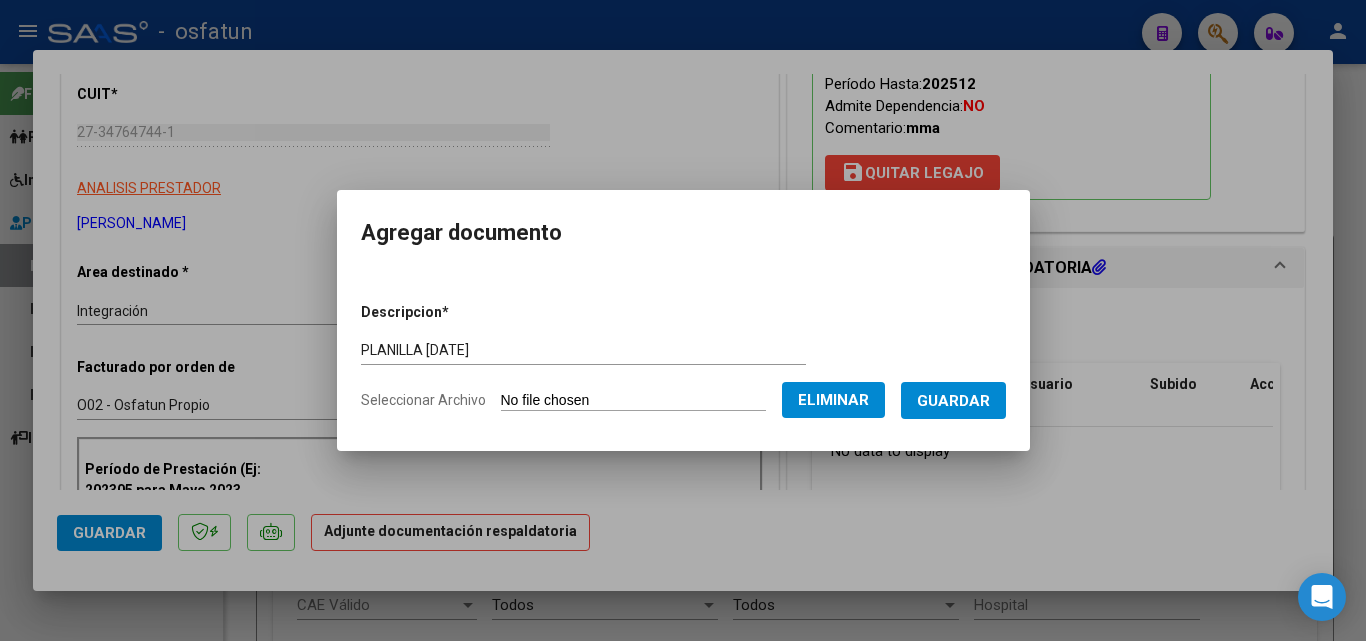 click on "Guardar" at bounding box center [953, 401] 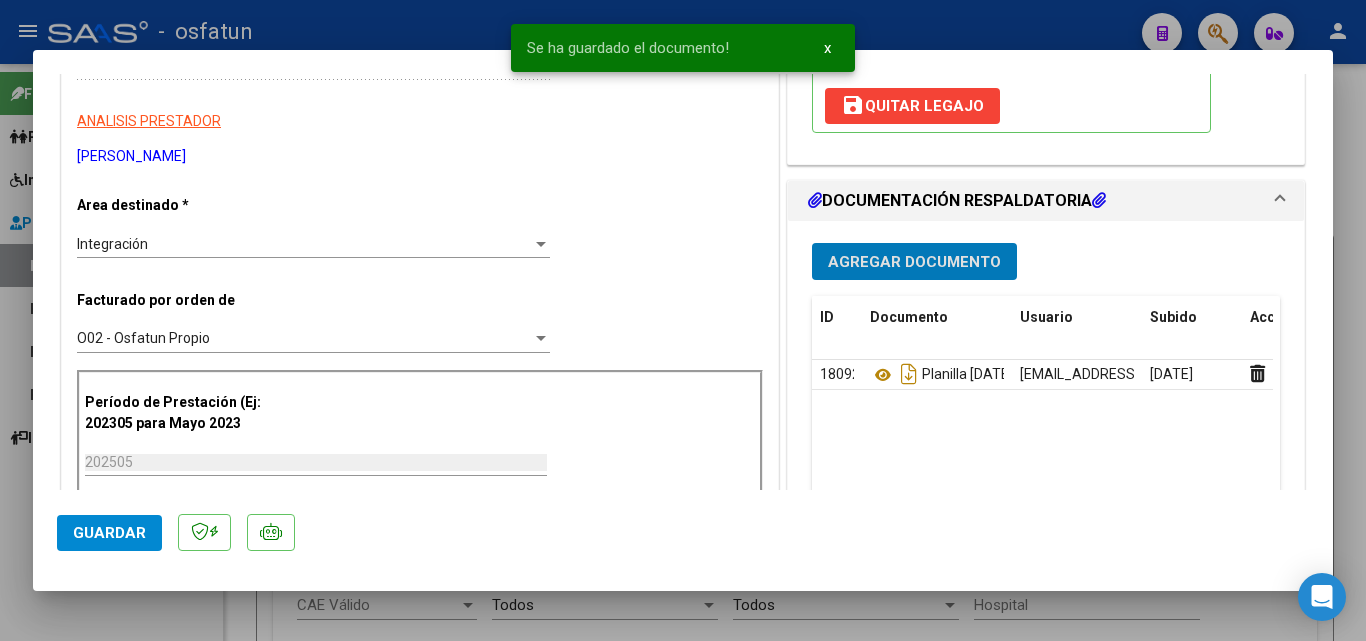 scroll, scrollTop: 400, scrollLeft: 0, axis: vertical 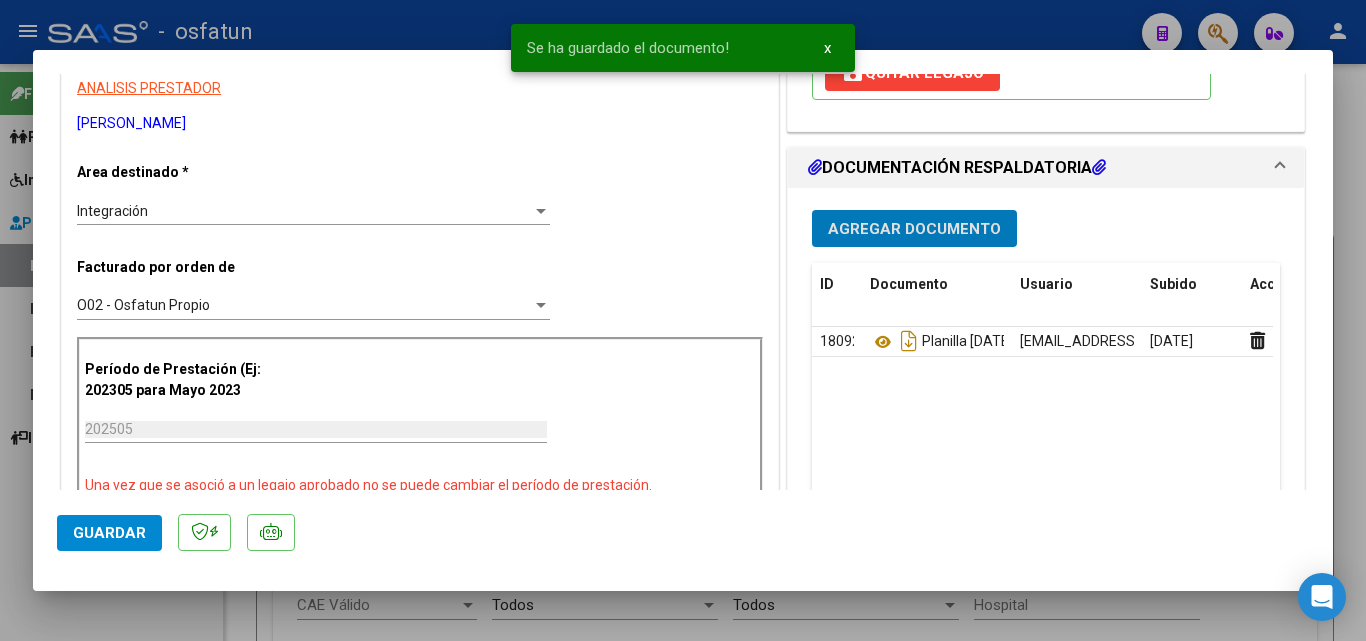click on "Agregar Documento" at bounding box center [914, 229] 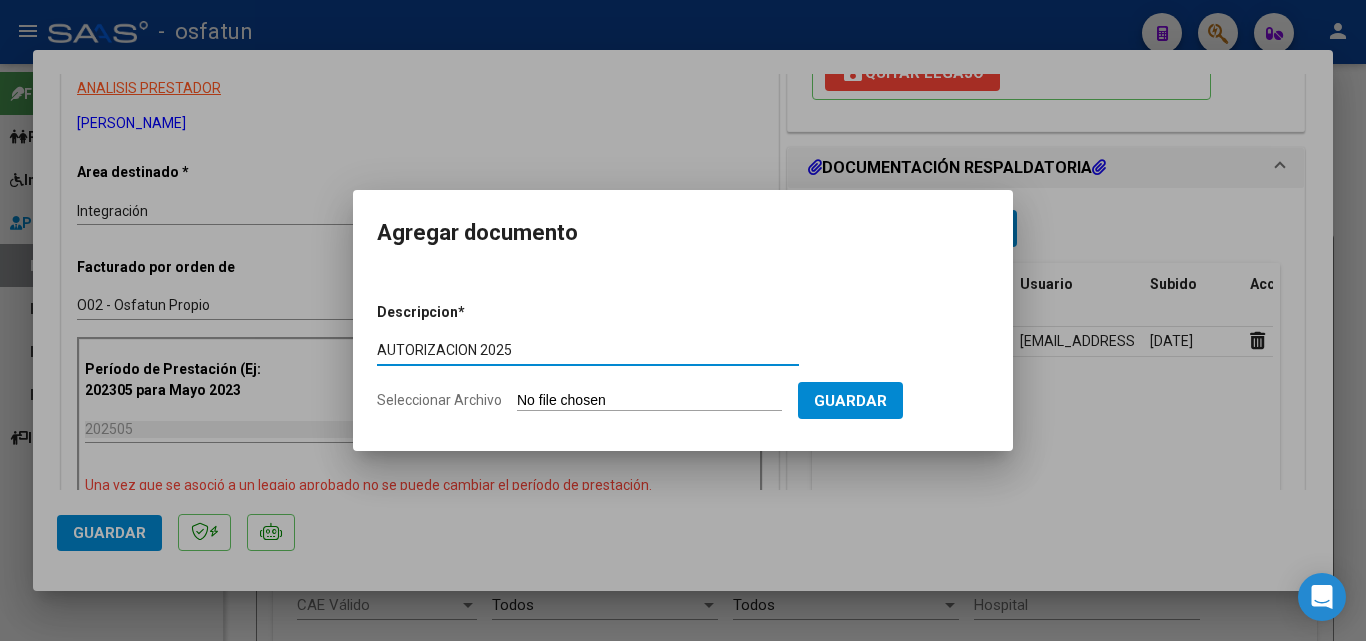 type on "AUTORIZACION 2025" 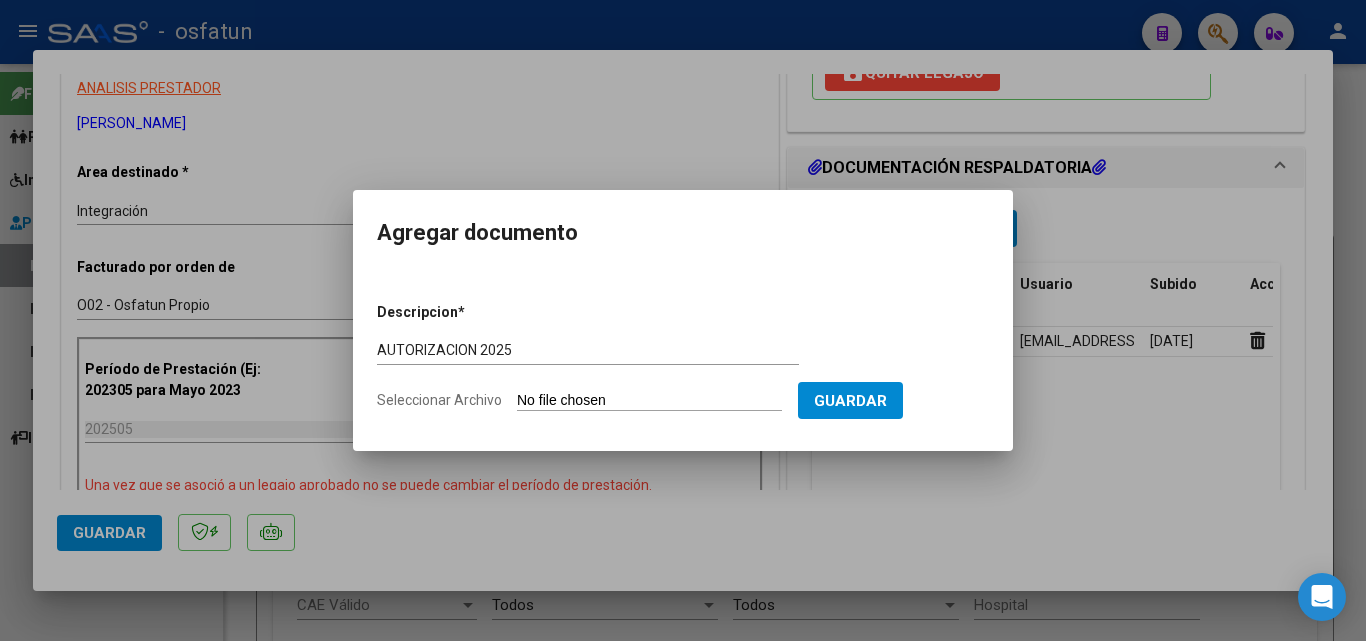 type on "C:\fakepath\AUTORIZACION [PERSON_NAME](1).pdf" 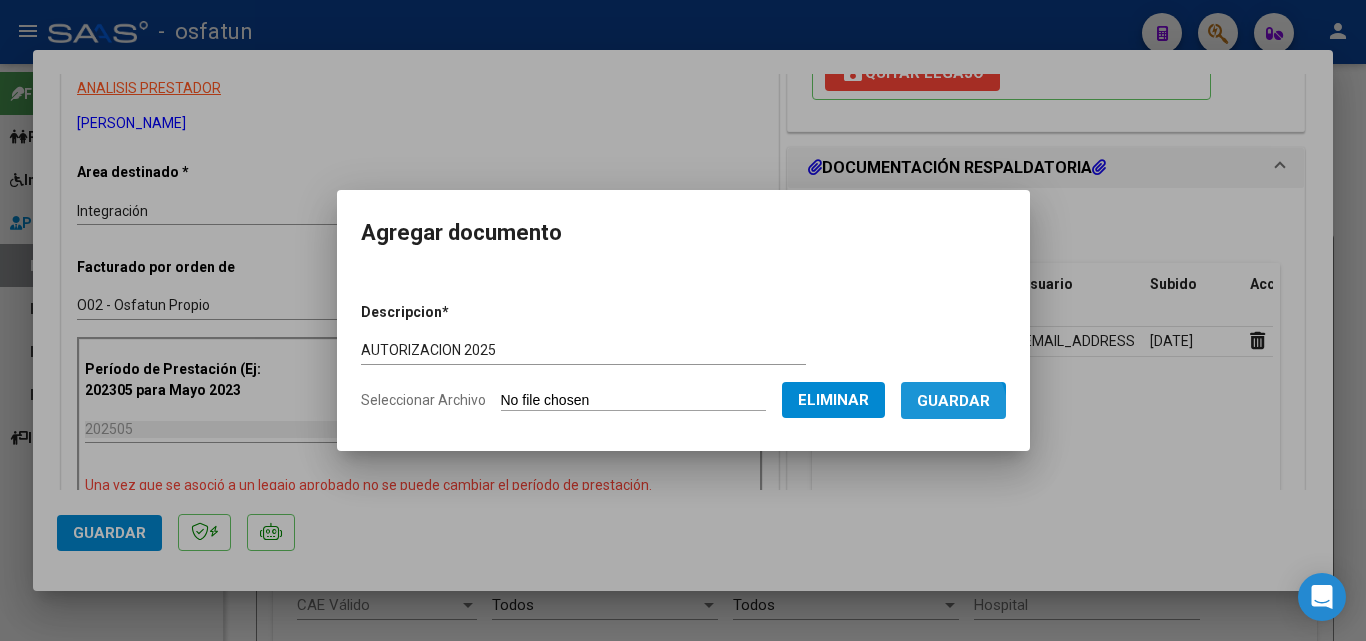 drag, startPoint x: 955, startPoint y: 413, endPoint x: 957, endPoint y: 403, distance: 10.198039 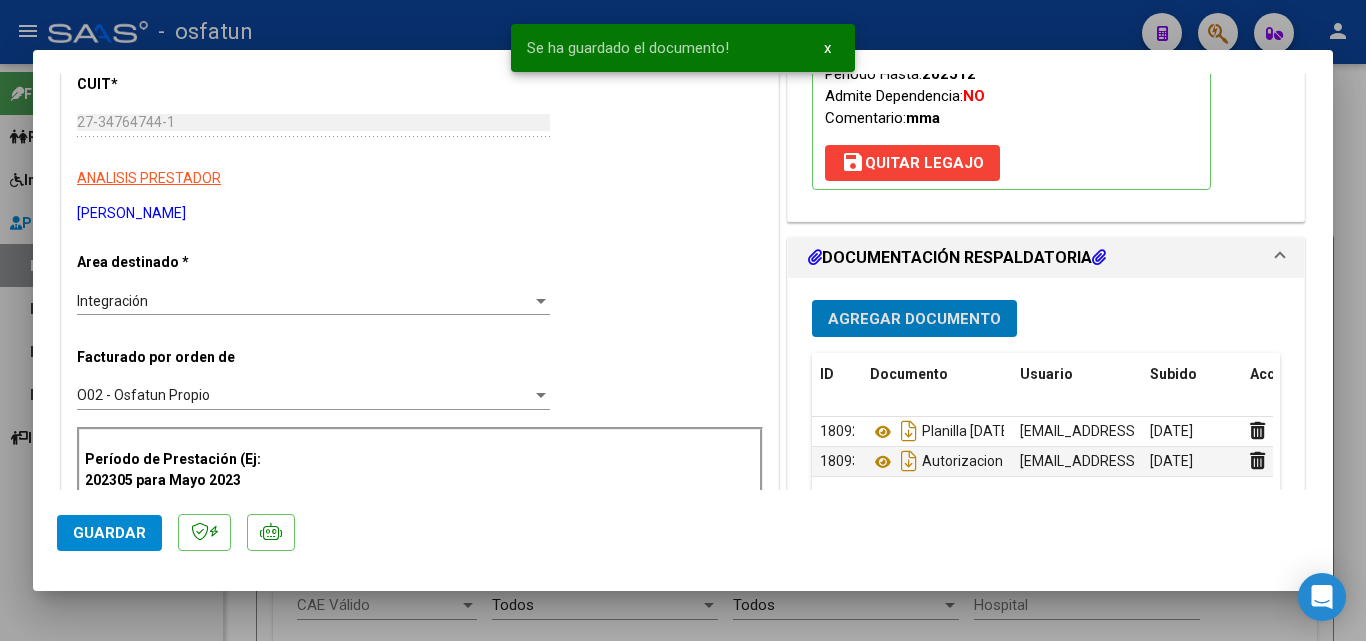 scroll, scrollTop: 500, scrollLeft: 0, axis: vertical 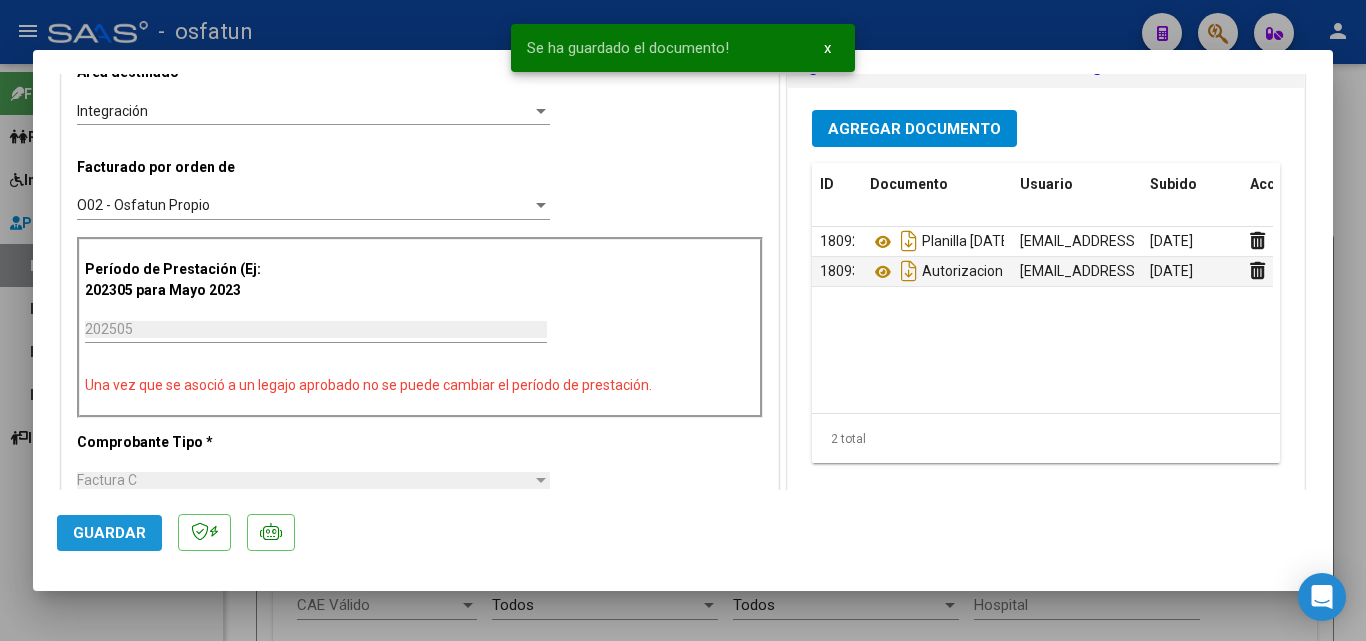 click on "Guardar" 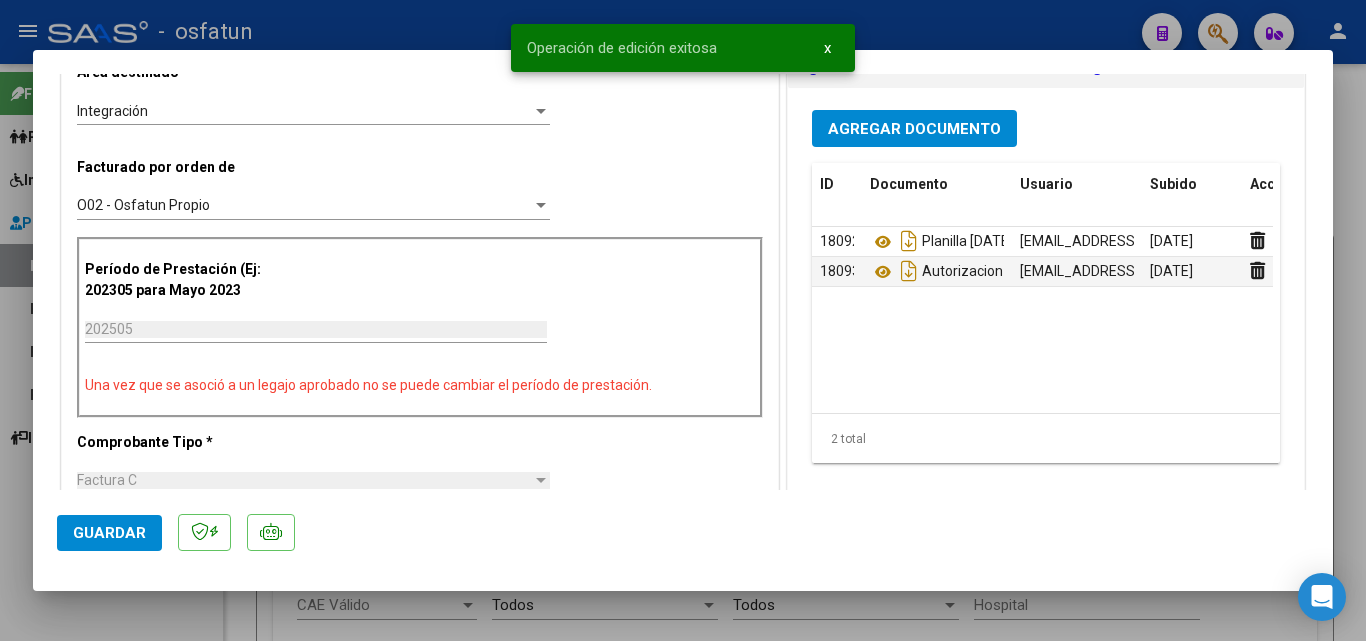 click at bounding box center (683, 320) 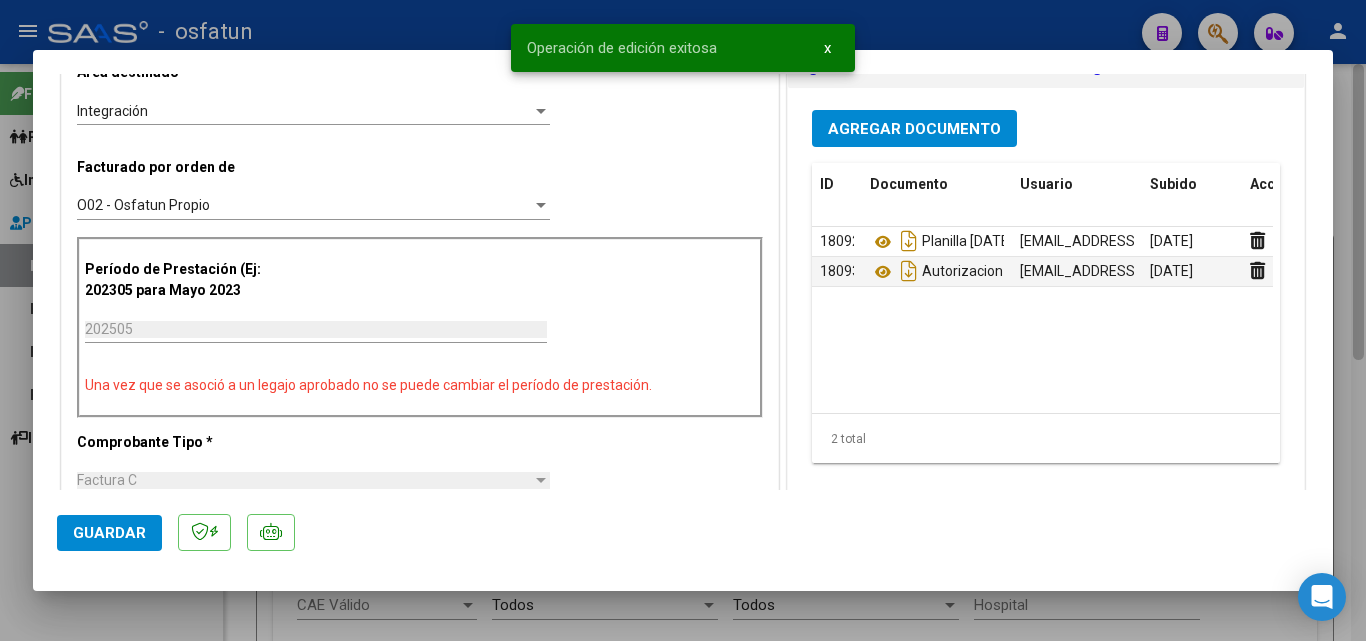 type 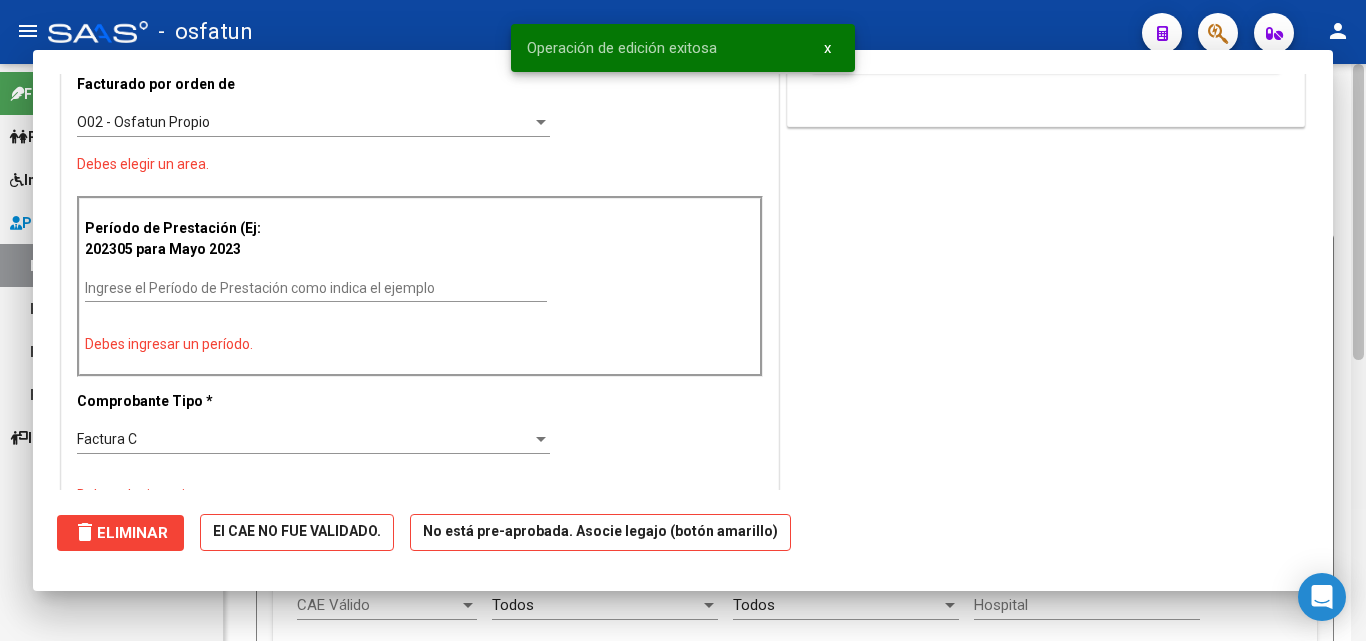 scroll, scrollTop: 0, scrollLeft: 0, axis: both 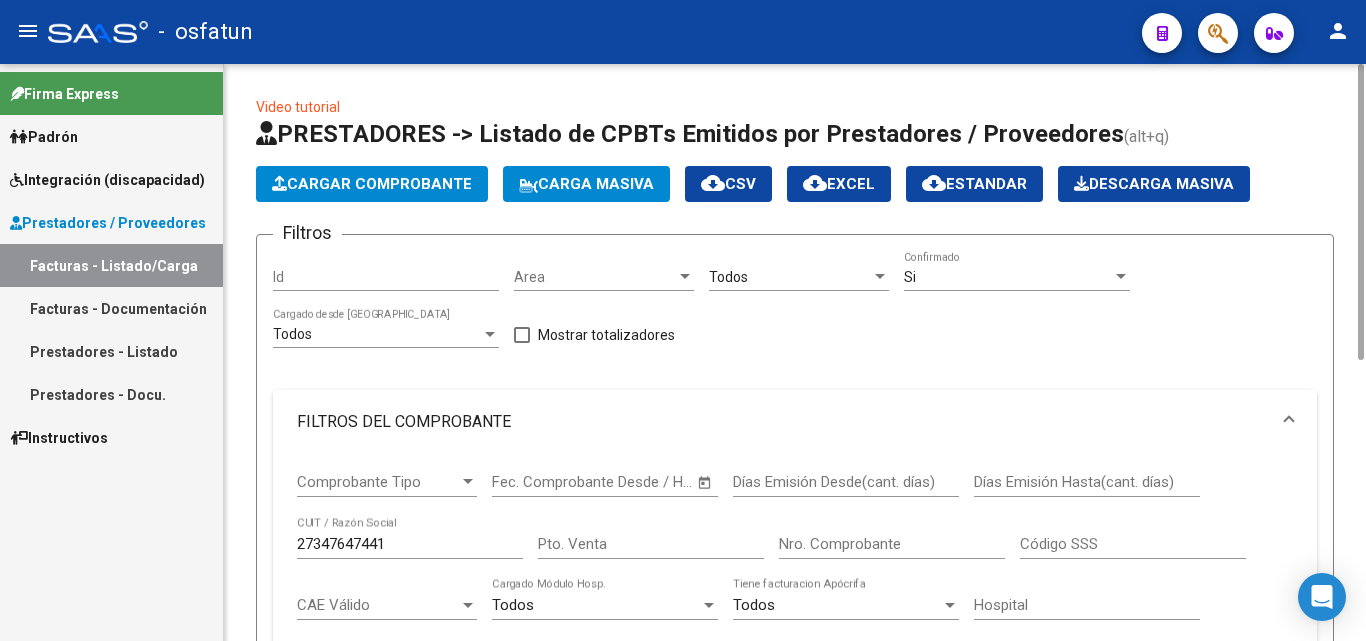 click on "27347647441" at bounding box center [410, 544] 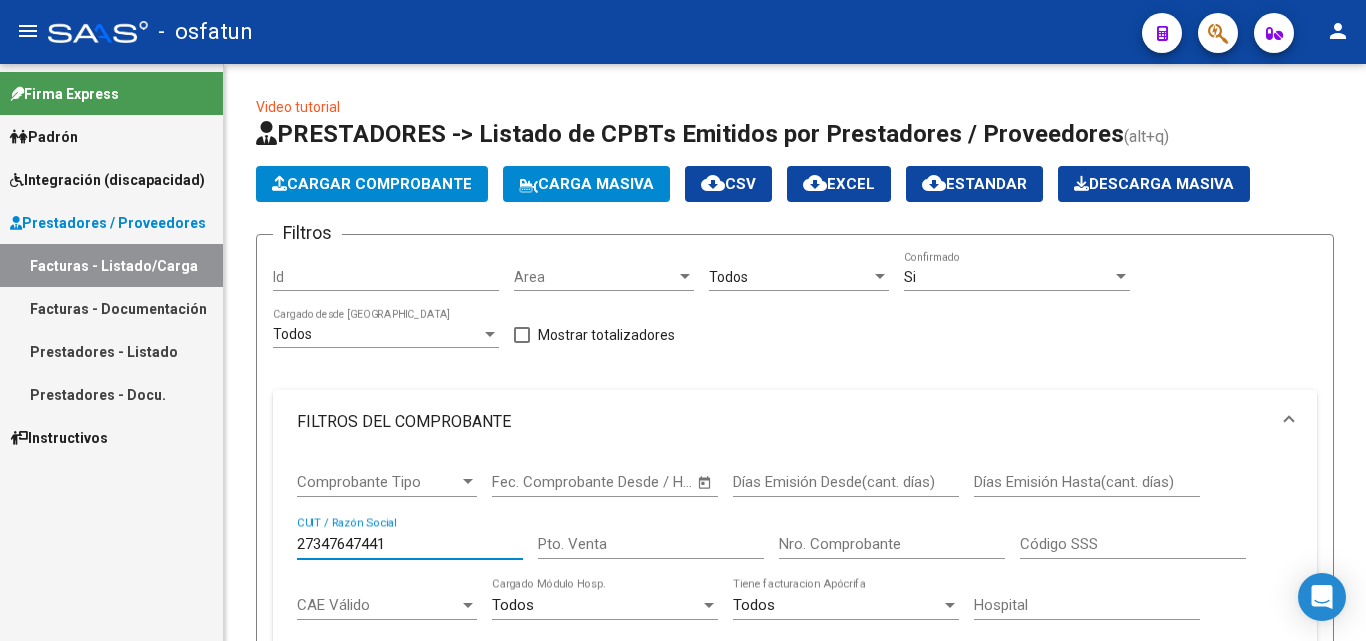 scroll, scrollTop: 400, scrollLeft: 0, axis: vertical 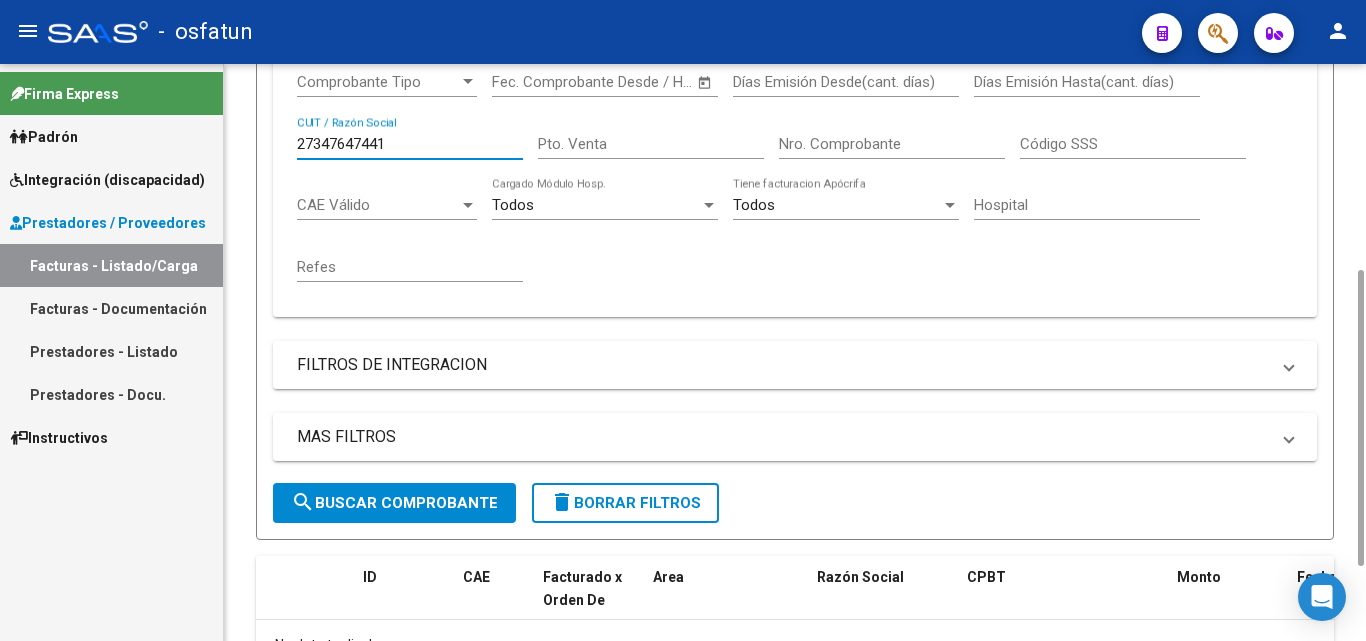 click on "search  Buscar Comprobante" 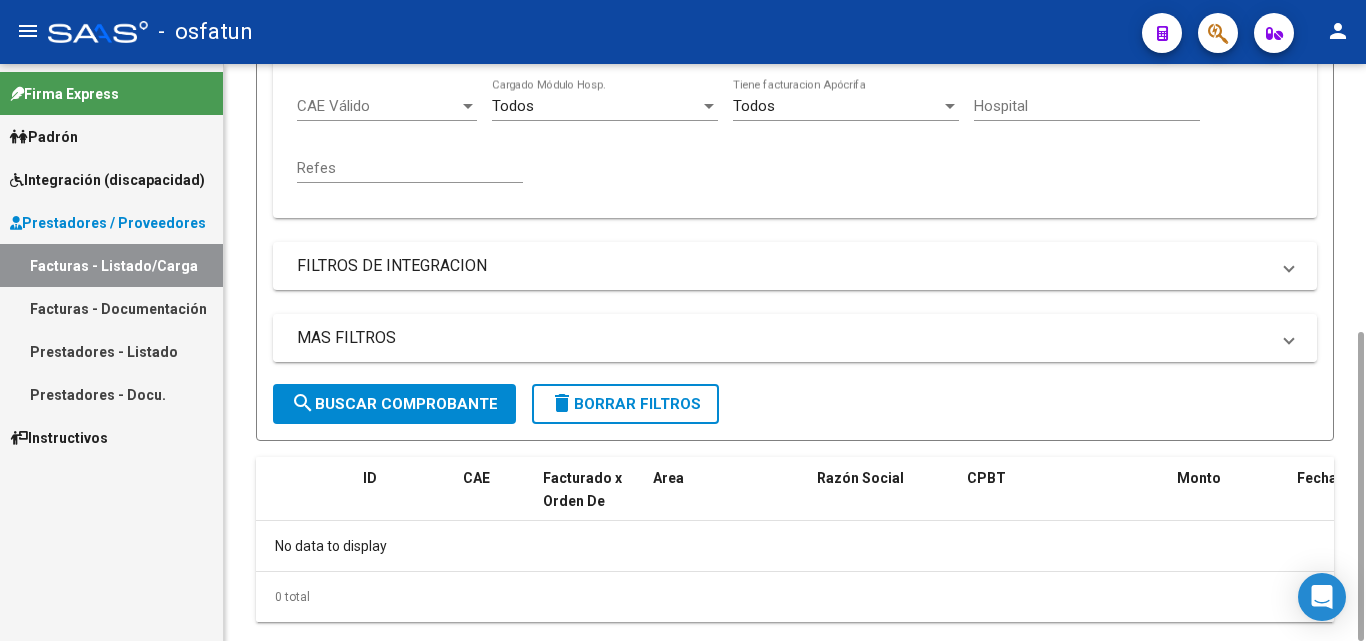 scroll, scrollTop: 99, scrollLeft: 0, axis: vertical 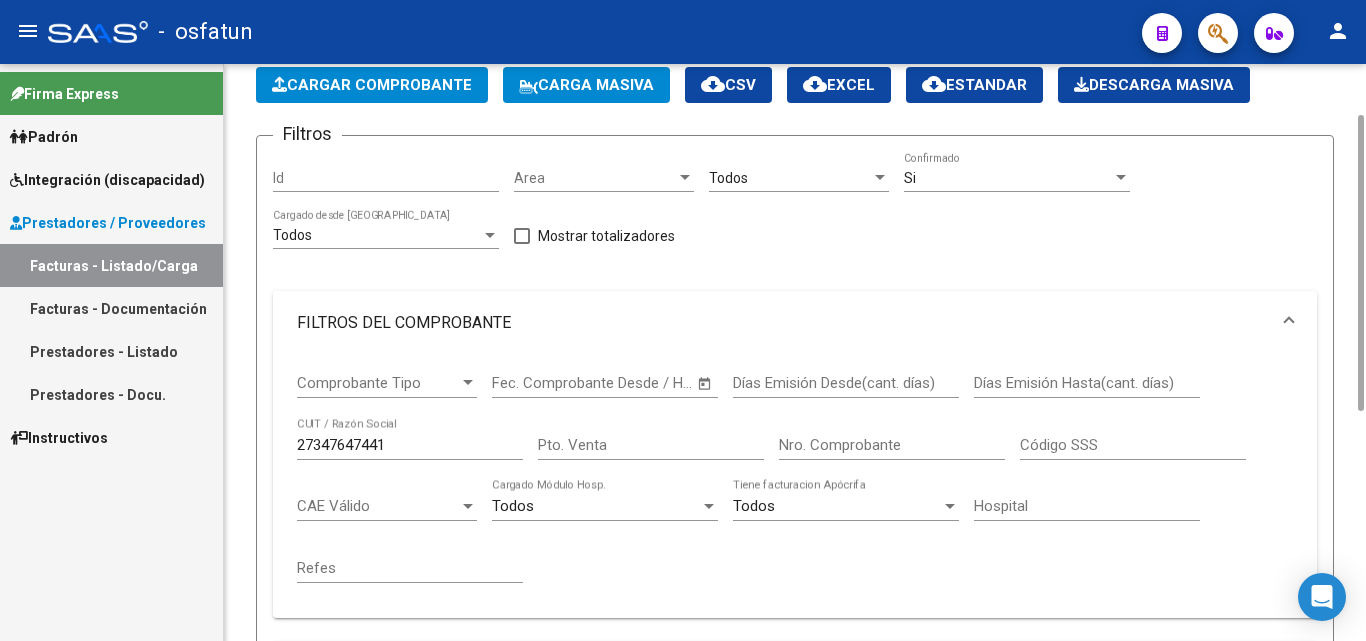 click on "Si" at bounding box center [1008, 178] 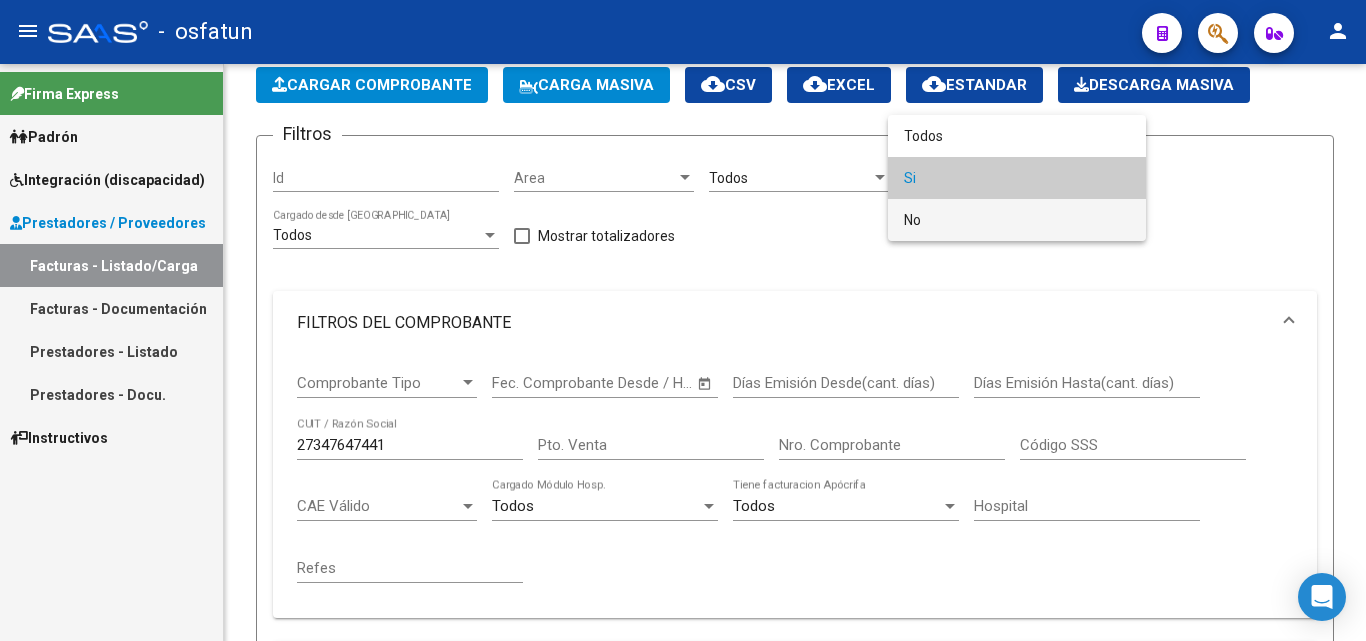 drag, startPoint x: 952, startPoint y: 215, endPoint x: 854, endPoint y: 225, distance: 98.50888 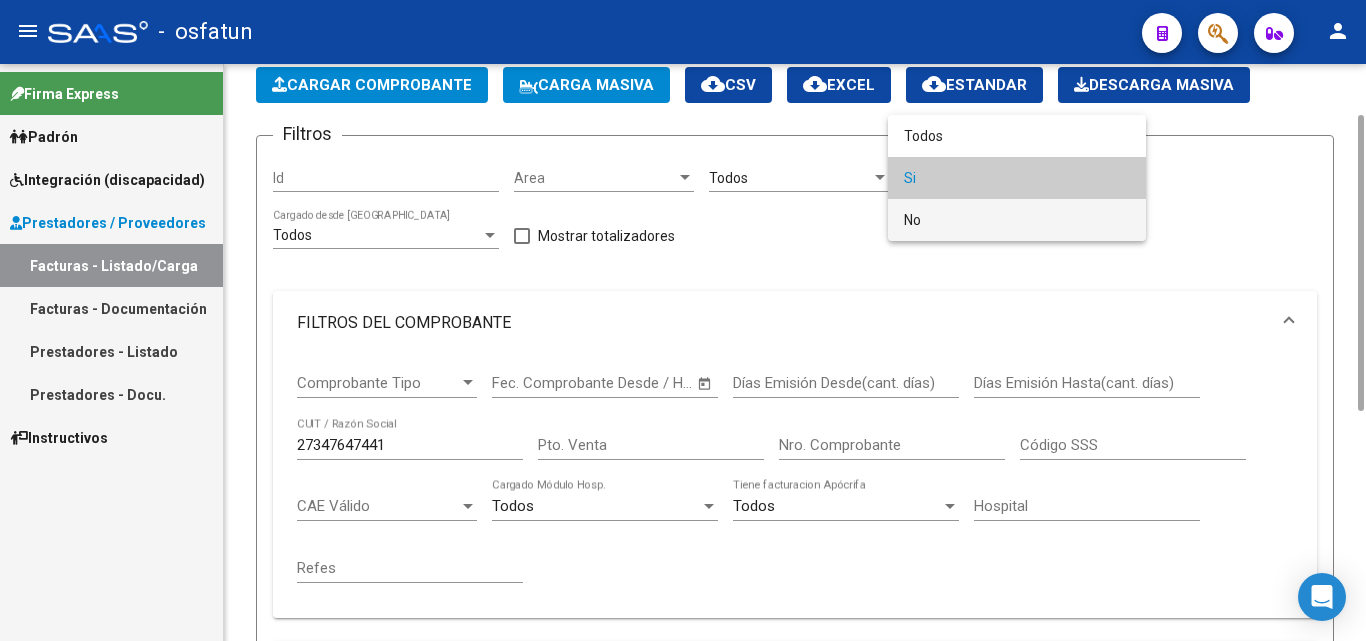 click on "No" at bounding box center (1017, 220) 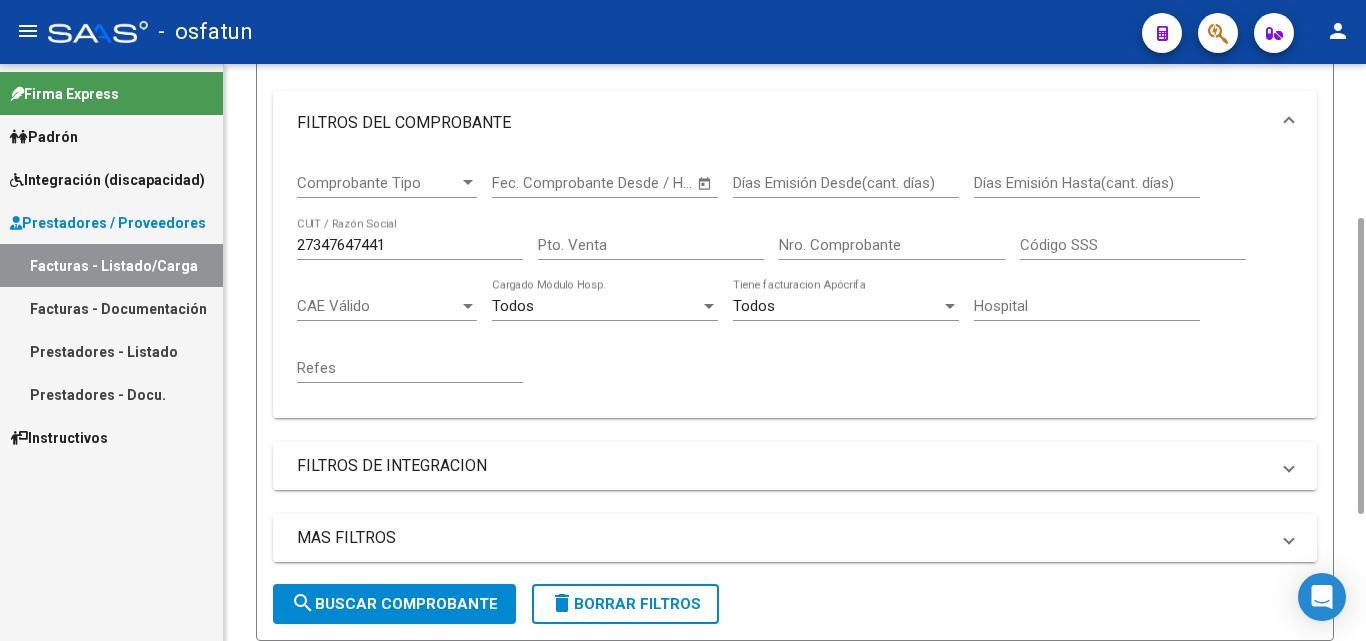 scroll, scrollTop: 499, scrollLeft: 0, axis: vertical 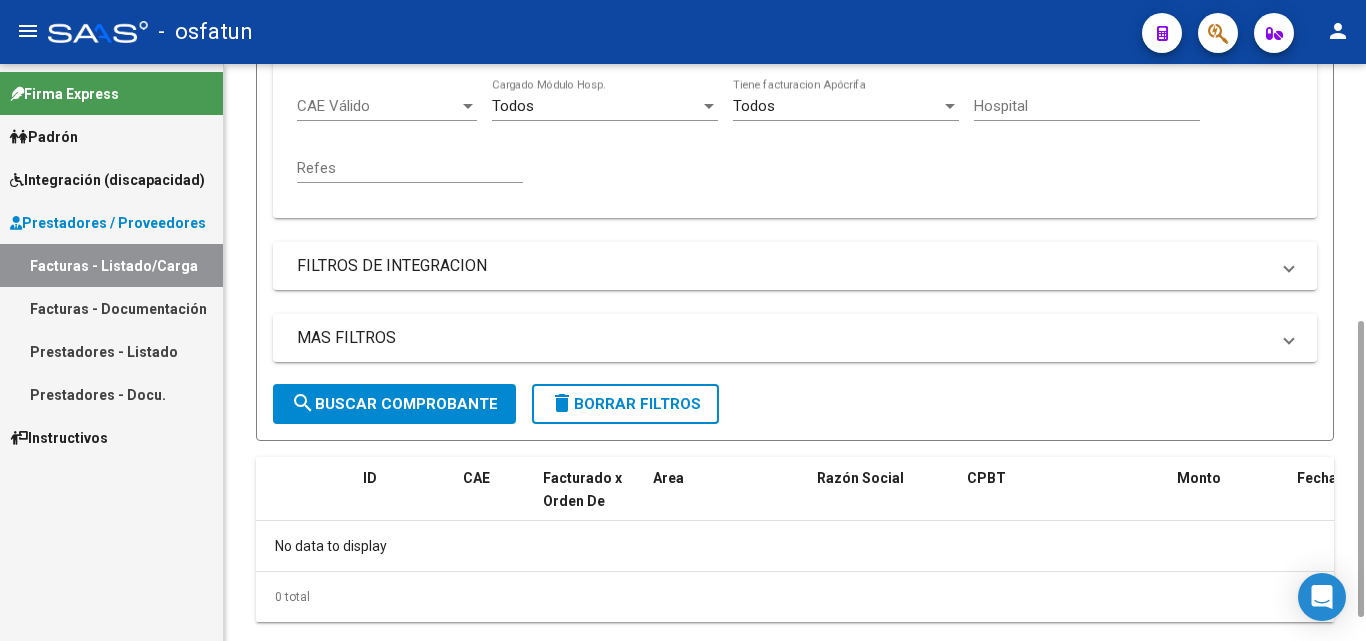 click on "Filtros Id Area Area Todos  Seleccionar Gerenciador No  Confirmado Todos  Cargado desde Masivo   Mostrar totalizadores   FILTROS DEL COMPROBANTE  Comprobante Tipo Comprobante Tipo Start date – Fec. Comprobante Desde / Hasta Días Emisión Desde(cant. días) Días Emisión Hasta(cant. días) 27347647441 CUIT / Razón Social Pto. Venta Nro. Comprobante Código SSS CAE Válido CAE Válido Todos  Cargado Módulo Hosp. Todos  Tiene facturacion Apócrifa Hospital Refes  FILTROS DE INTEGRACION  Todos  Cargado en Para Enviar SSS Período De Prestación Campos del Archivo de Rendición Devuelto x SSS (dr_envio) Todos  Rendido x SSS (dr_envio) Tipo de Registro Tipo de Registro Período Presentación Período [PERSON_NAME] del Legajo Asociado (preaprobación) Afiliado Legajo (cuil/nombre) Todos  Solo facturas preaprobadas  MAS FILTROS  Todos  Con Doc. Respaldatoria Todos  Con Trazabilidad Todos  Asociado a Expediente Sur Auditoría Auditoría Auditoría Id Start date – Auditoría Confirmada Desde / Hasta –" 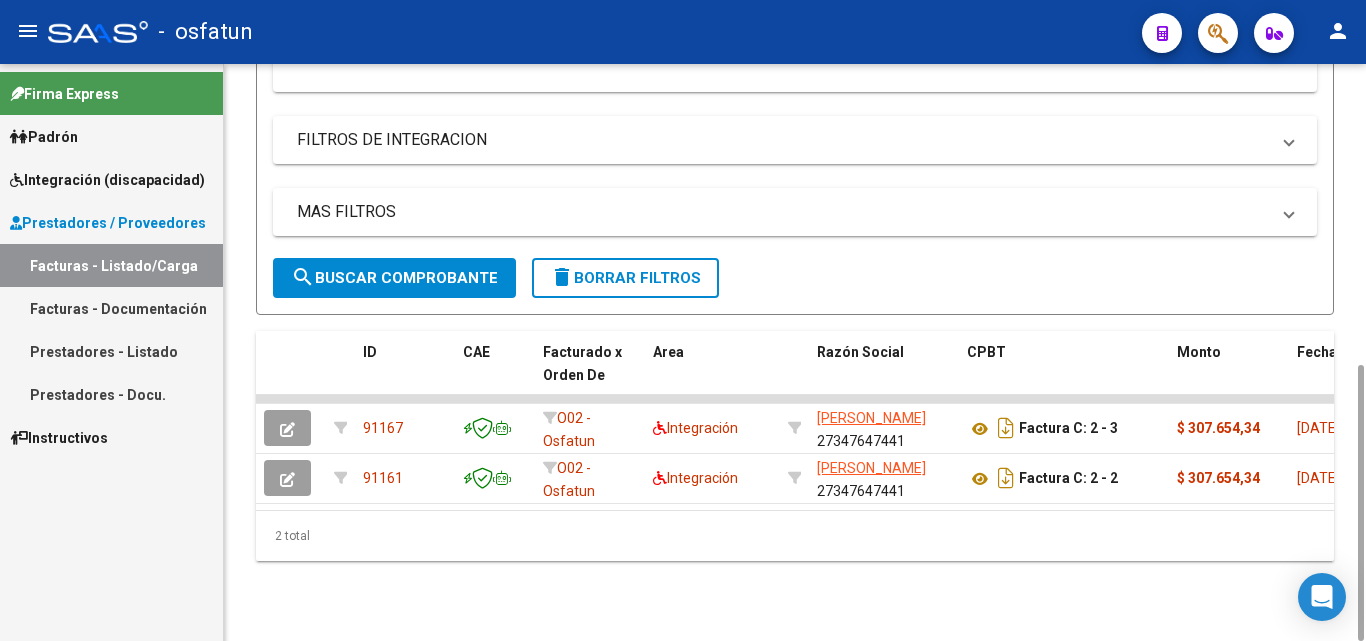 scroll, scrollTop: 0, scrollLeft: 0, axis: both 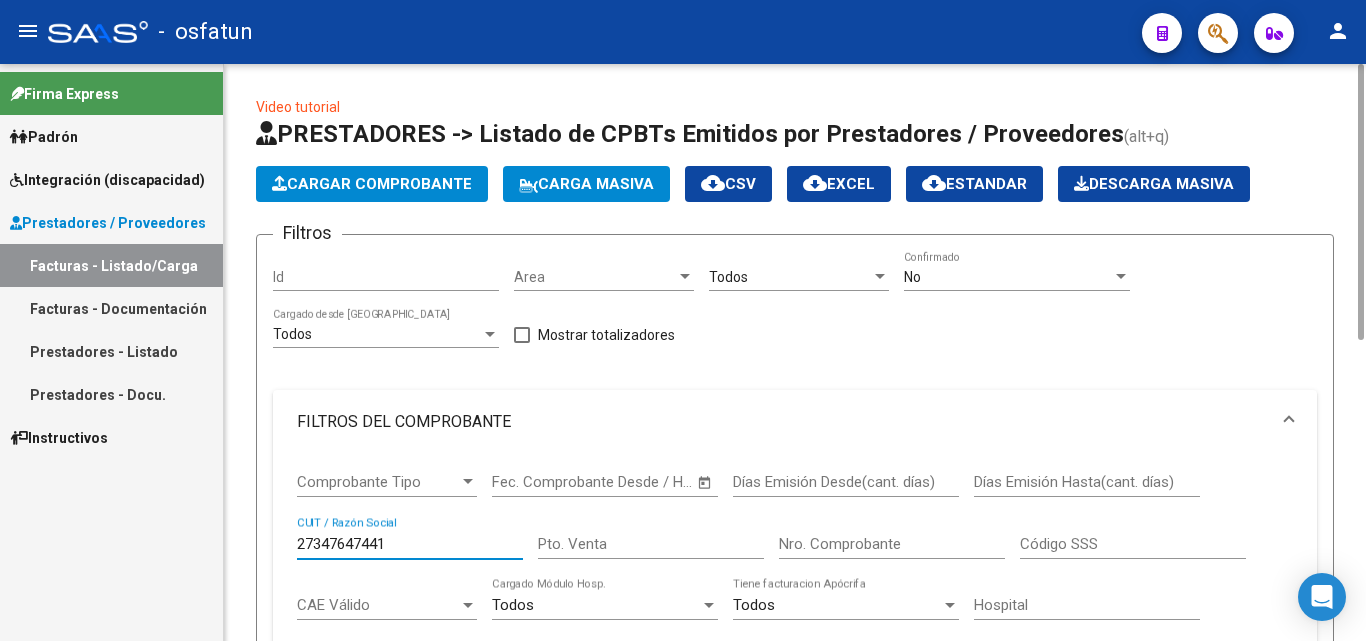 drag, startPoint x: 417, startPoint y: 550, endPoint x: 272, endPoint y: 550, distance: 145 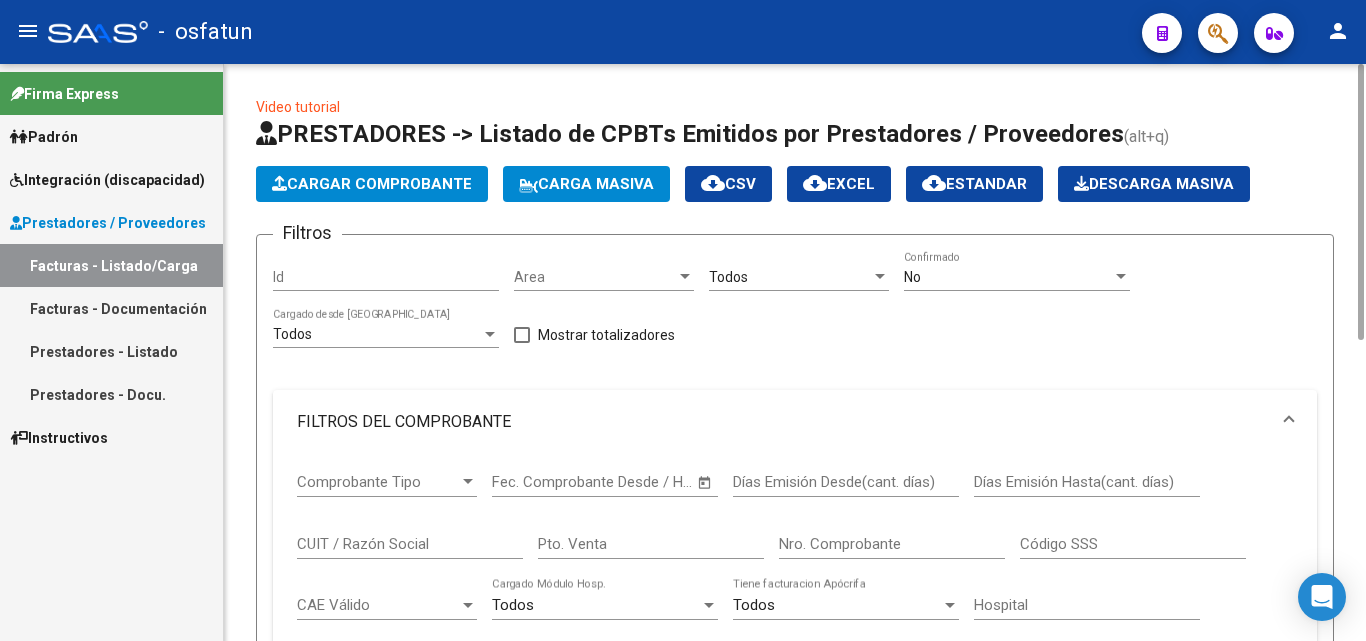 drag, startPoint x: 320, startPoint y: 553, endPoint x: 302, endPoint y: 540, distance: 22.203604 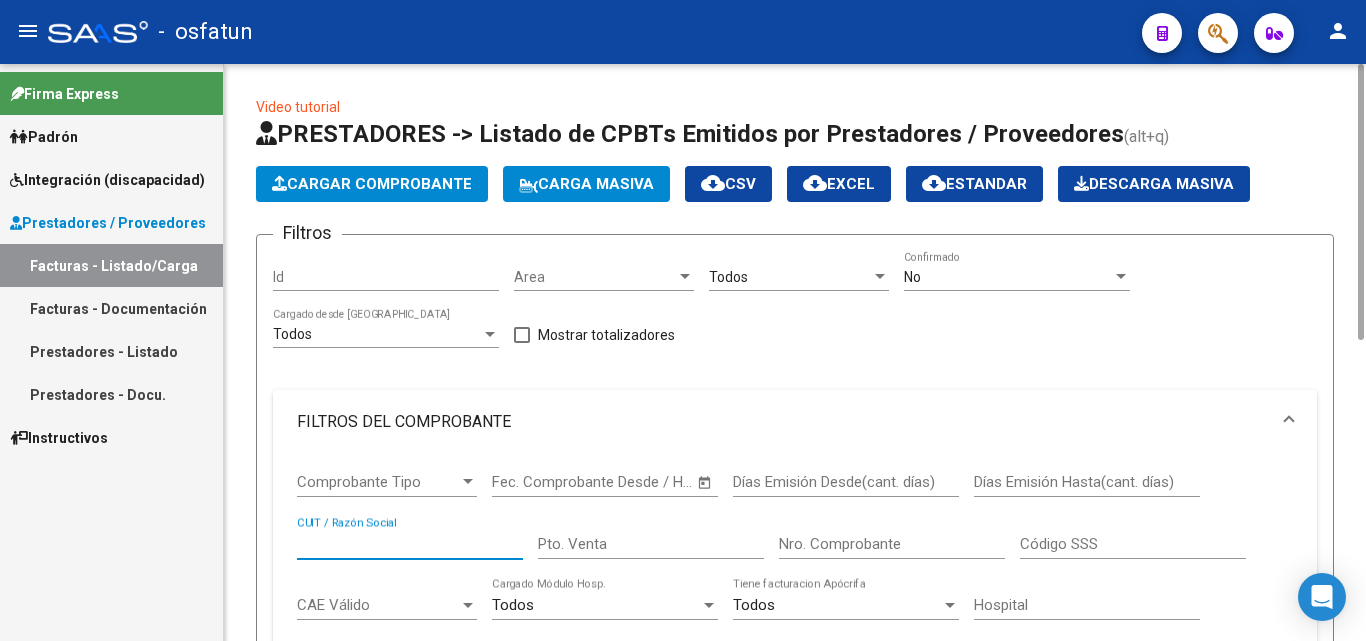paste on "27263004944" 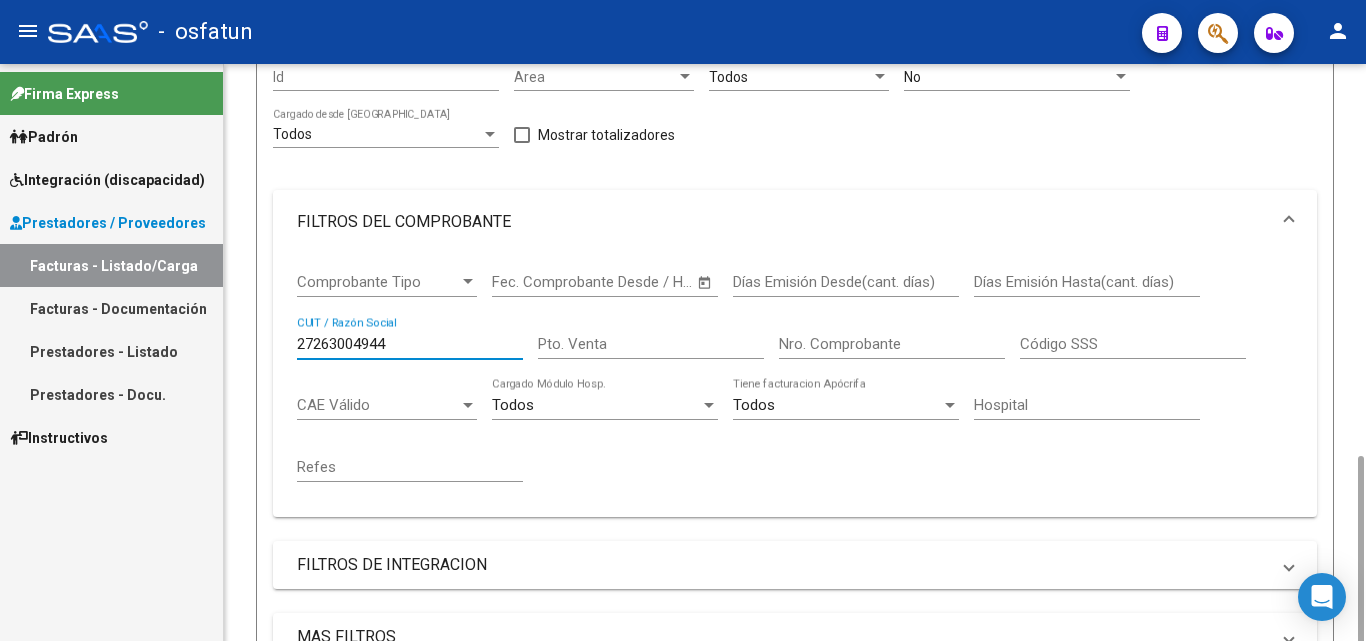 scroll, scrollTop: 400, scrollLeft: 0, axis: vertical 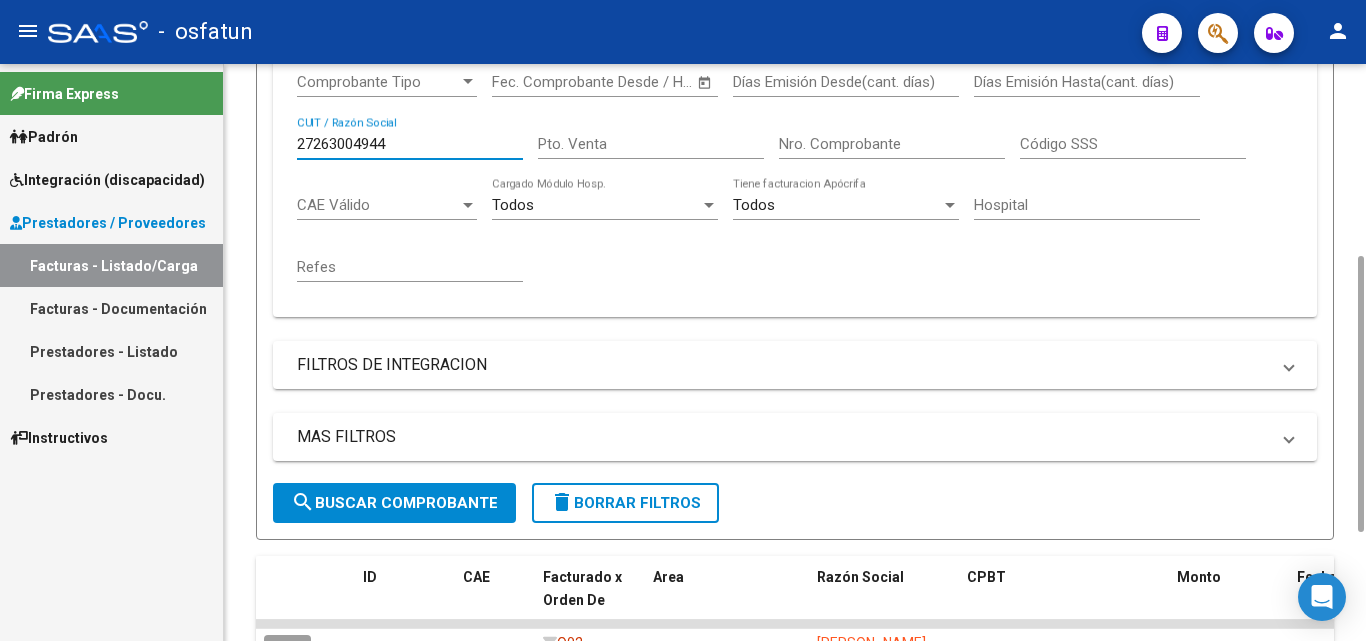 type on "27263004944" 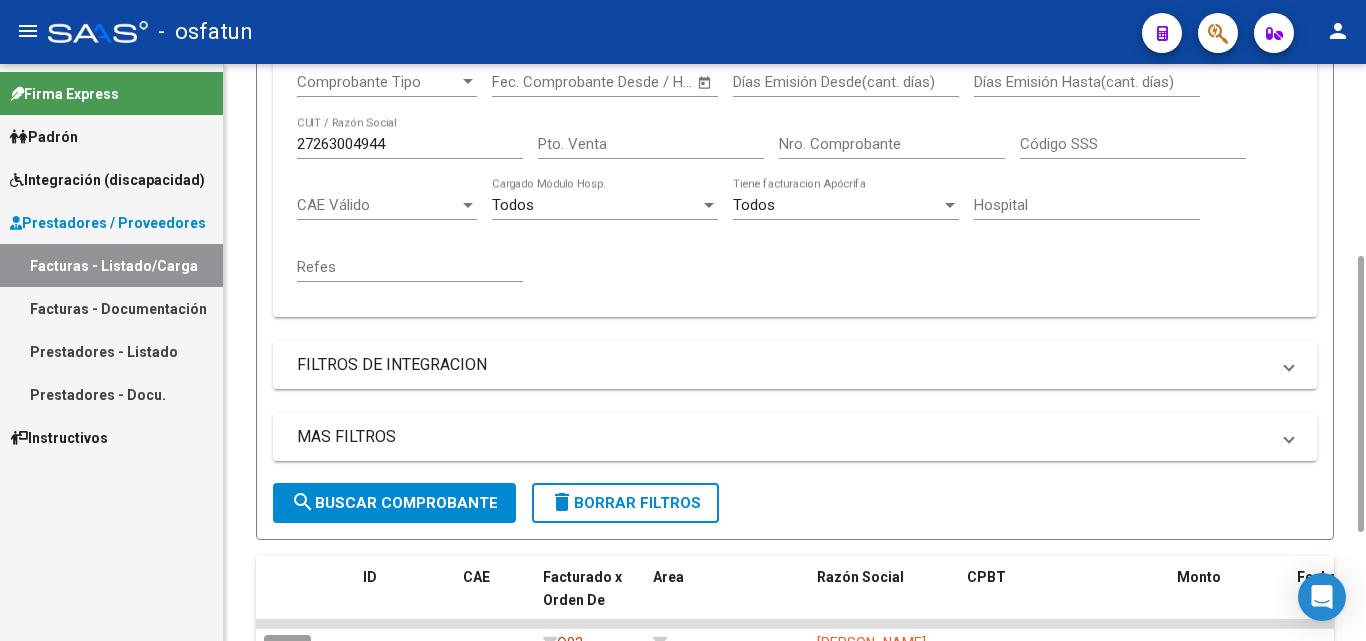 scroll, scrollTop: 675, scrollLeft: 0, axis: vertical 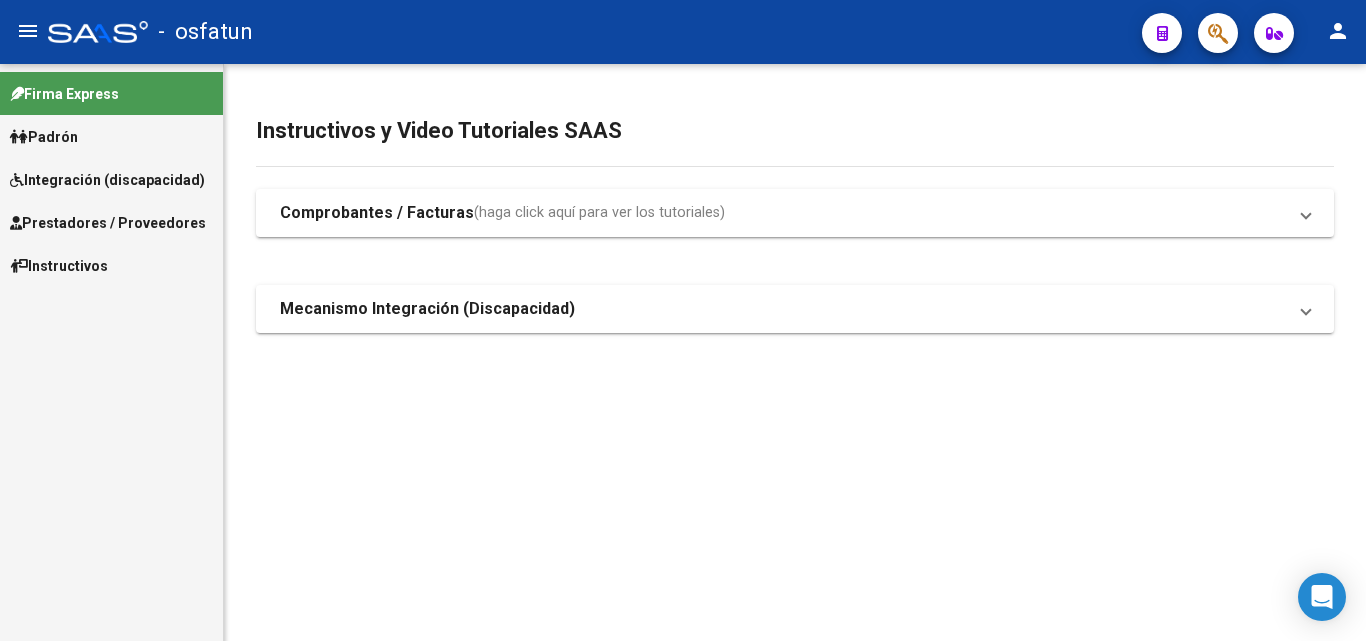 click on "Prestadores / Proveedores" at bounding box center [108, 223] 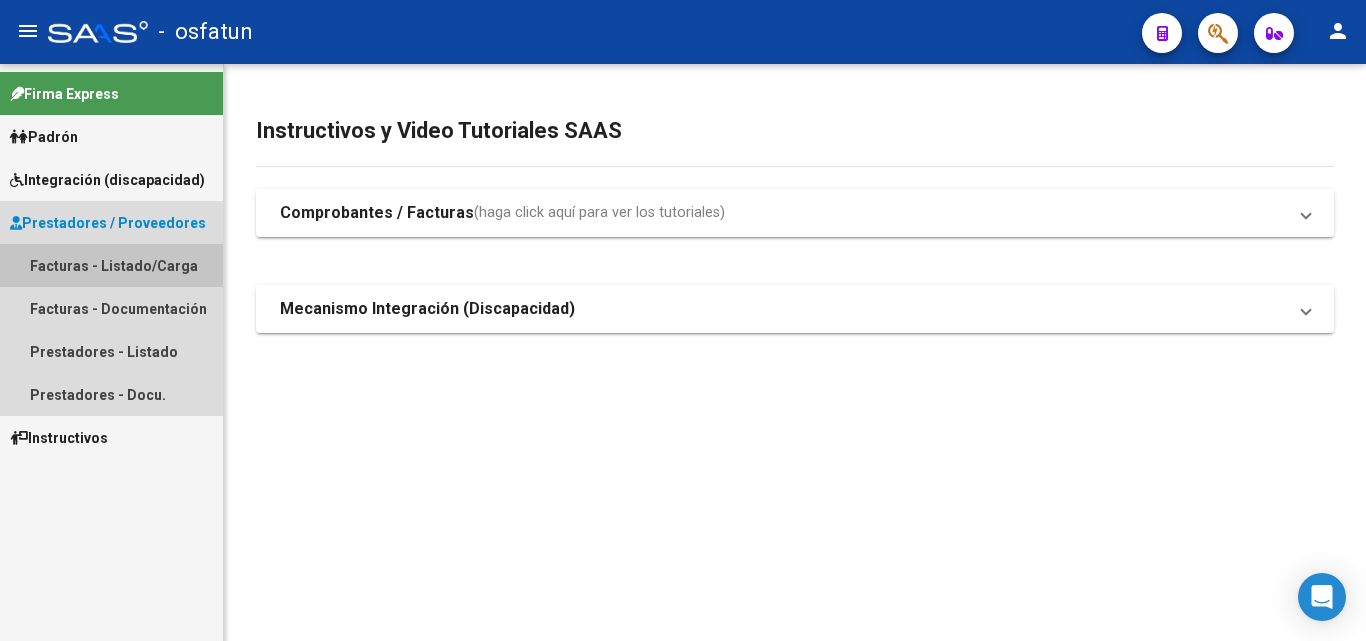drag, startPoint x: 94, startPoint y: 258, endPoint x: 236, endPoint y: 320, distance: 154.94514 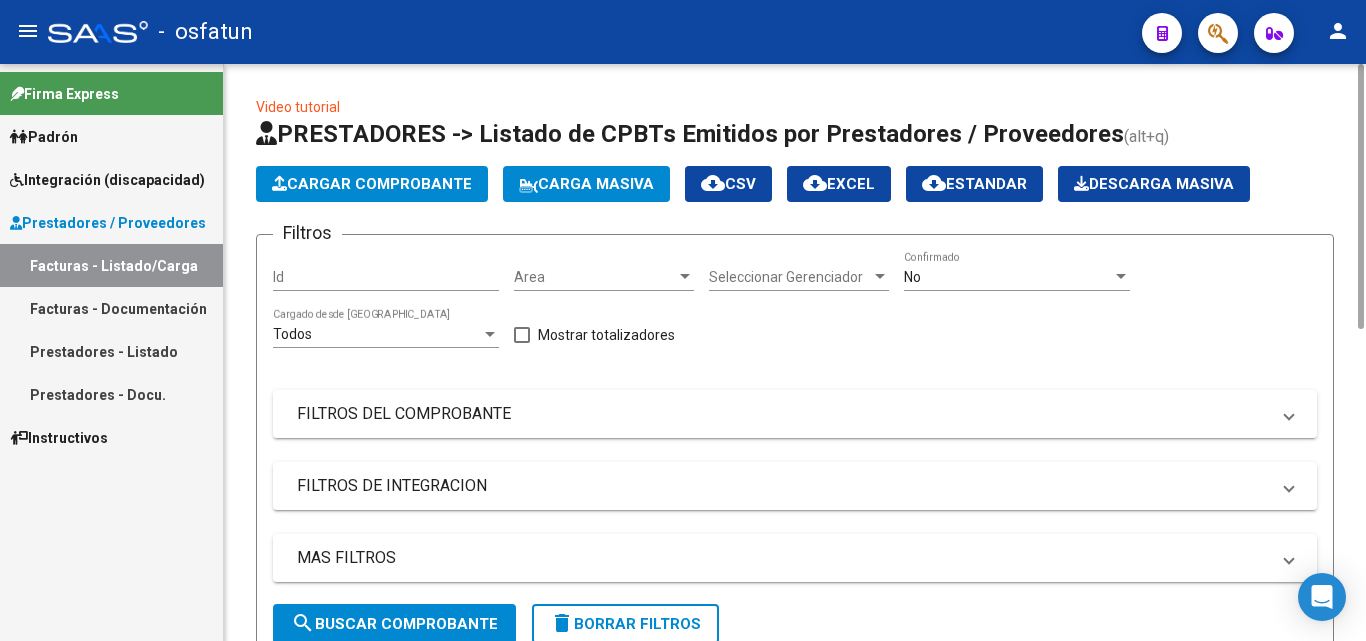 click on "FILTROS DEL COMPROBANTE" 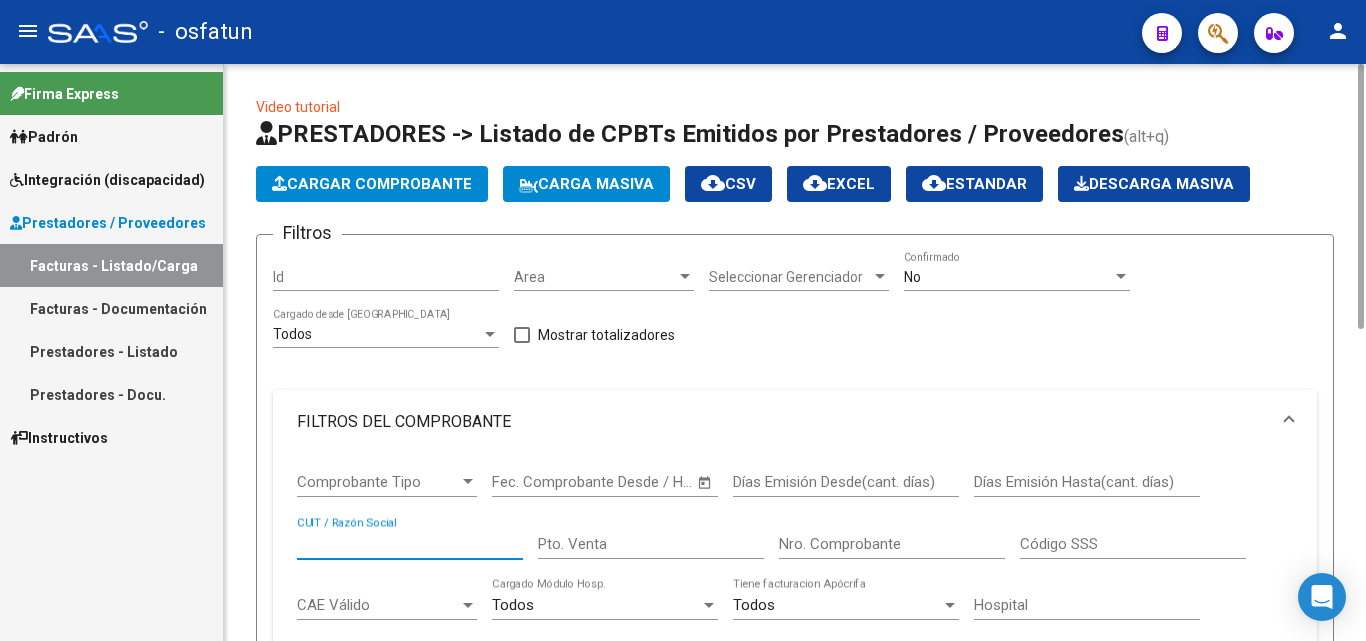 click on "CUIT / Razón Social" at bounding box center [410, 544] 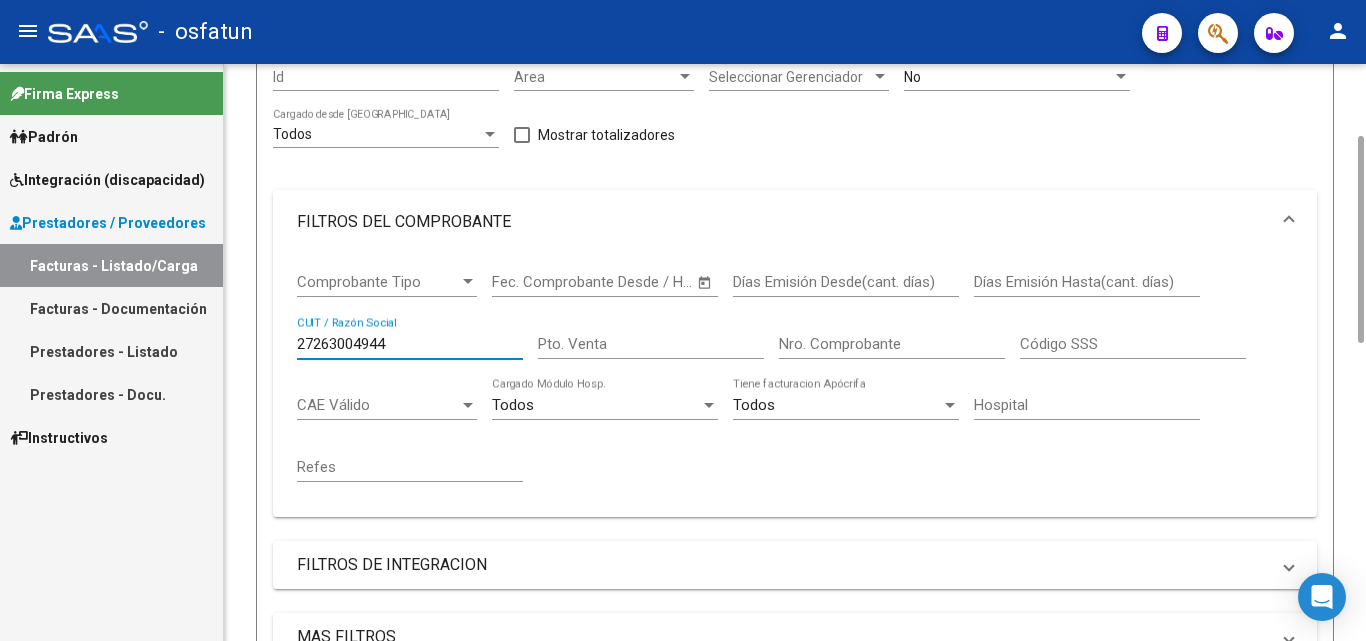 scroll, scrollTop: 0, scrollLeft: 0, axis: both 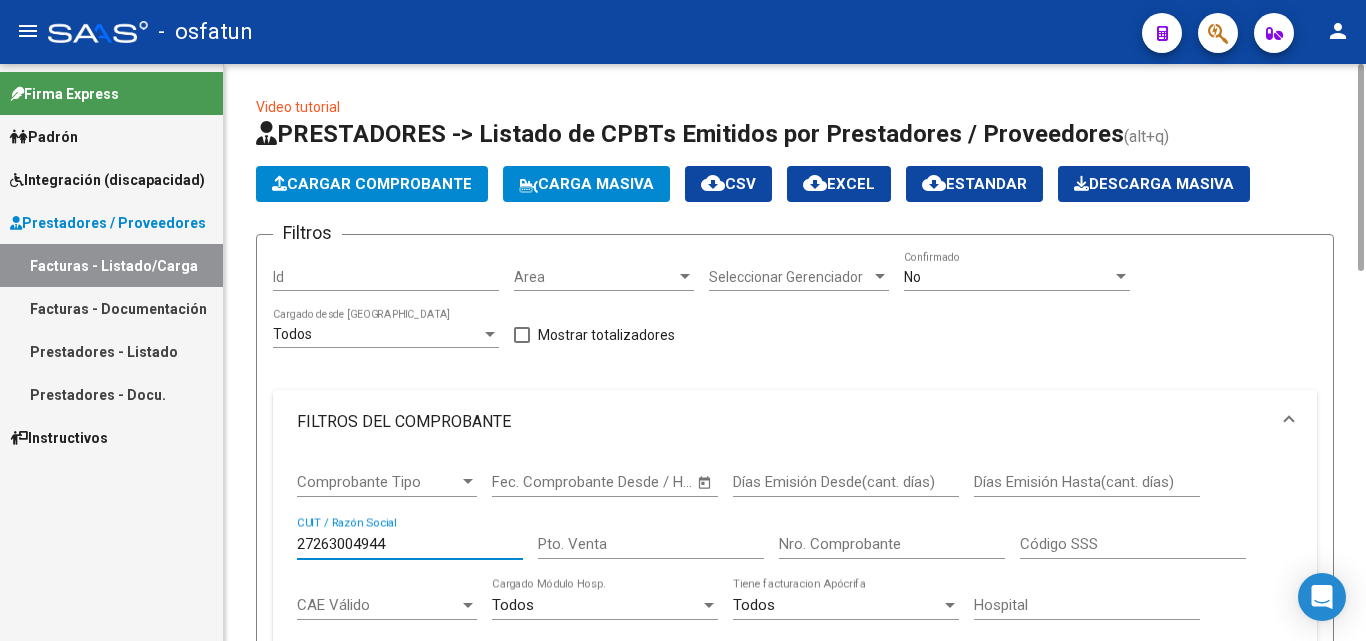 click on "Seleccionar Gerenciador" at bounding box center [790, 277] 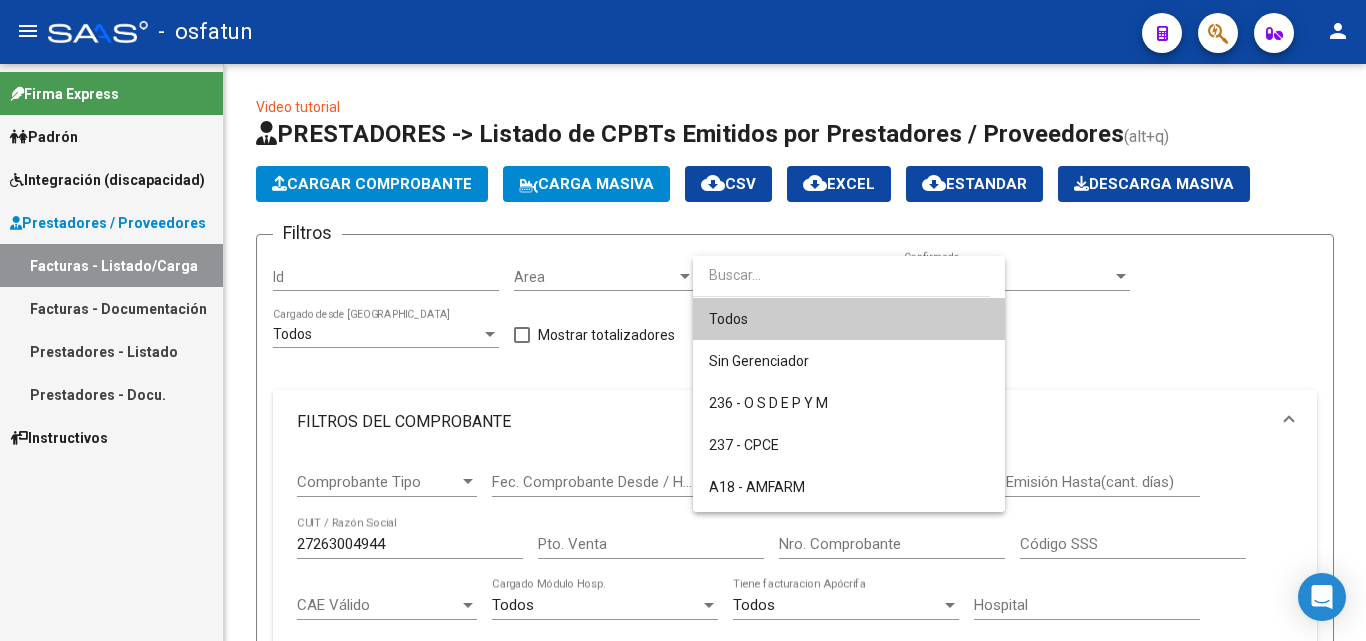 click on "Todos" at bounding box center (849, 319) 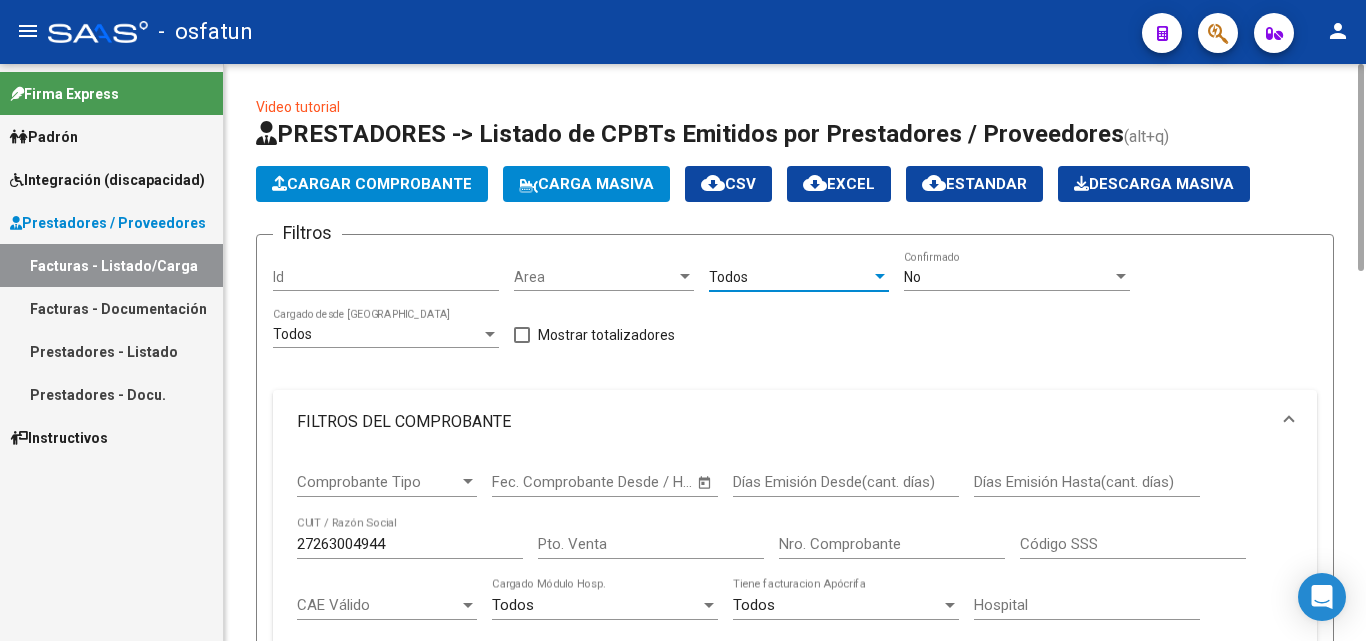 click on "No" at bounding box center (1008, 277) 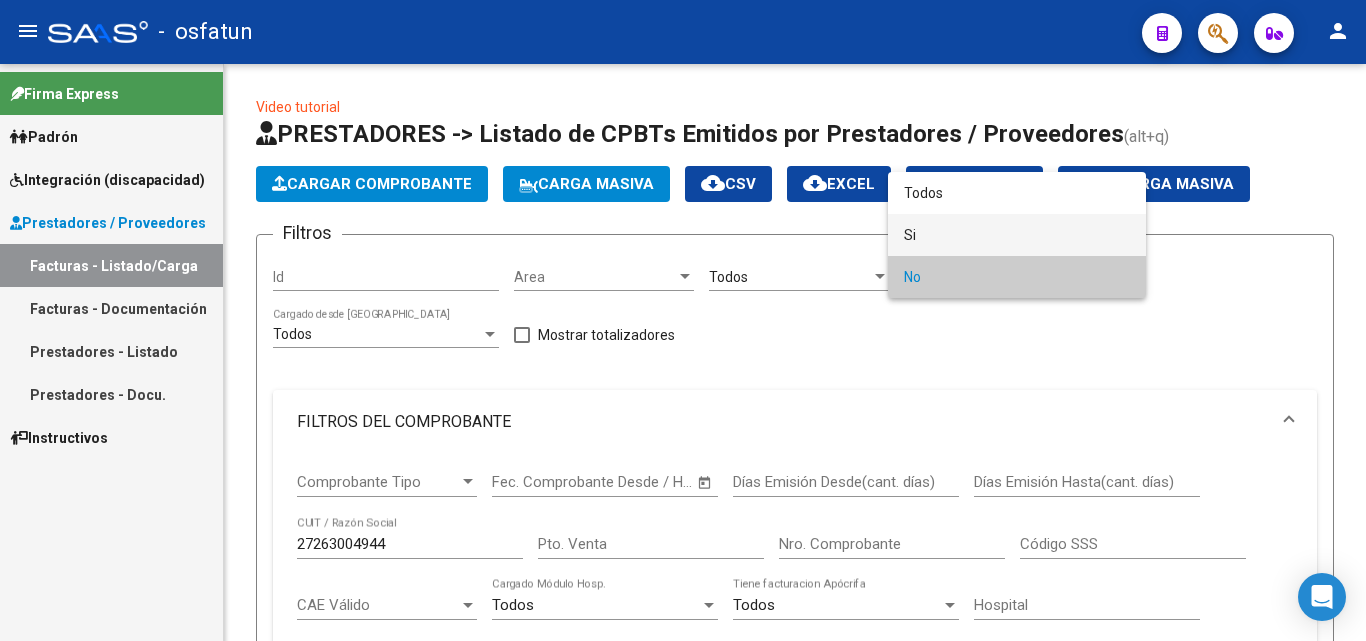 click on "Si" at bounding box center (1017, 235) 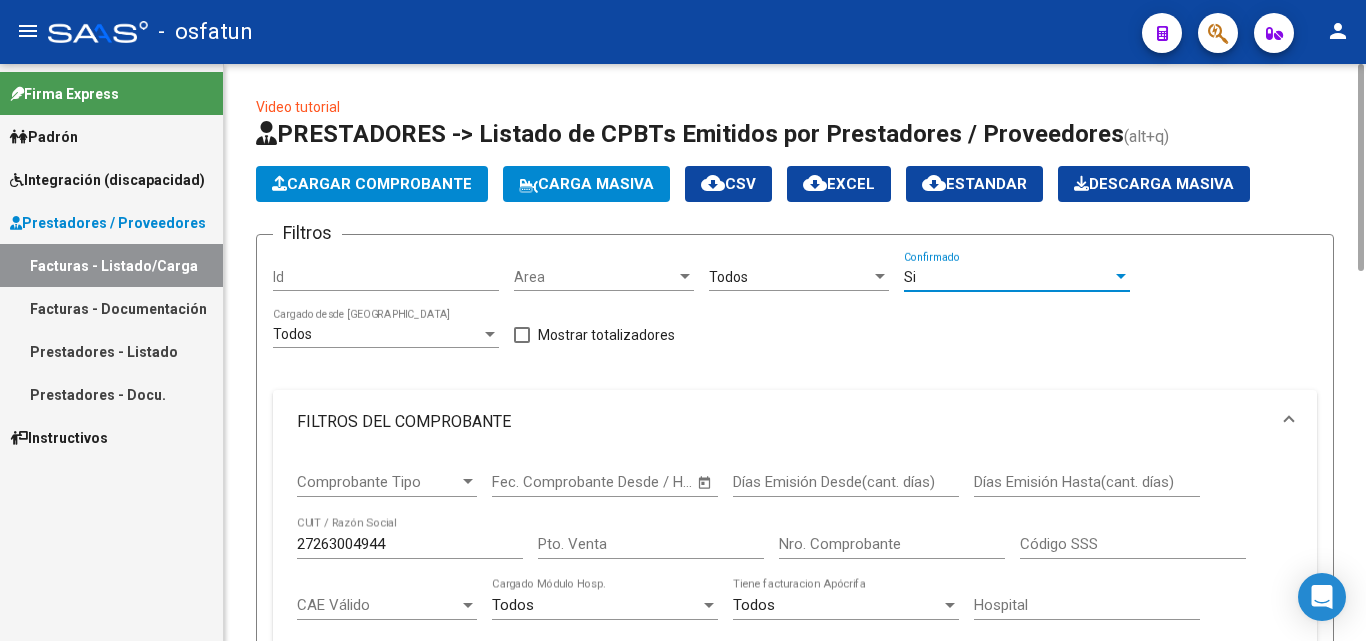 scroll, scrollTop: 600, scrollLeft: 0, axis: vertical 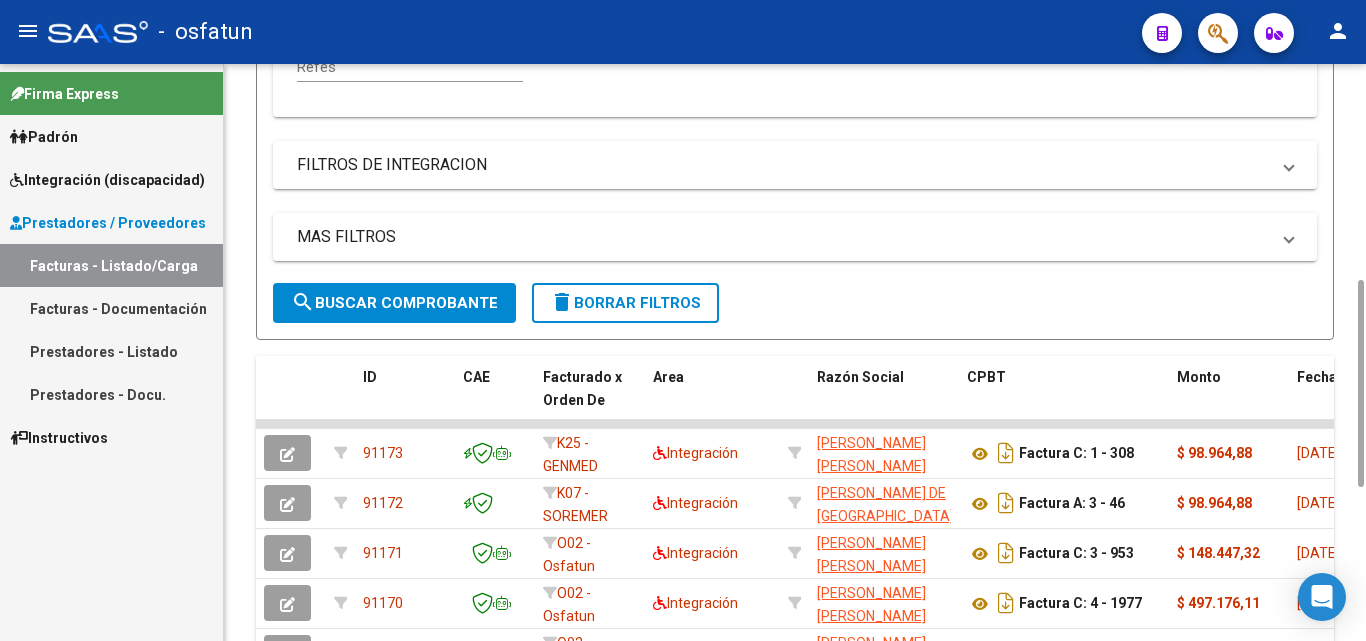 click on "search  Buscar Comprobante" 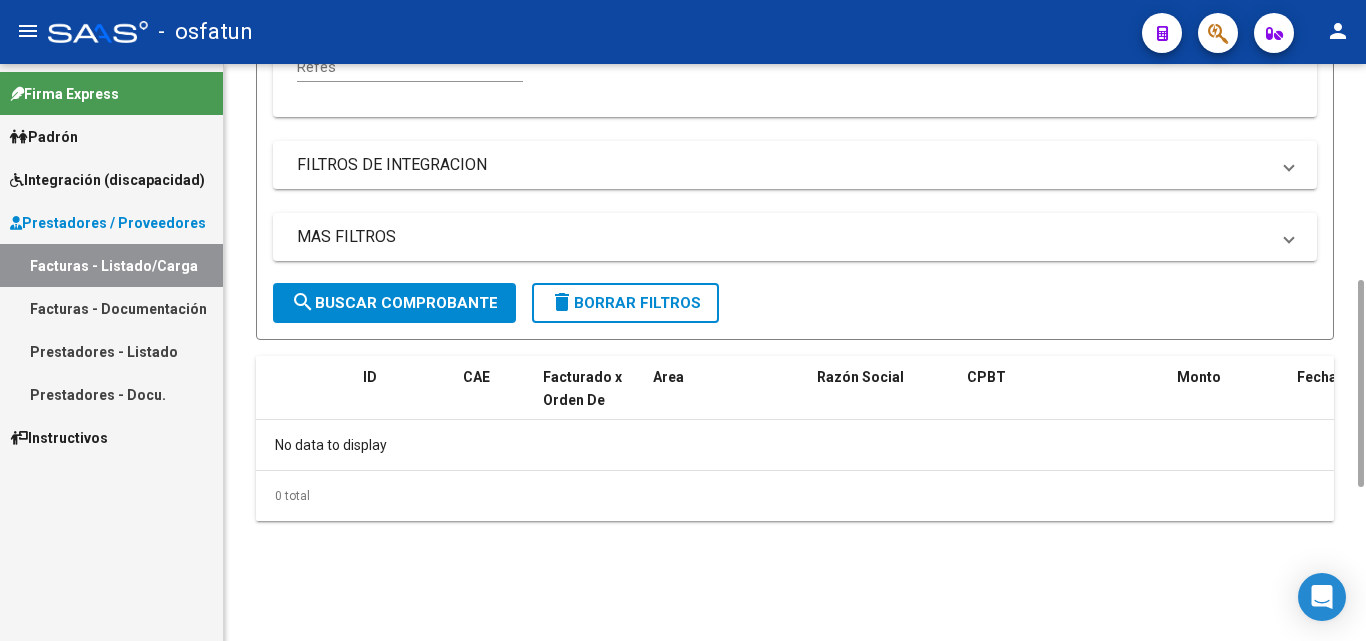 scroll, scrollTop: 200, scrollLeft: 0, axis: vertical 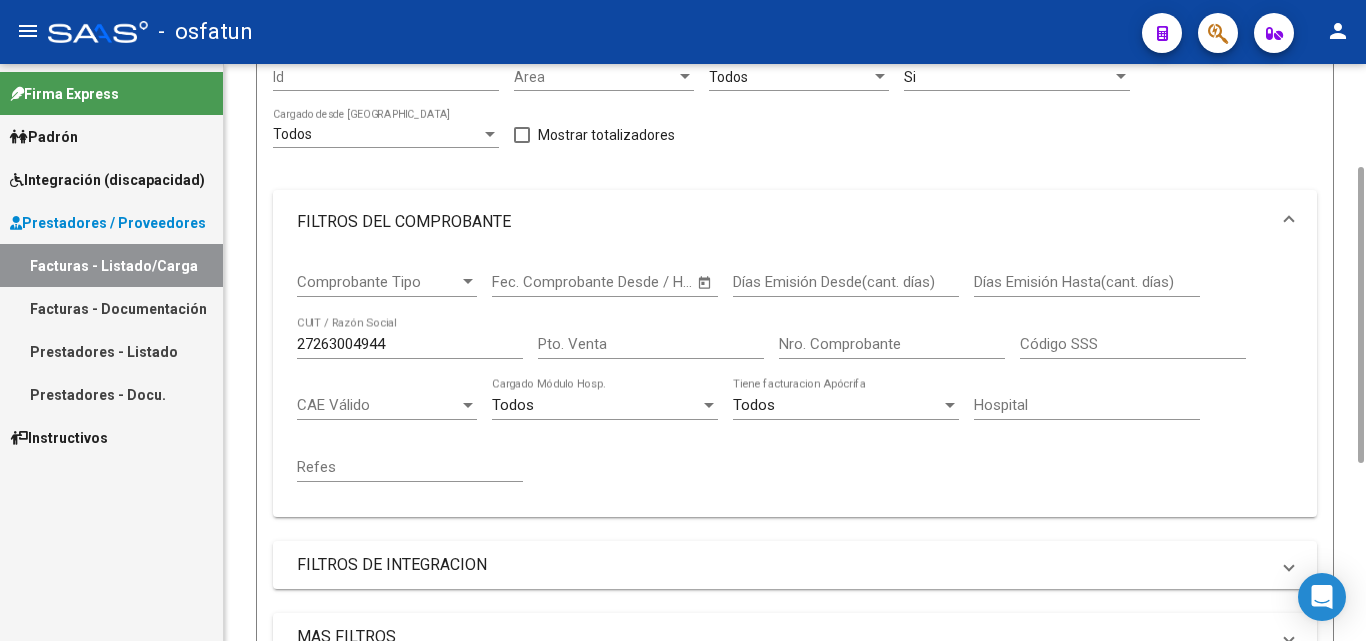 click on "Si" at bounding box center (1008, 77) 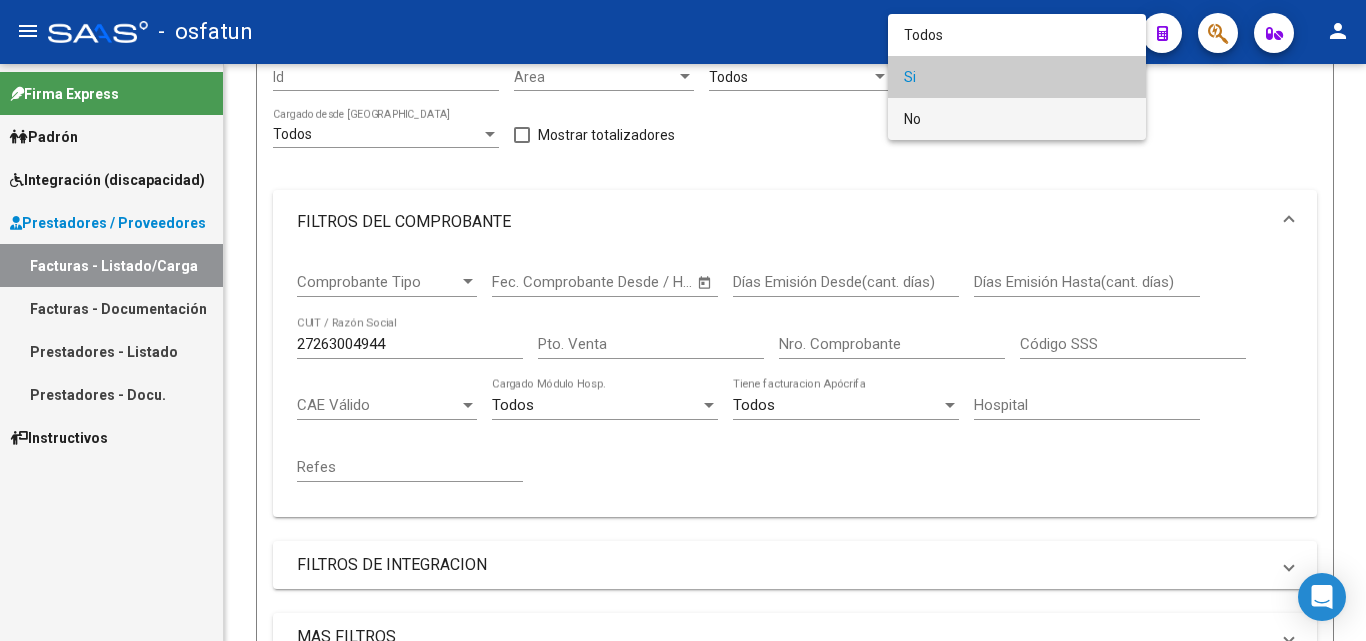 click on "No" at bounding box center [1017, 119] 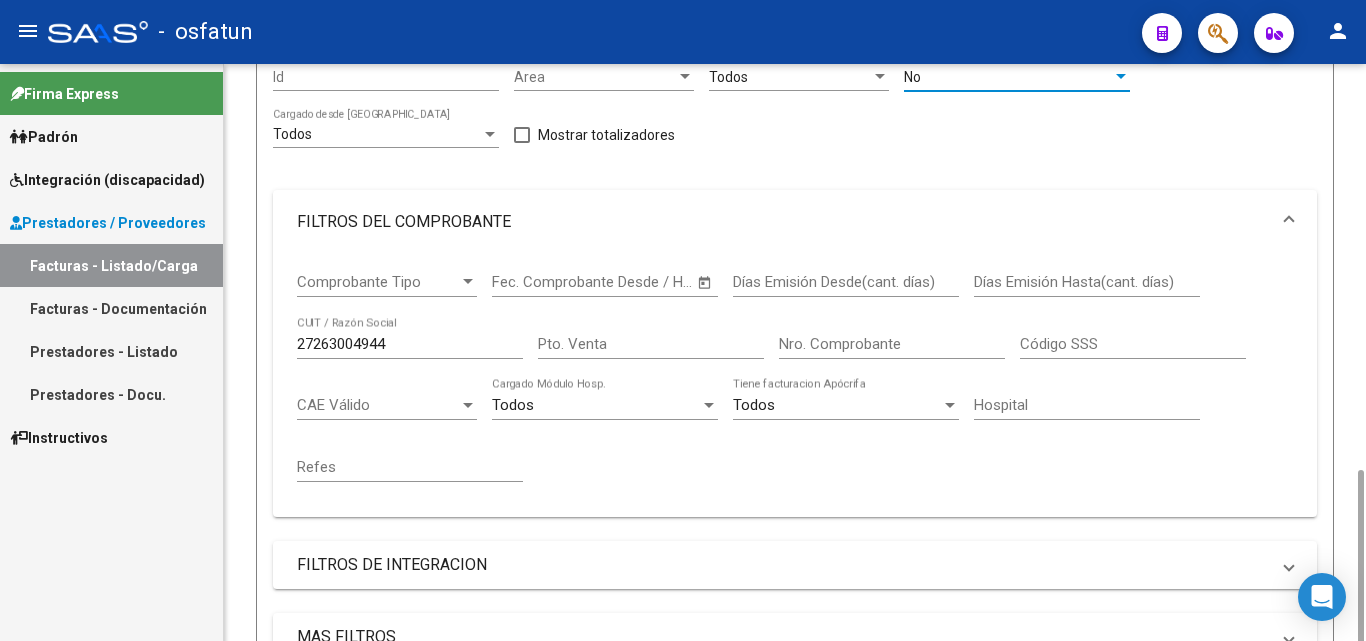 scroll, scrollTop: 400, scrollLeft: 0, axis: vertical 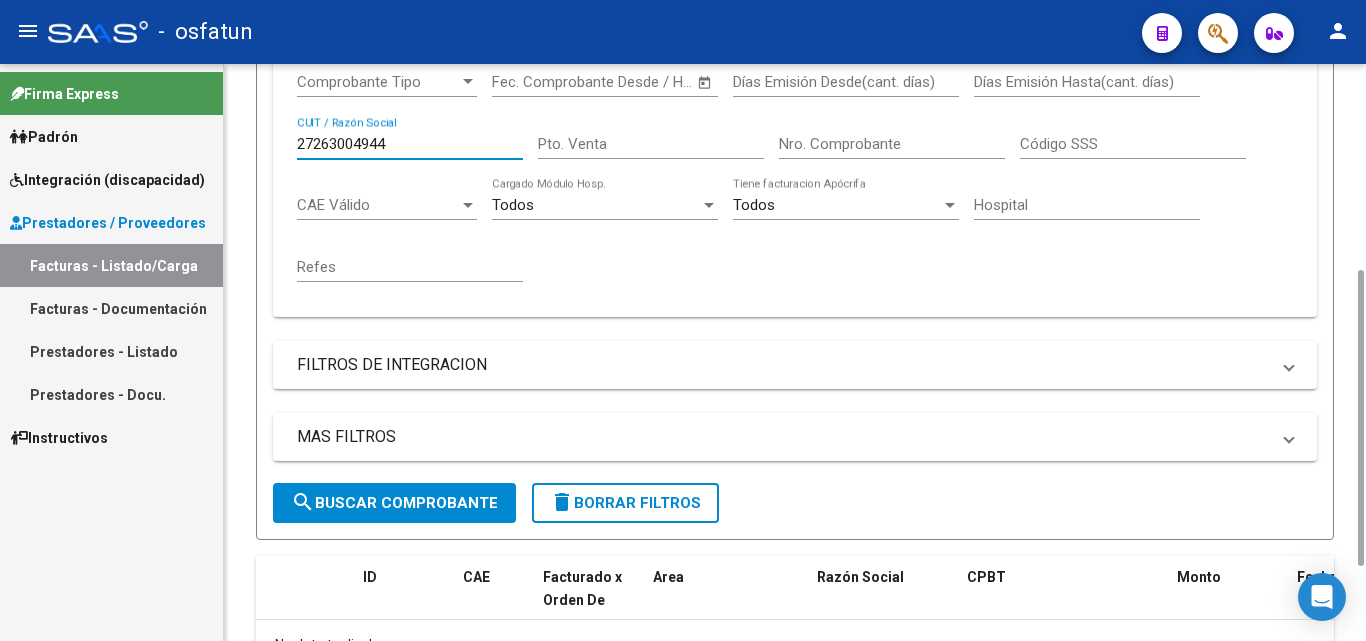 drag, startPoint x: 442, startPoint y: 147, endPoint x: 363, endPoint y: 144, distance: 79.05694 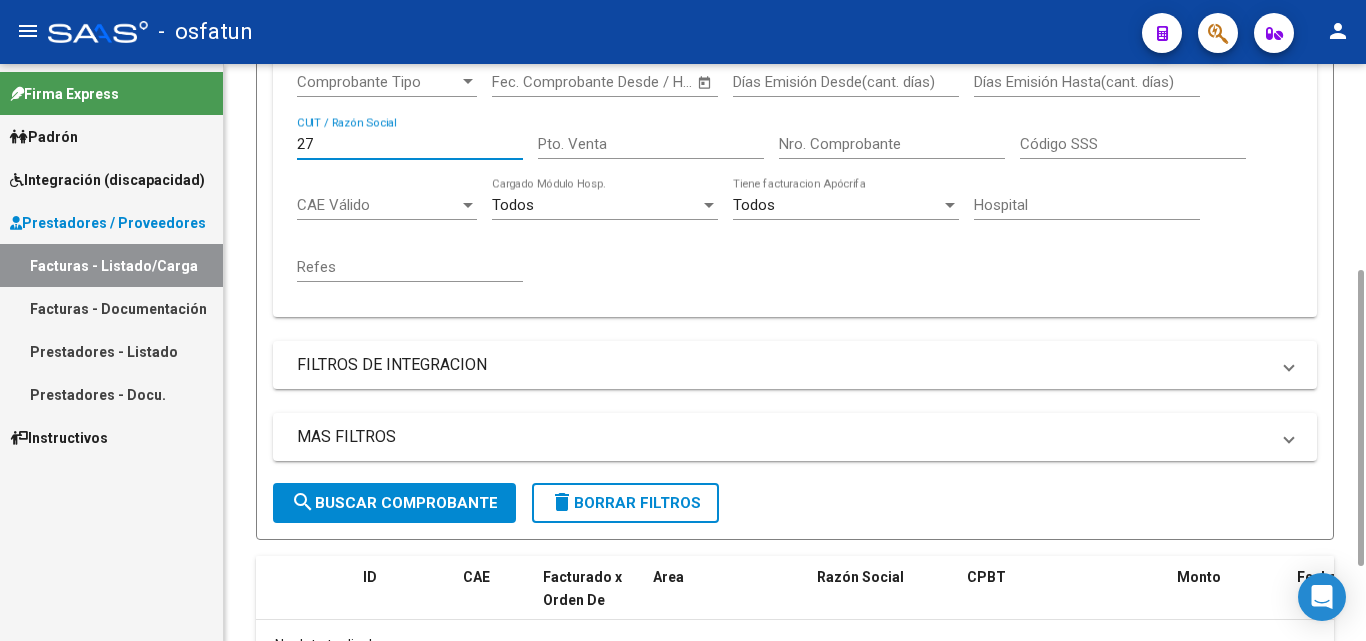 type on "2" 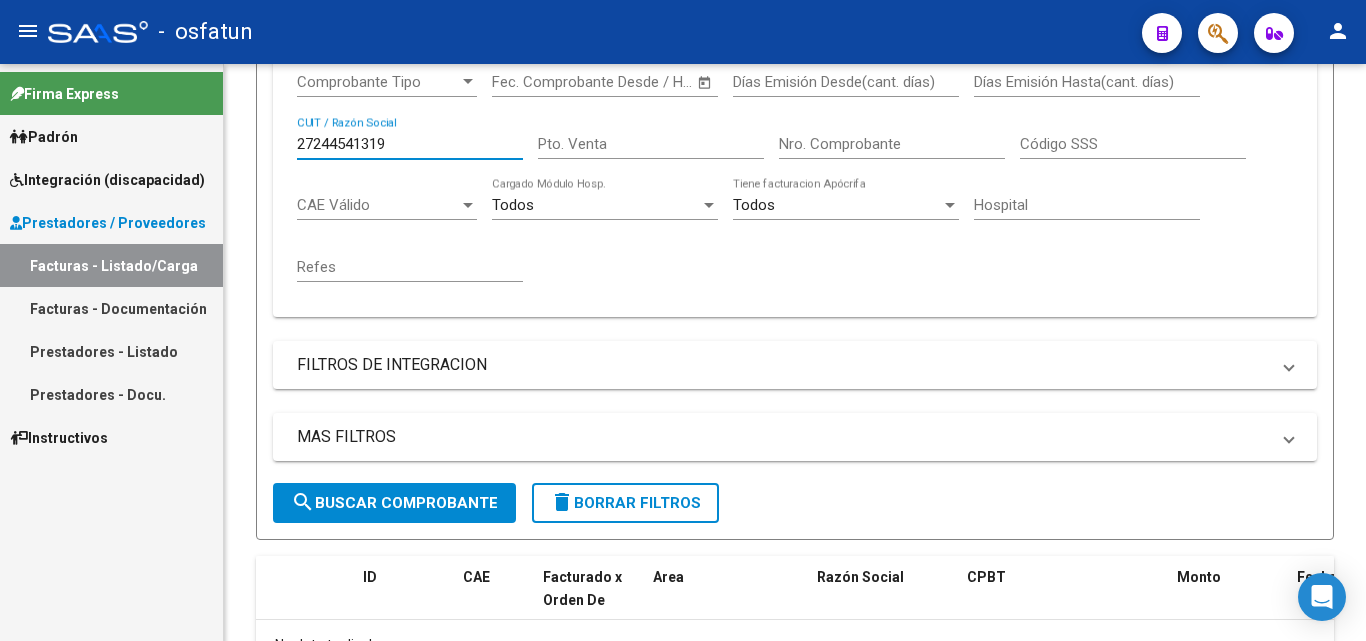 scroll, scrollTop: 0, scrollLeft: 0, axis: both 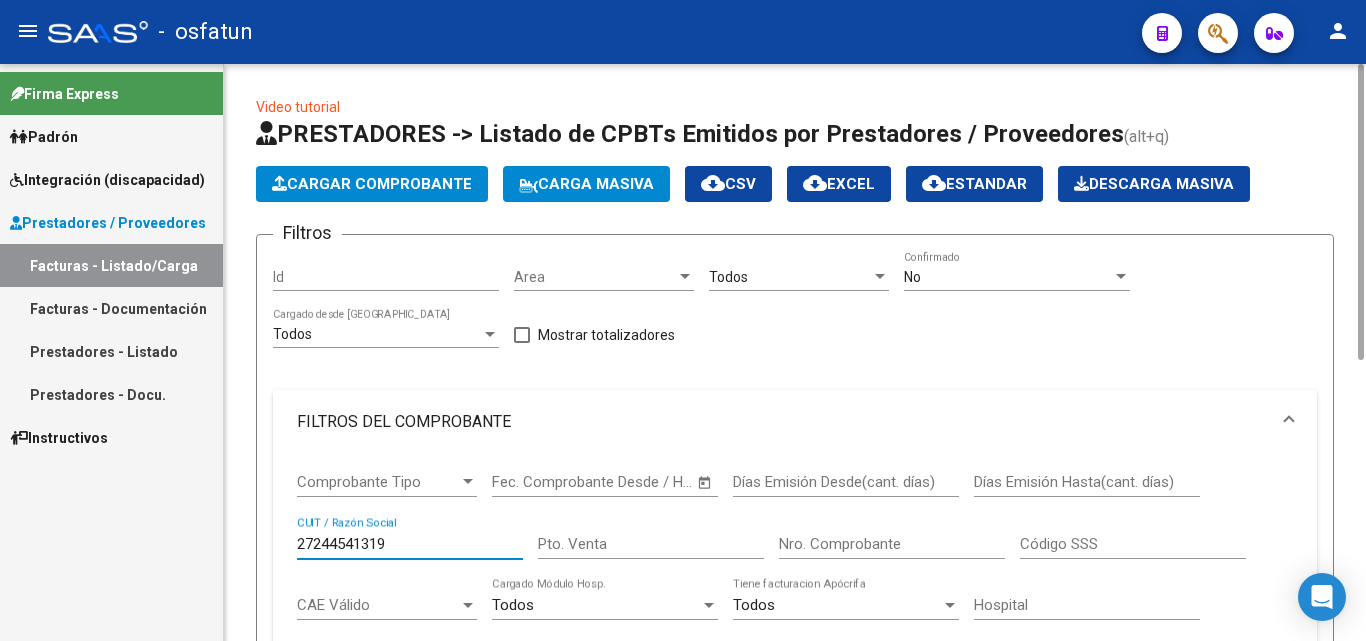 type on "27244541319" 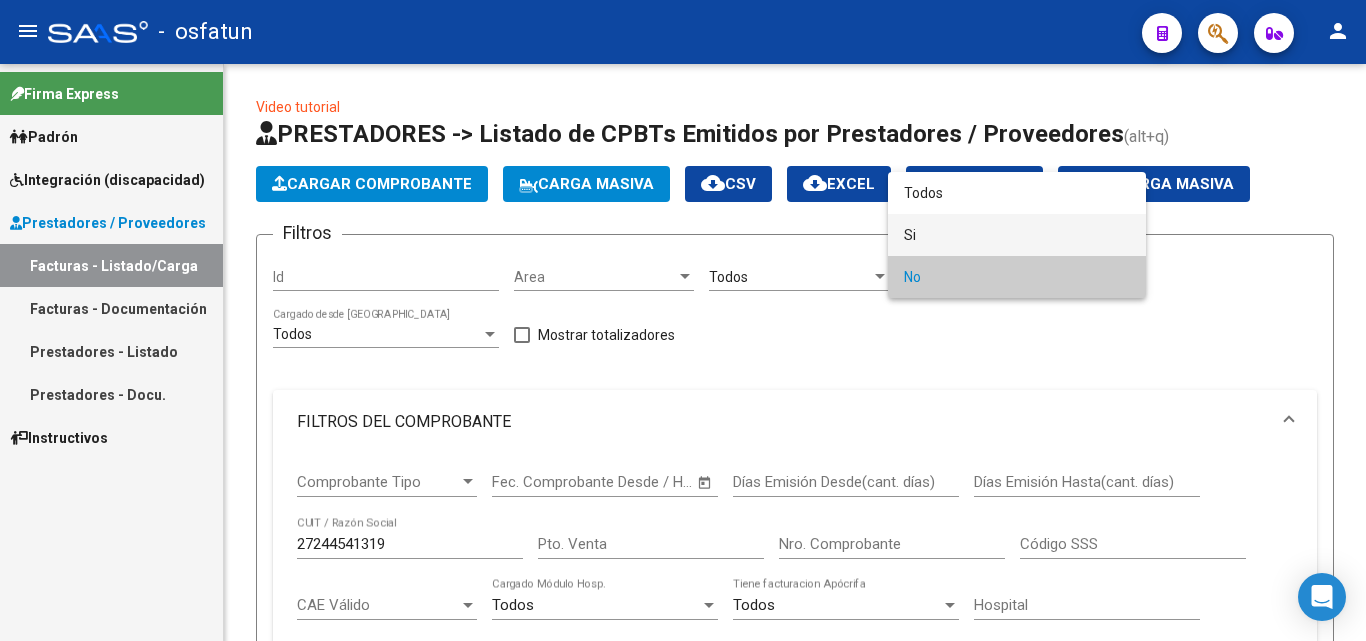 click on "Todos   Si   No" at bounding box center [1017, 235] 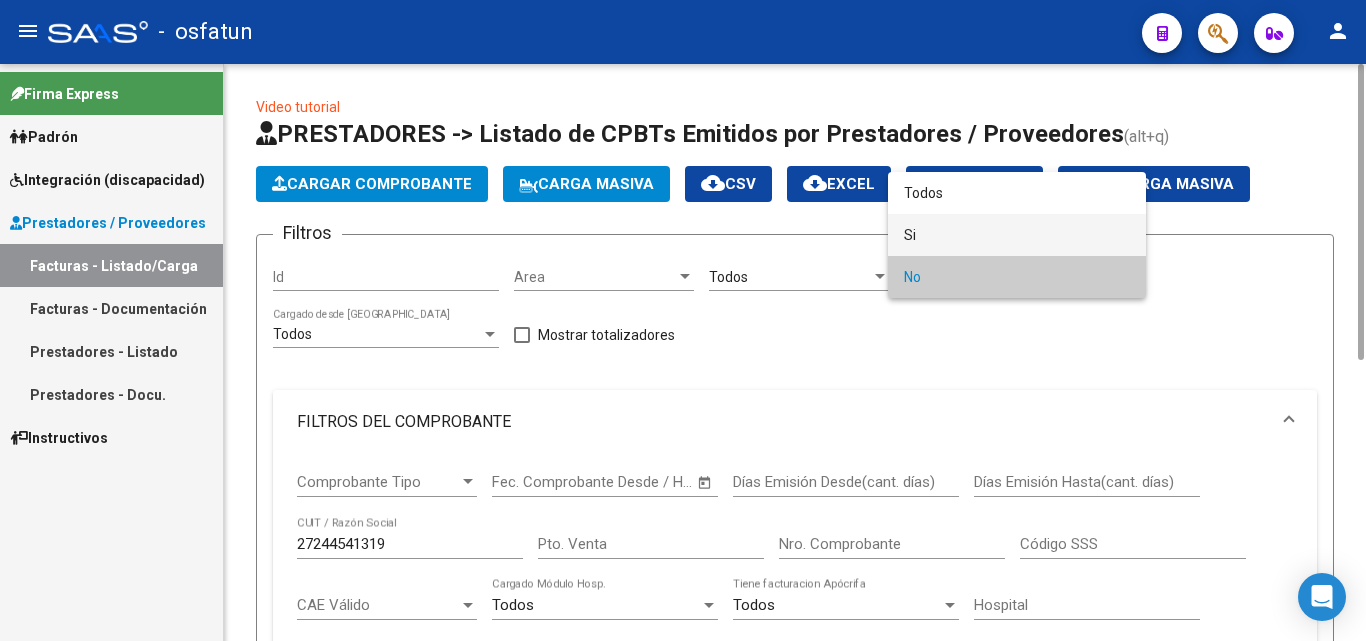 click on "Si" at bounding box center (1017, 235) 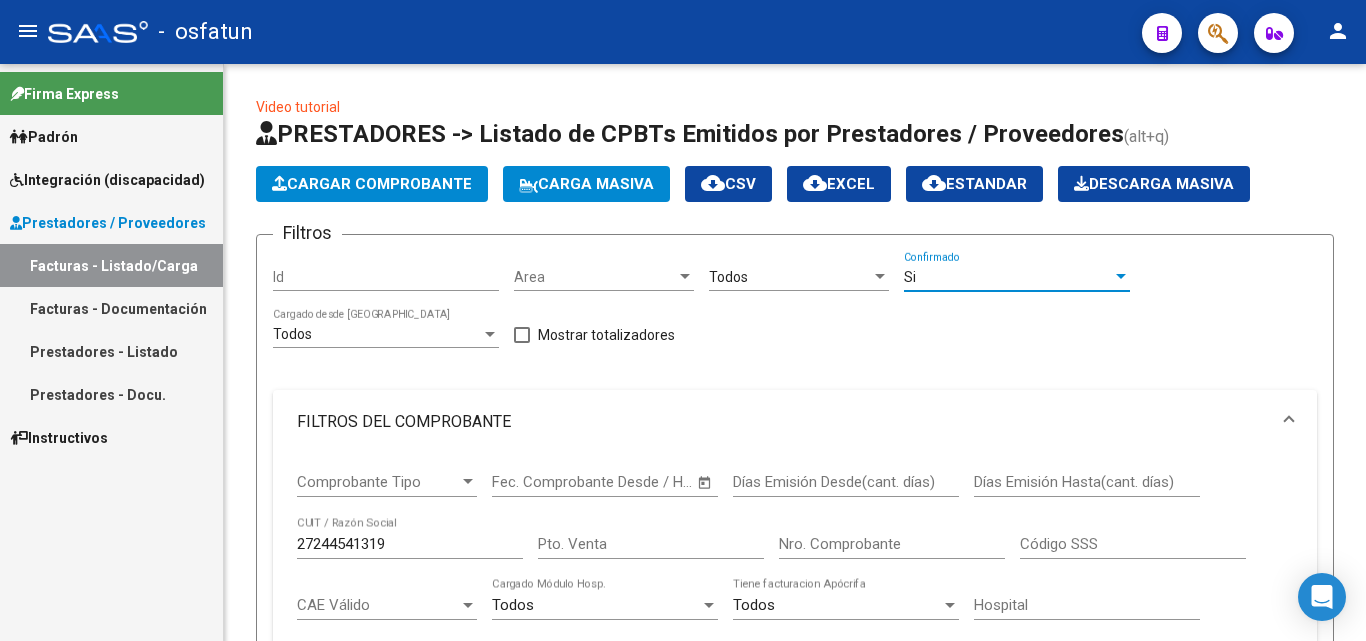 scroll, scrollTop: 544, scrollLeft: 0, axis: vertical 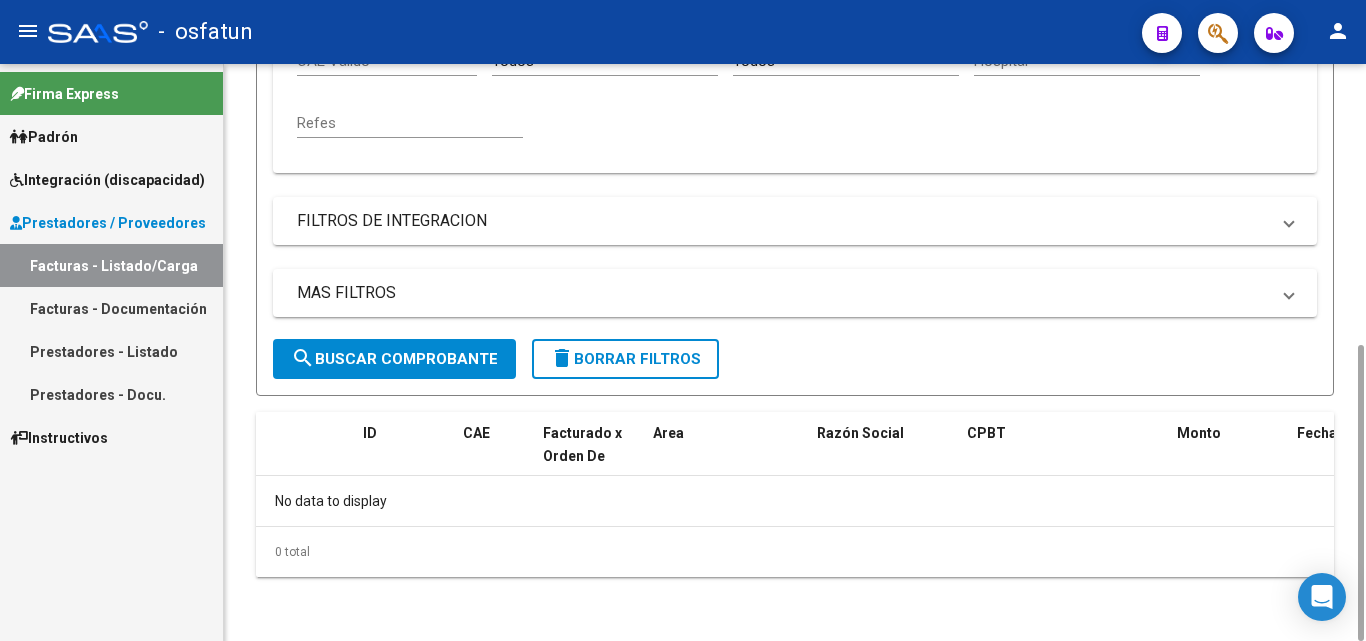 click on "search  Buscar Comprobante" 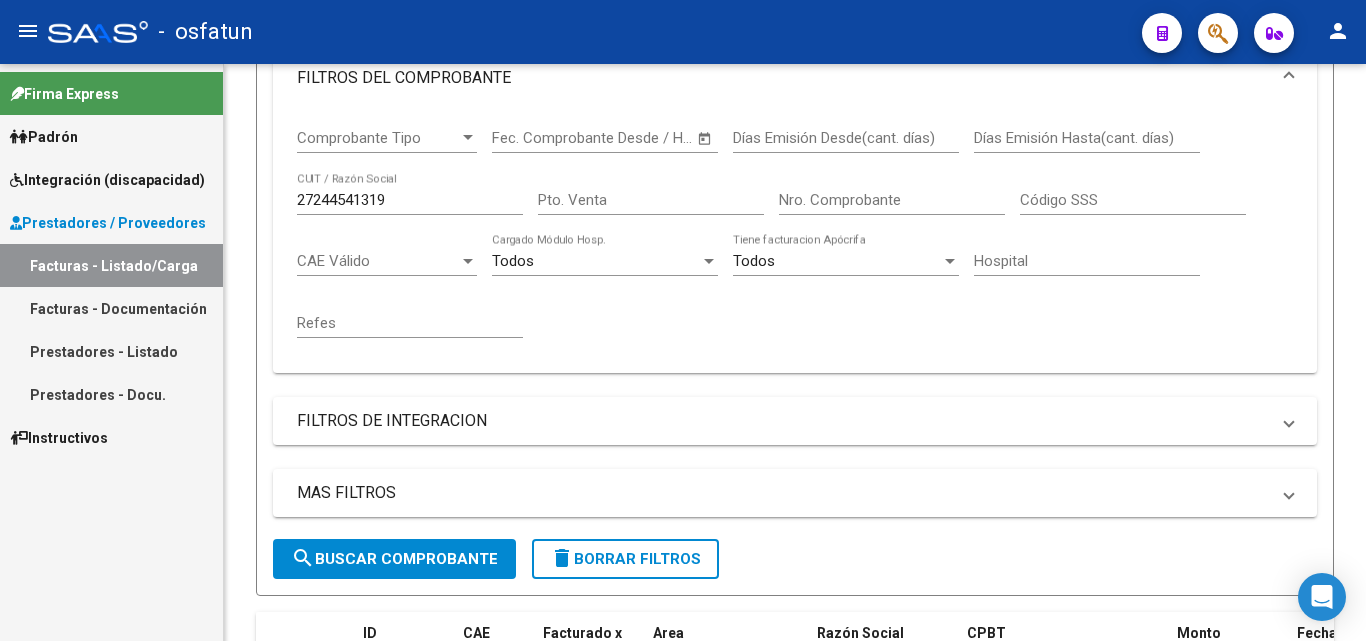 scroll, scrollTop: 0, scrollLeft: 0, axis: both 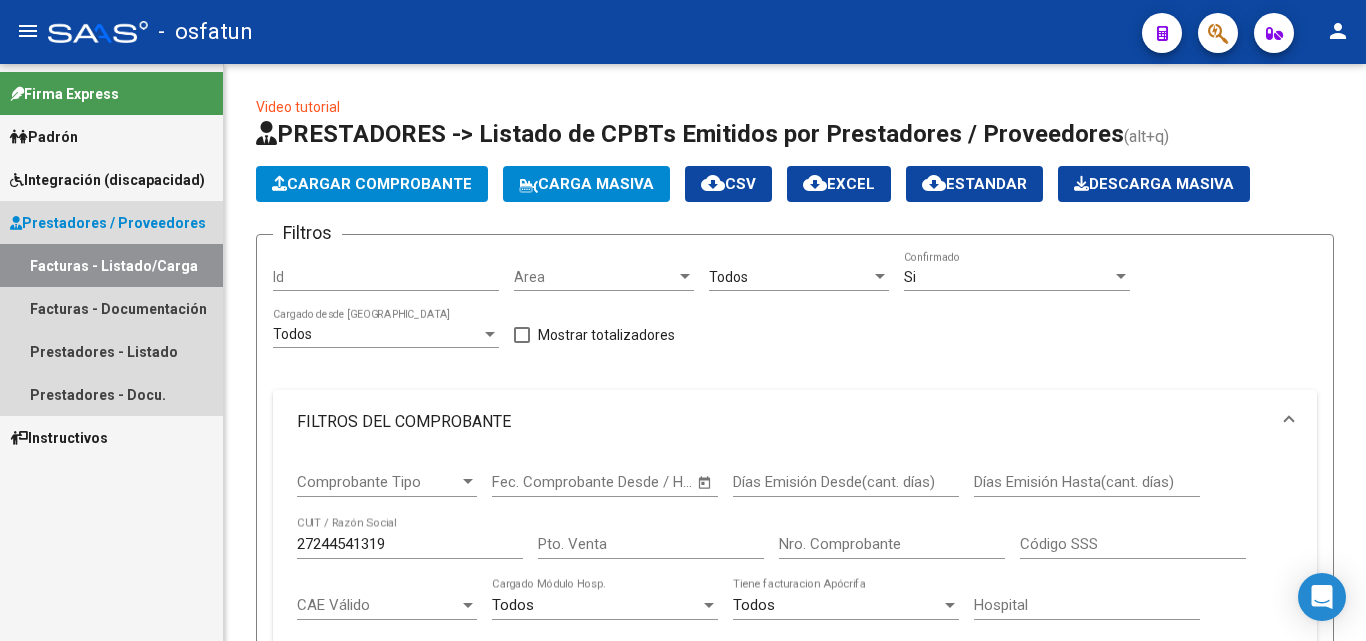 click on "Facturas - Listado/Carga" at bounding box center (111, 265) 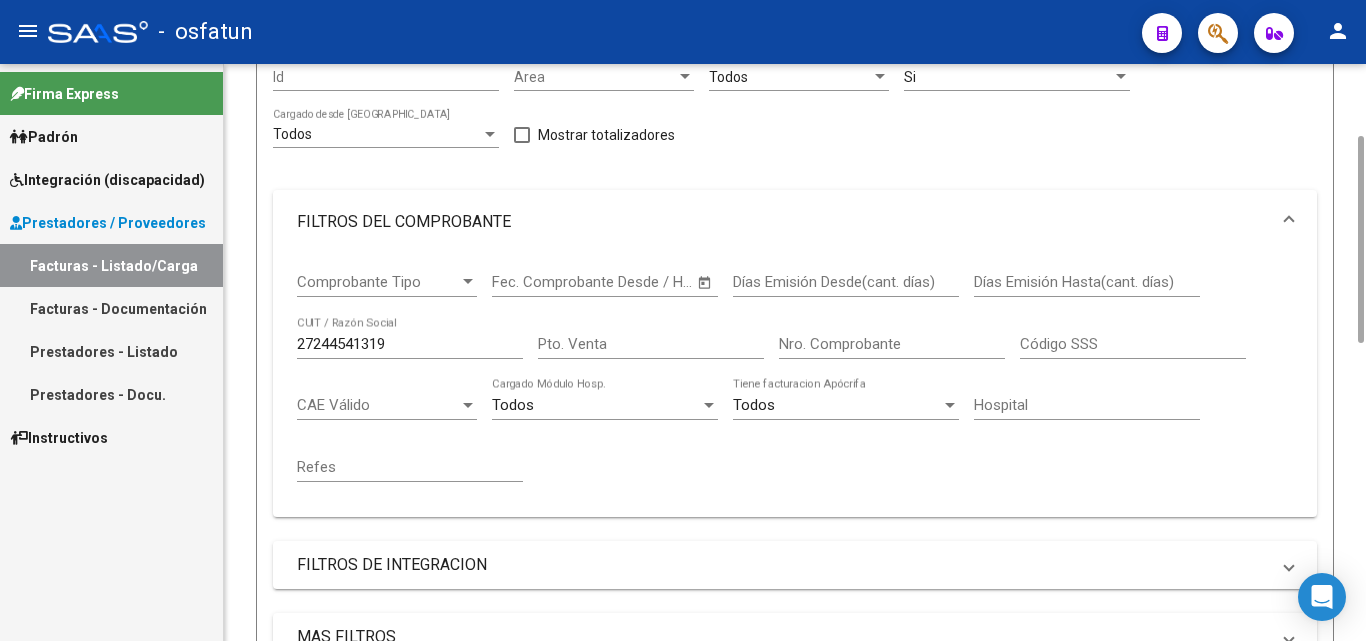scroll, scrollTop: 0, scrollLeft: 0, axis: both 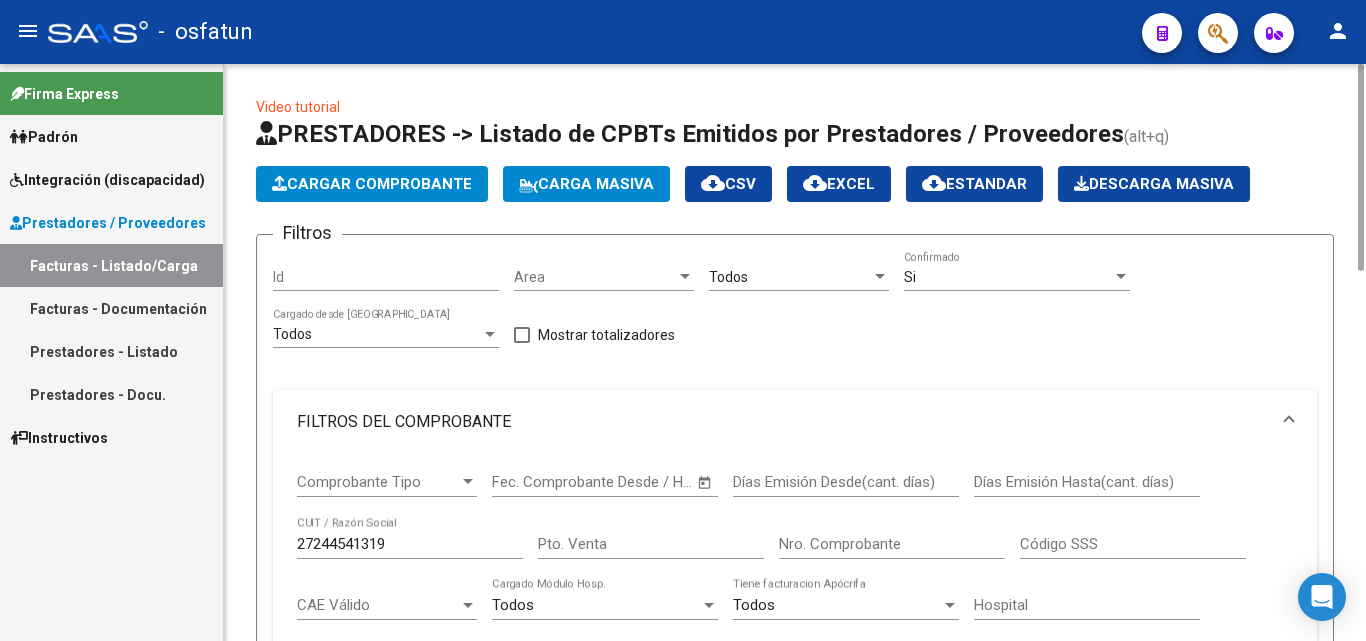 click on "Cargar Comprobante" 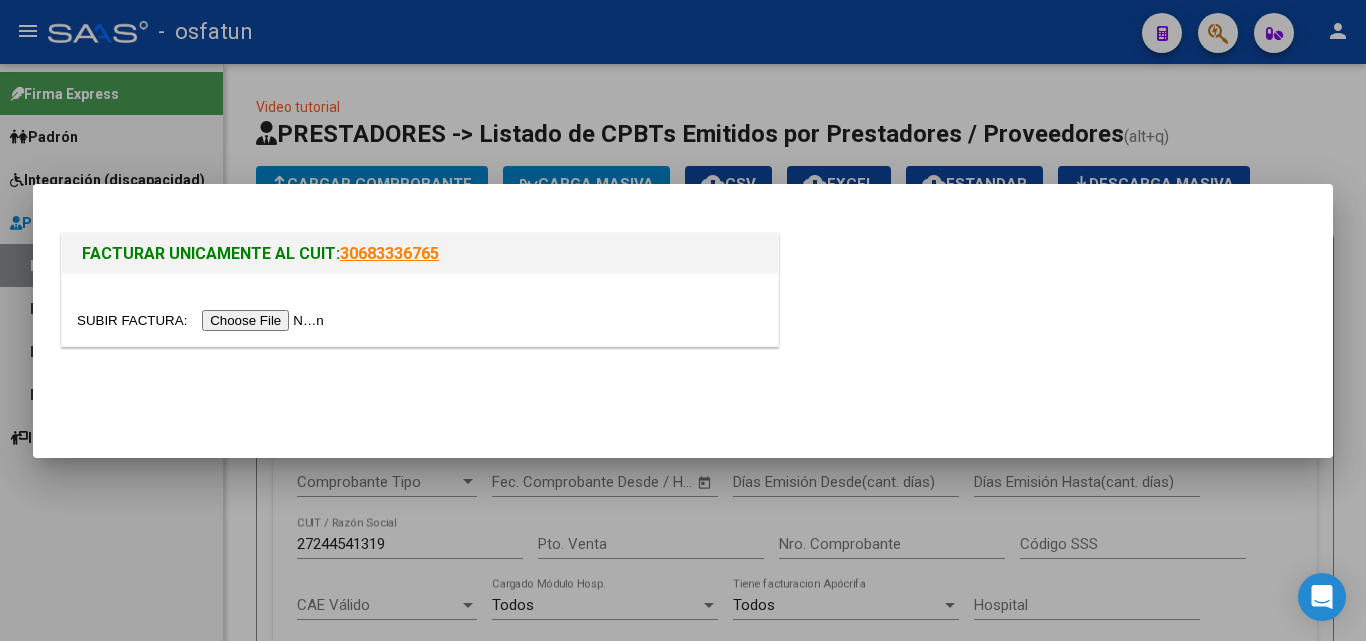 click at bounding box center (203, 320) 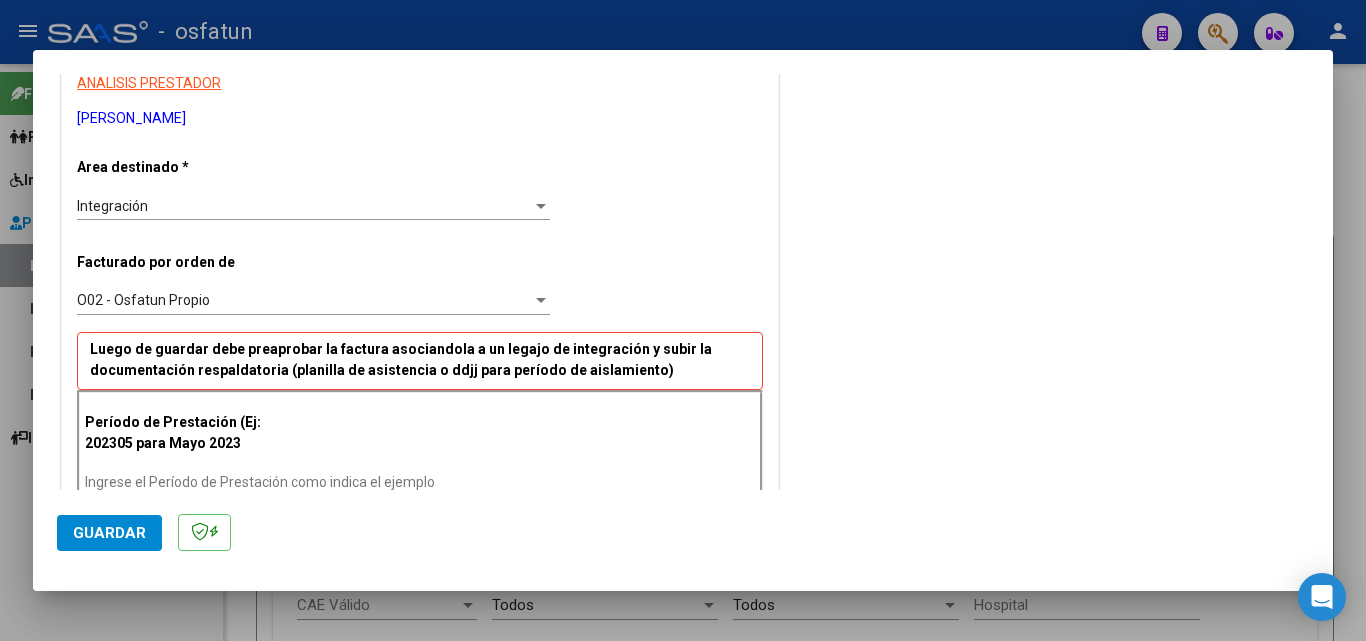 scroll, scrollTop: 400, scrollLeft: 0, axis: vertical 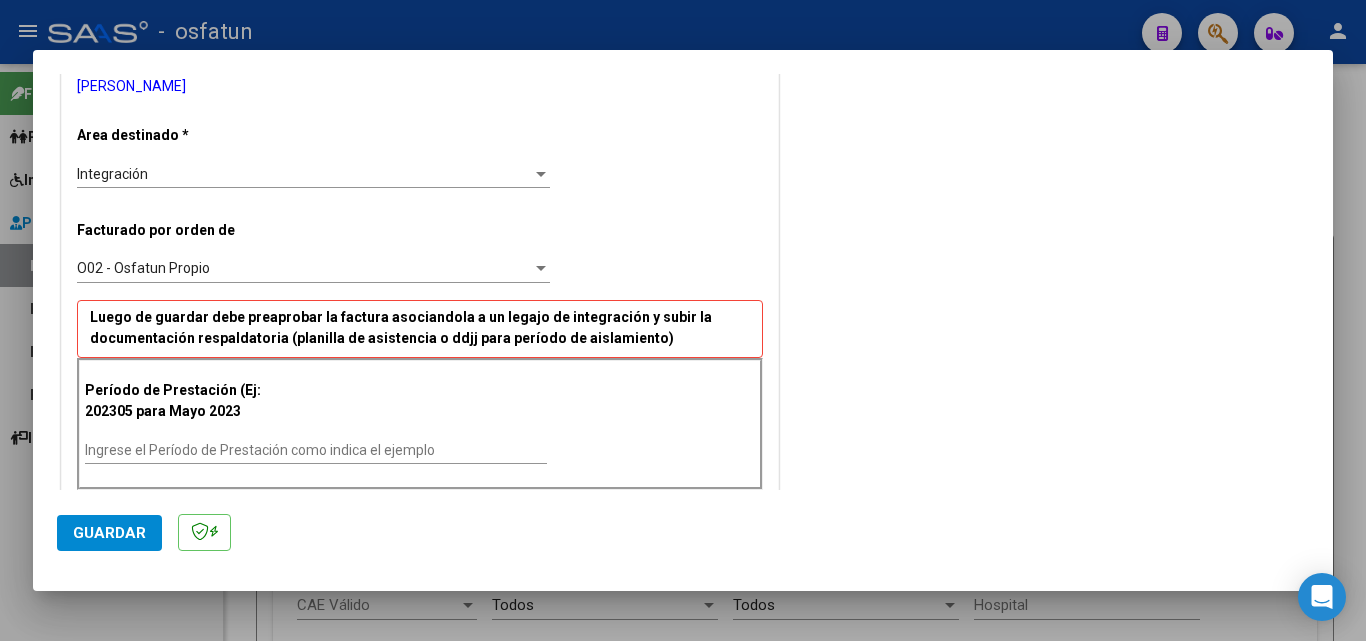 drag, startPoint x: 152, startPoint y: 465, endPoint x: 134, endPoint y: 449, distance: 24.083189 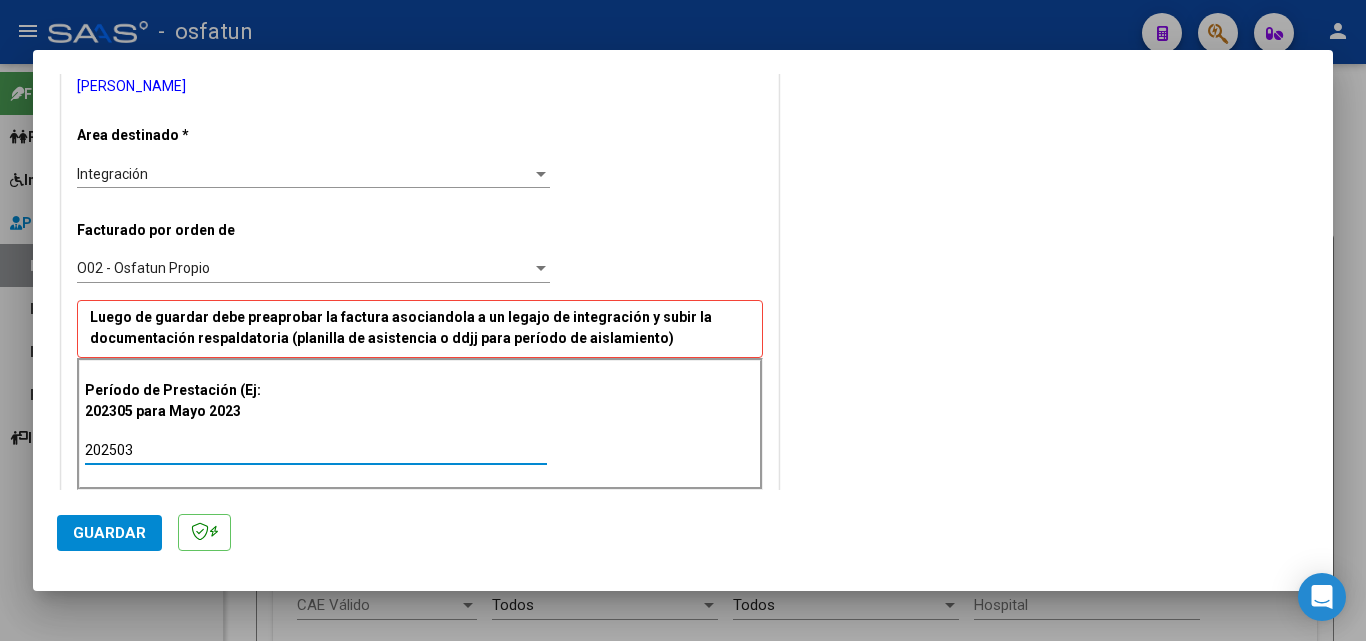 type on "202503" 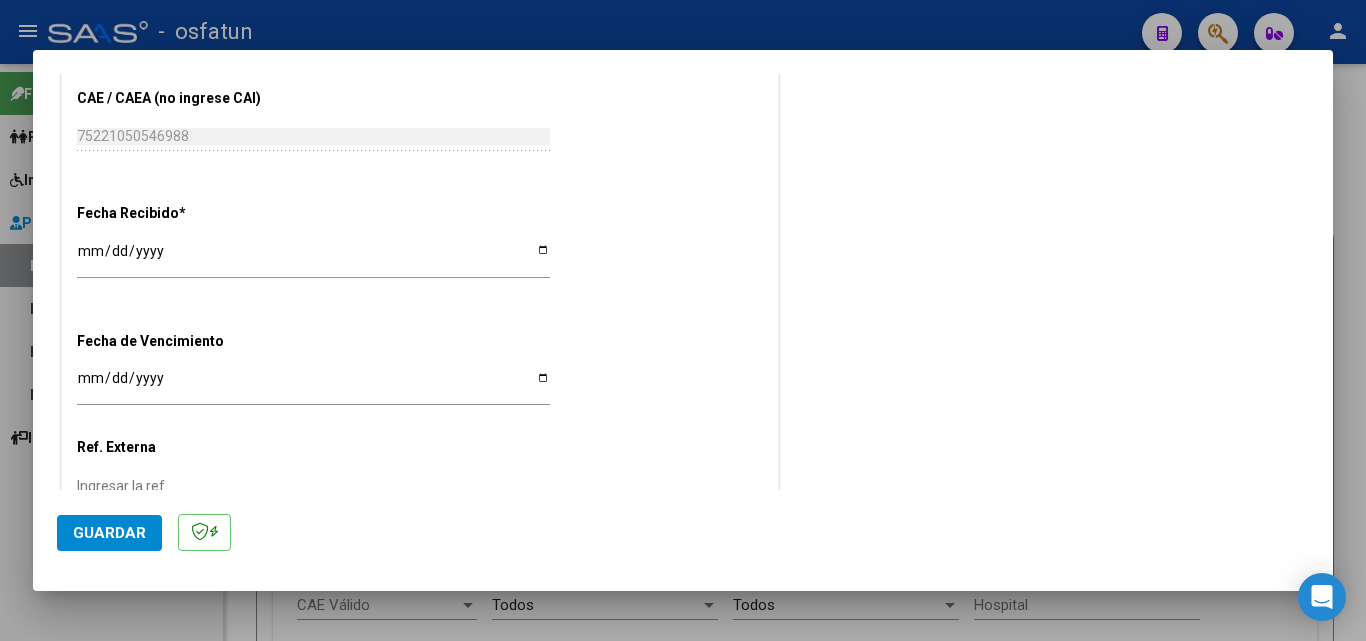 scroll, scrollTop: 1400, scrollLeft: 0, axis: vertical 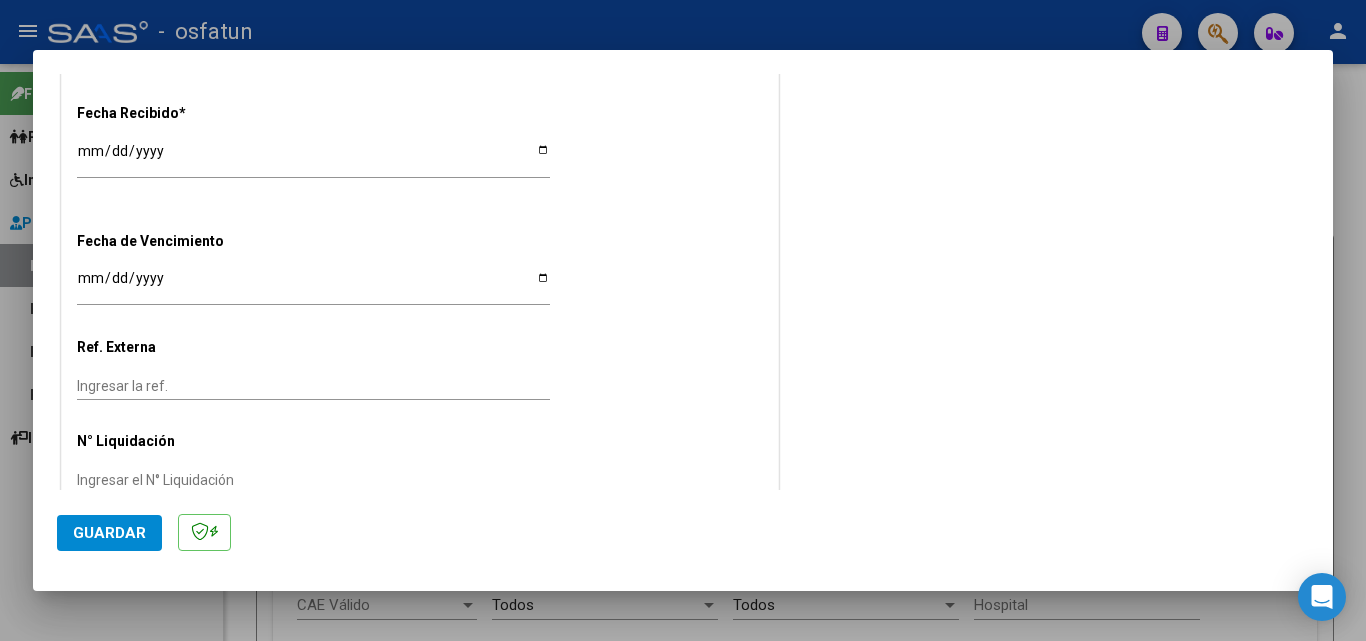 click on "Ingresar la fecha" at bounding box center (313, 285) 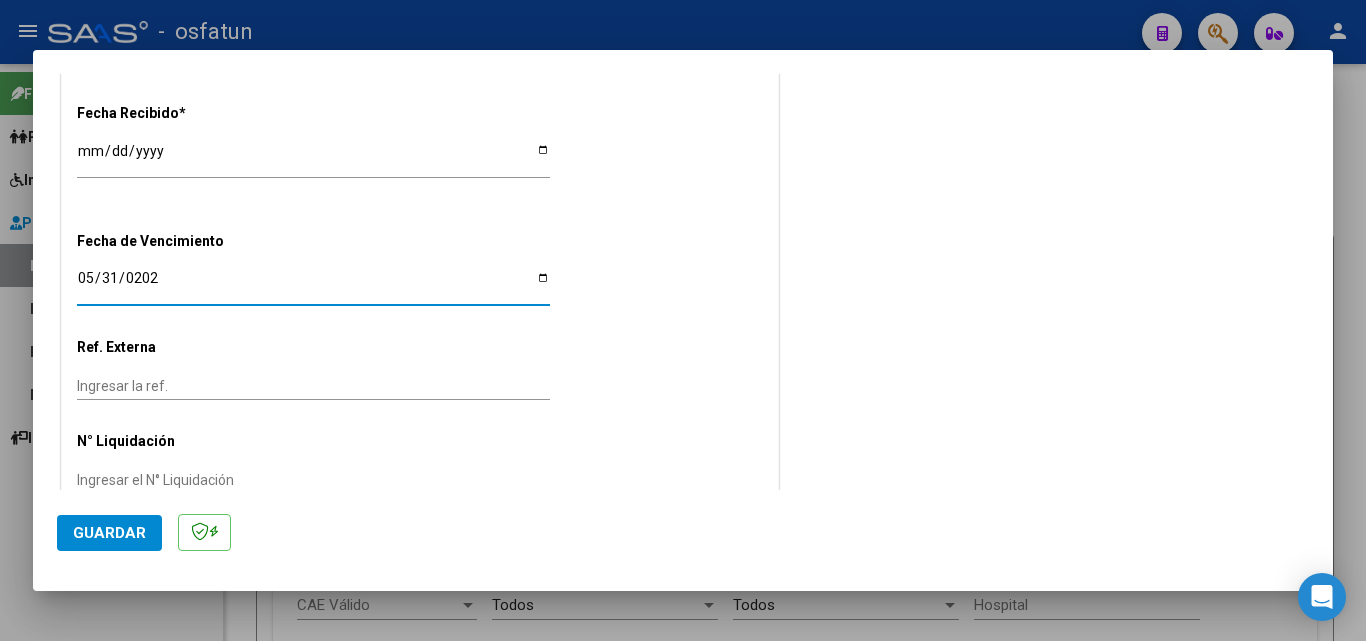 type on "[DATE]" 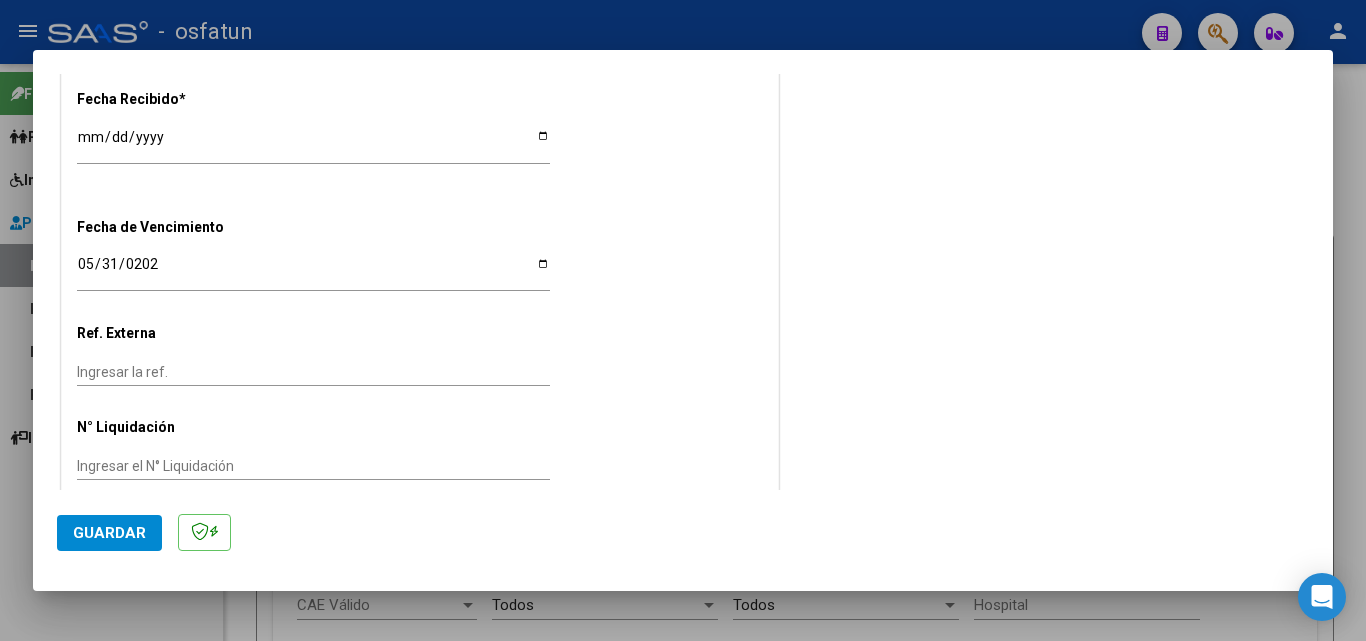 scroll, scrollTop: 1441, scrollLeft: 0, axis: vertical 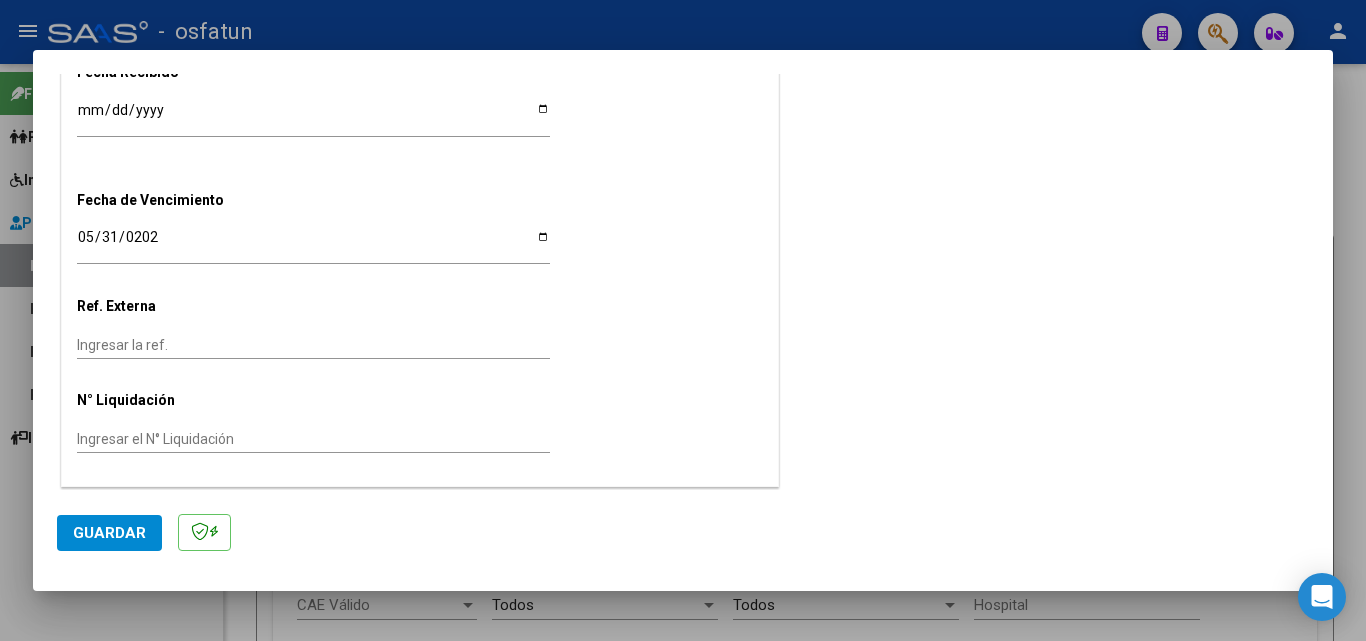 click on "Guardar" 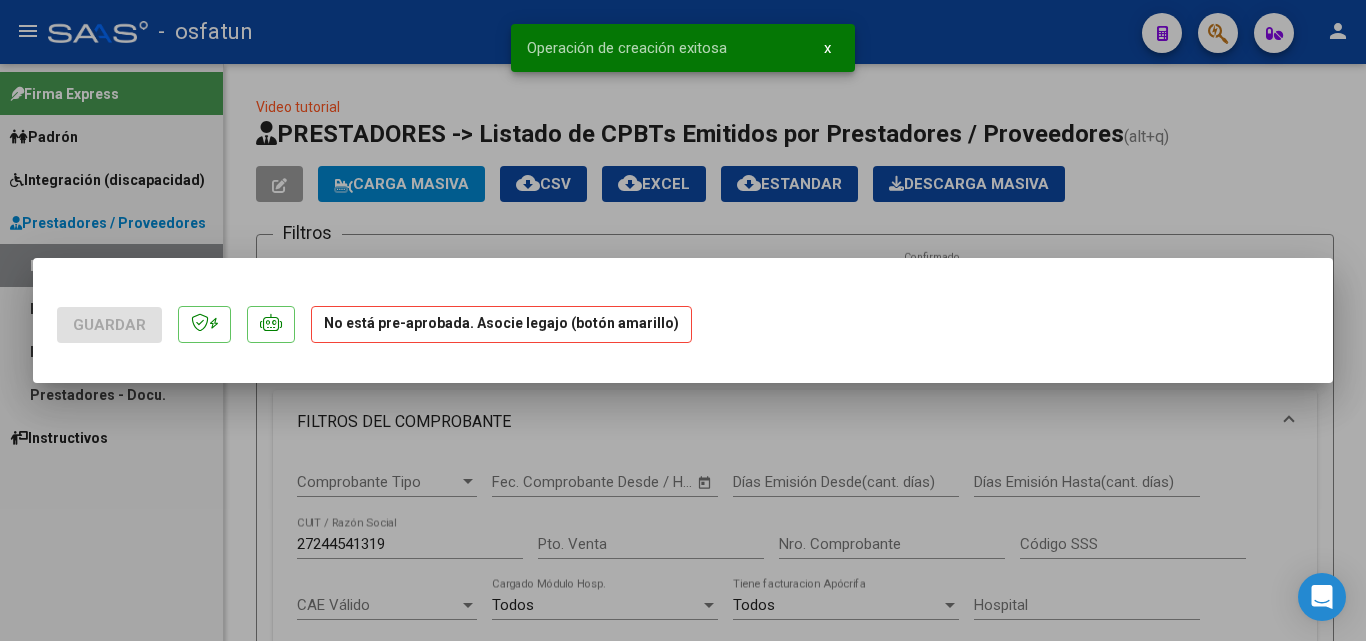 scroll, scrollTop: 0, scrollLeft: 0, axis: both 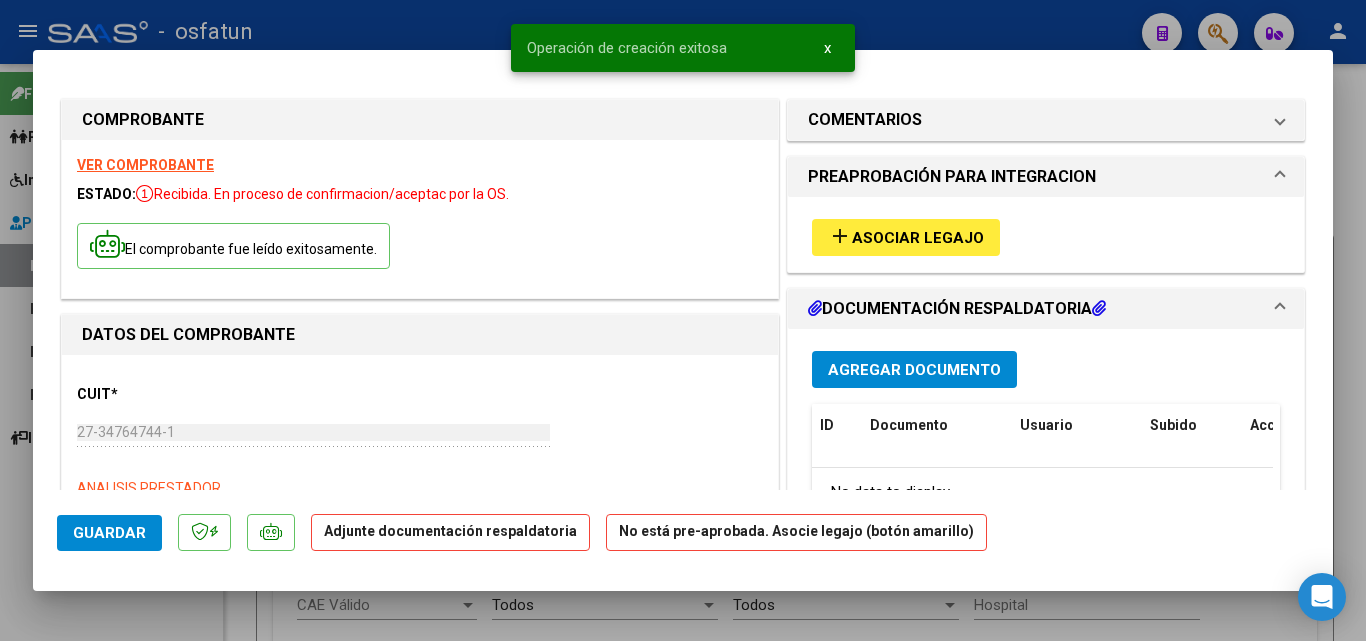click on "Asociar Legajo" at bounding box center [918, 238] 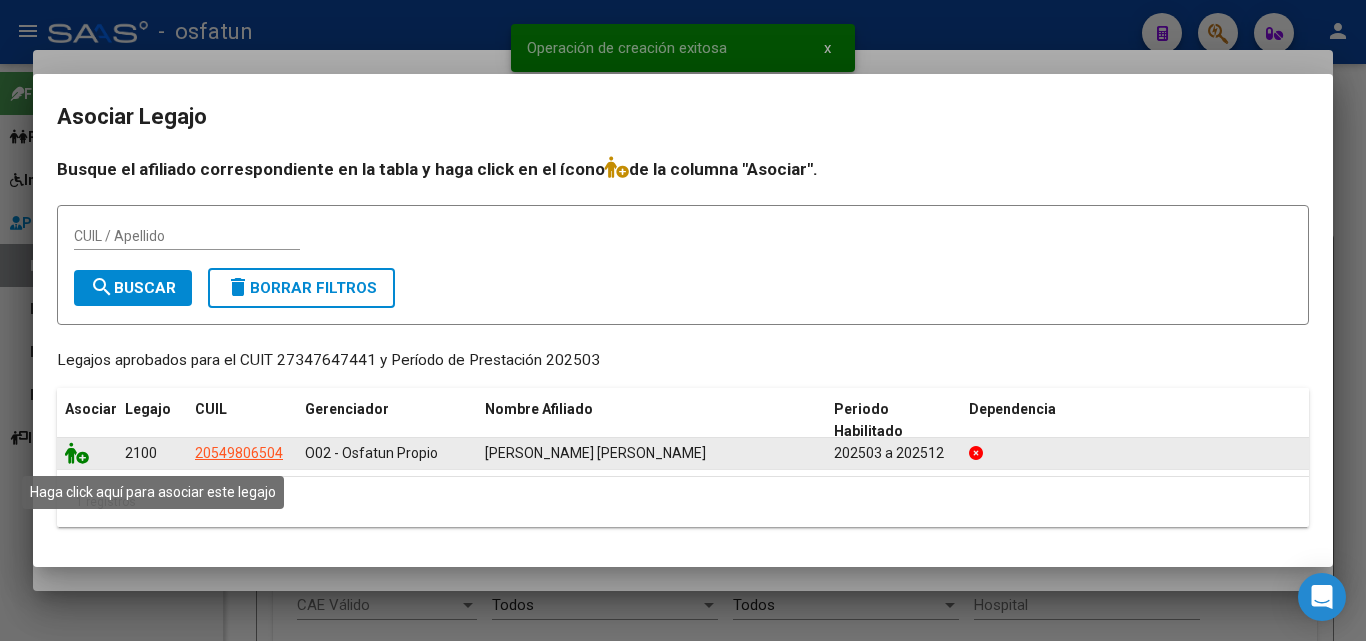 click 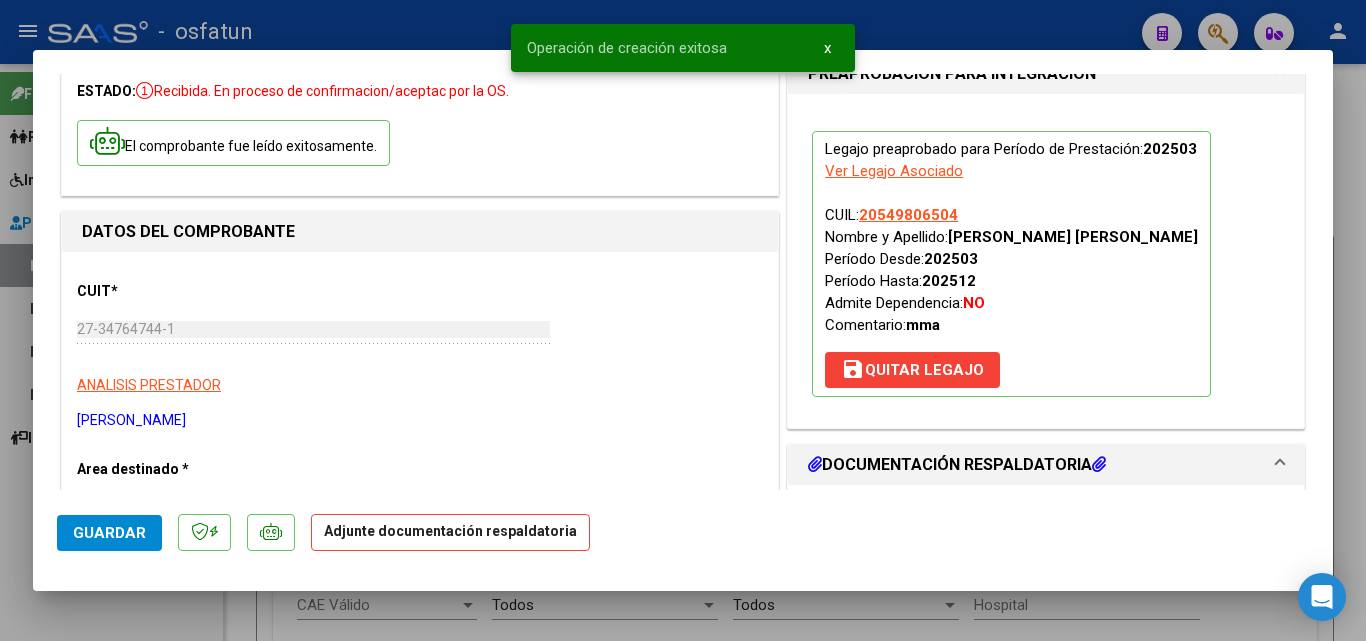 scroll, scrollTop: 200, scrollLeft: 0, axis: vertical 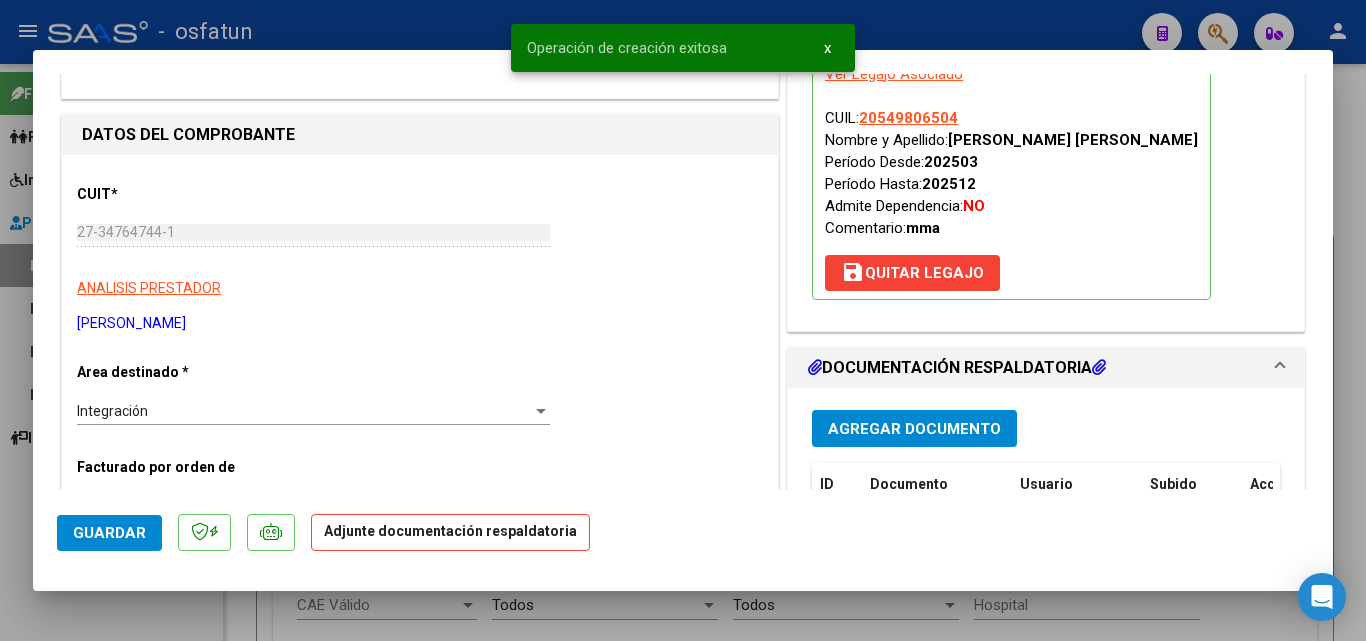 click on "Agregar Documento" at bounding box center [914, 429] 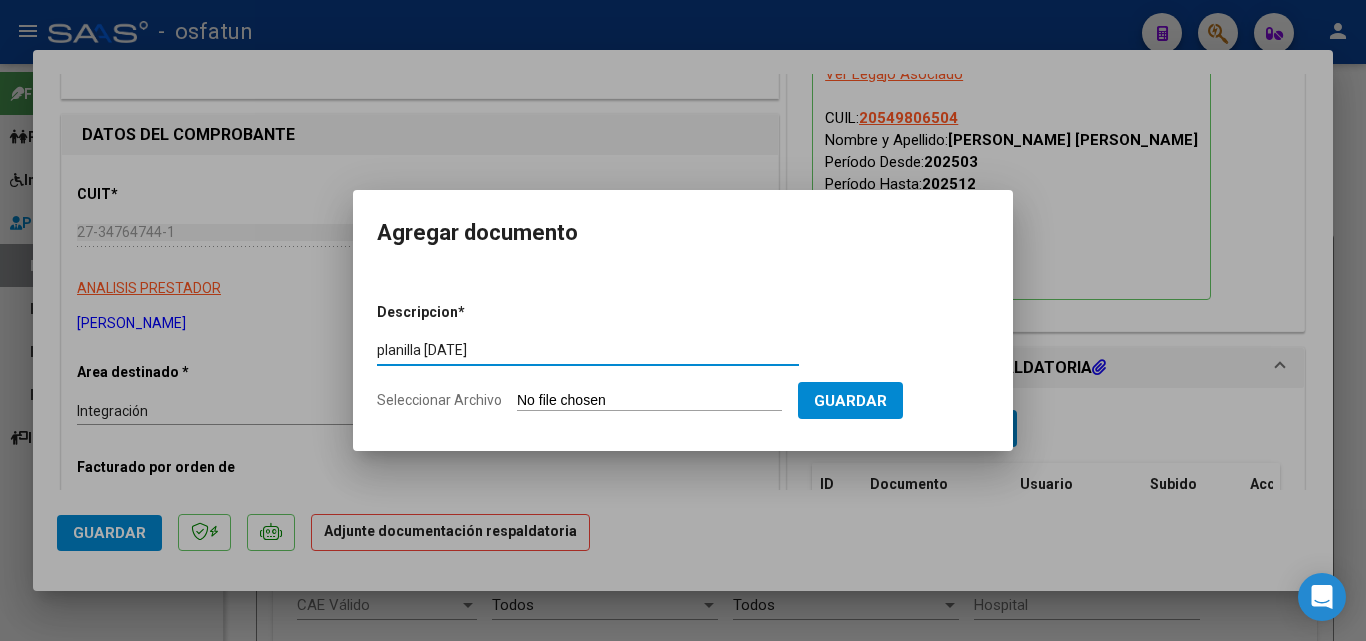 type on "planilla [DATE]" 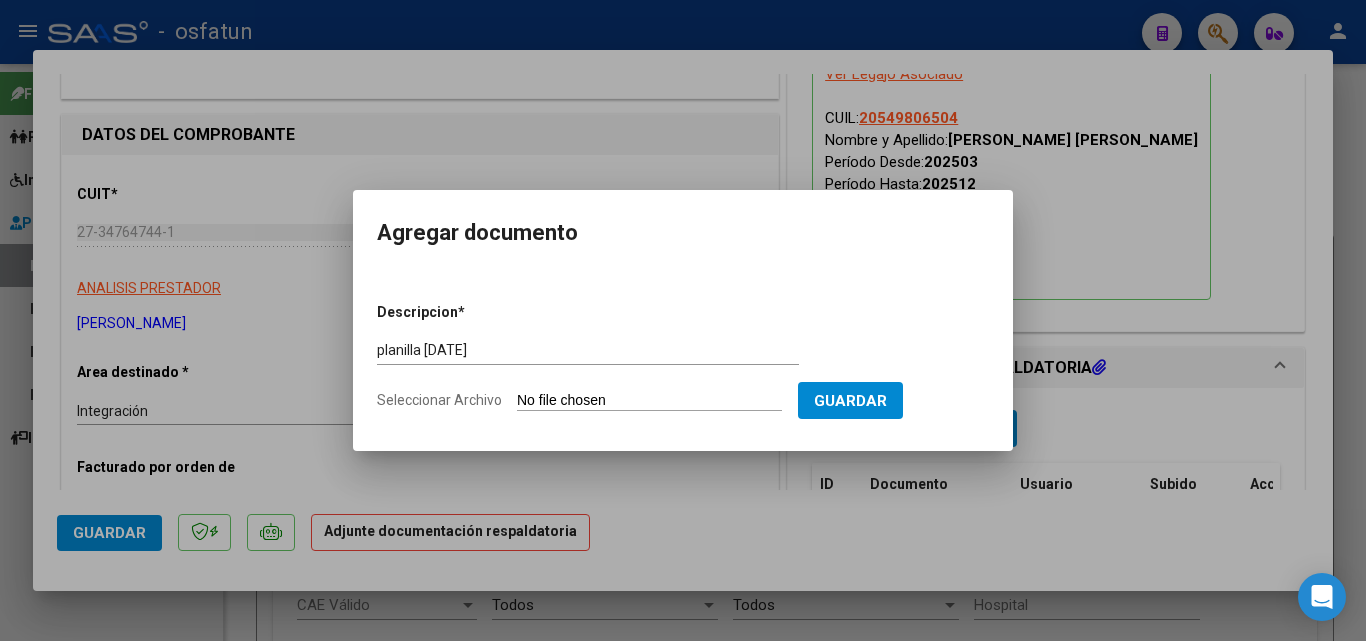 click on "Seleccionar Archivo" at bounding box center [649, 401] 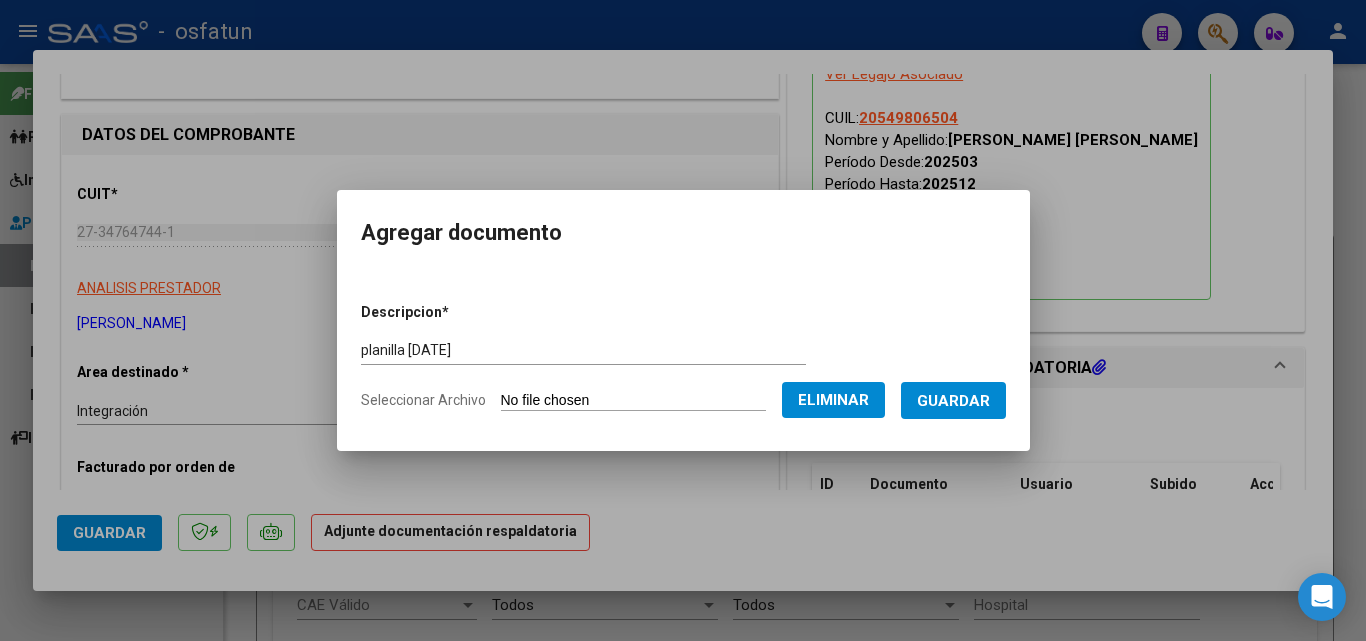 click on "Guardar" at bounding box center (953, 400) 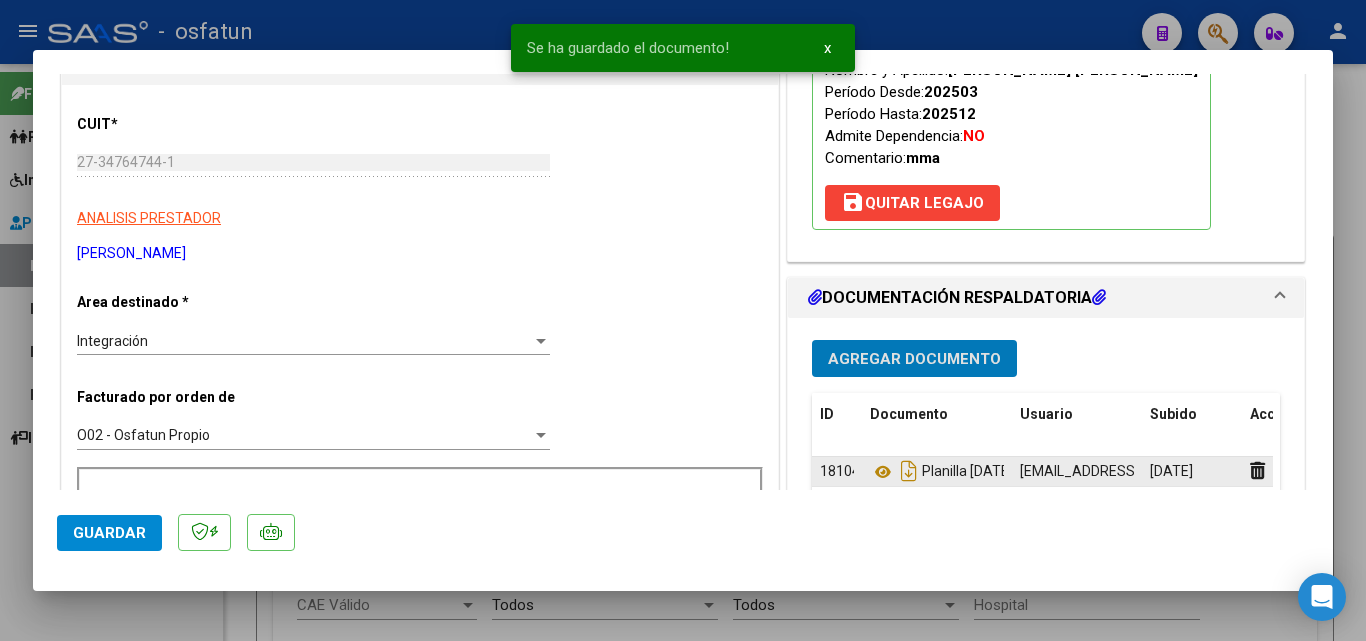 scroll, scrollTop: 300, scrollLeft: 0, axis: vertical 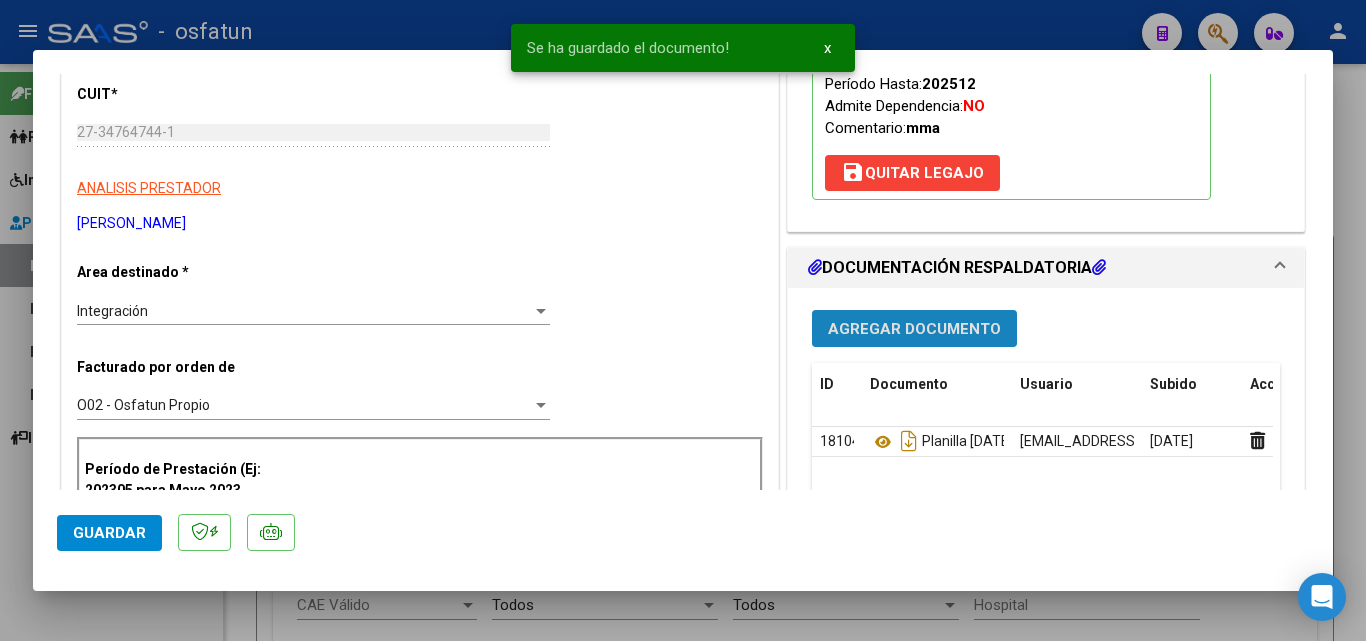 click on "Agregar Documento" at bounding box center [914, 329] 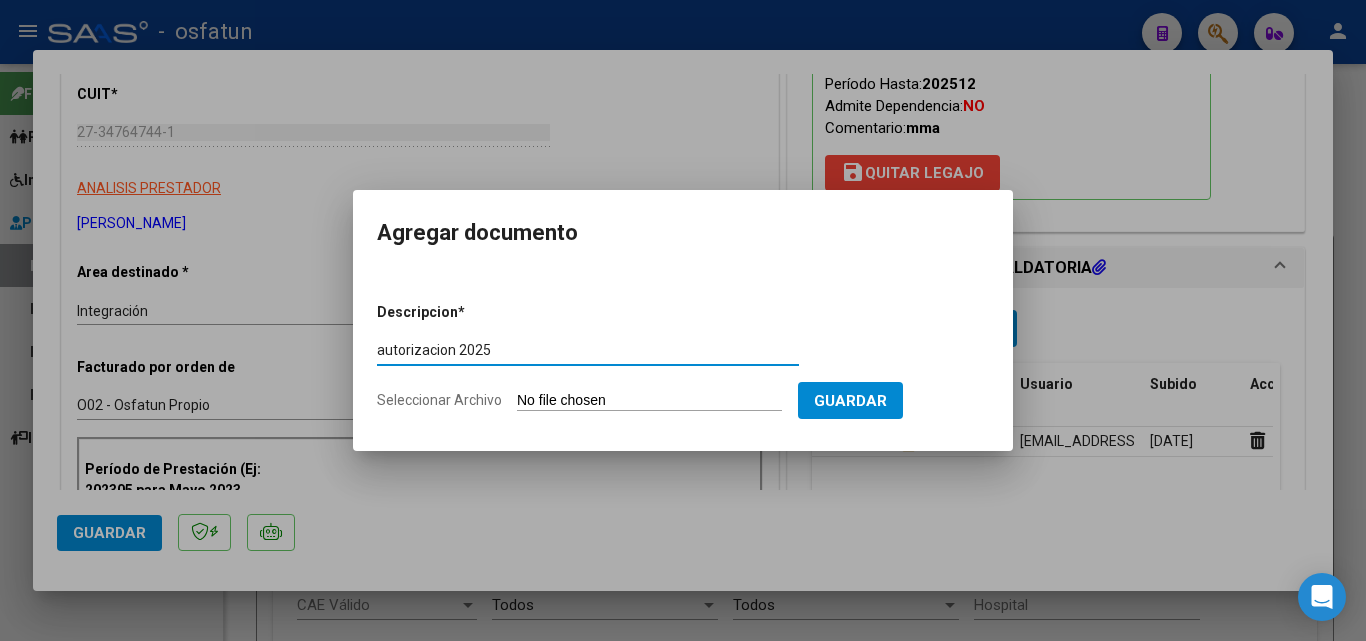 type on "autorizacion 2025" 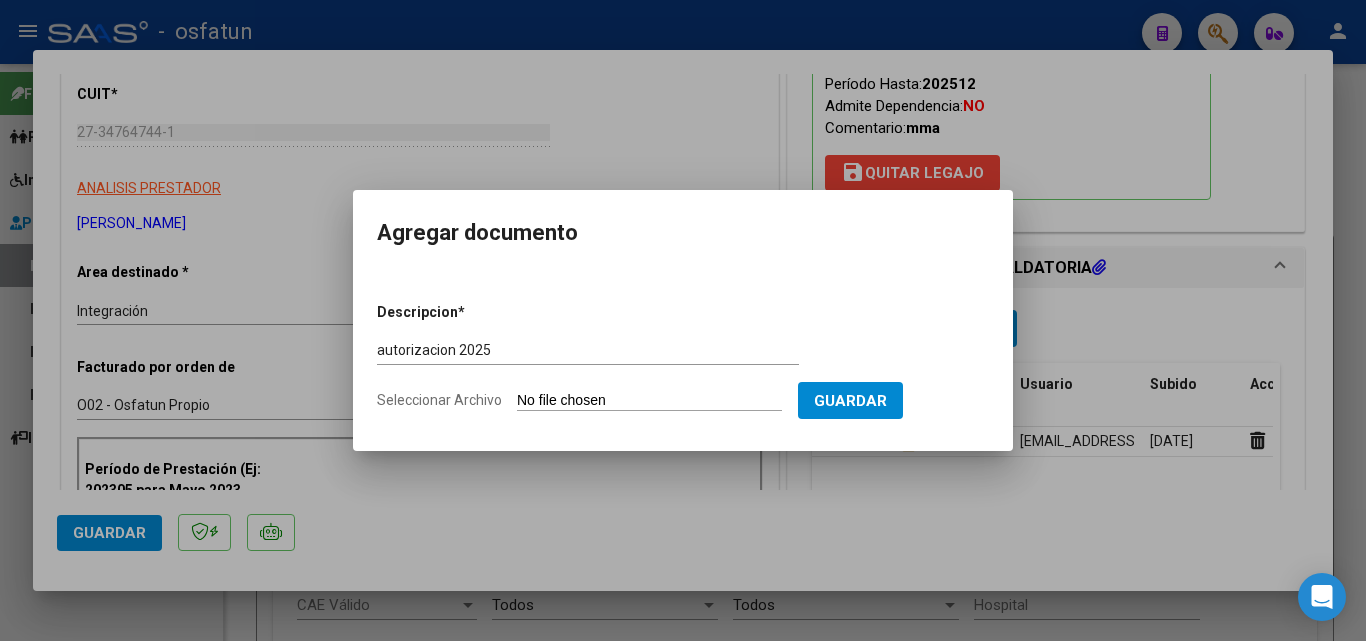 click on "Seleccionar Archivo" at bounding box center (649, 401) 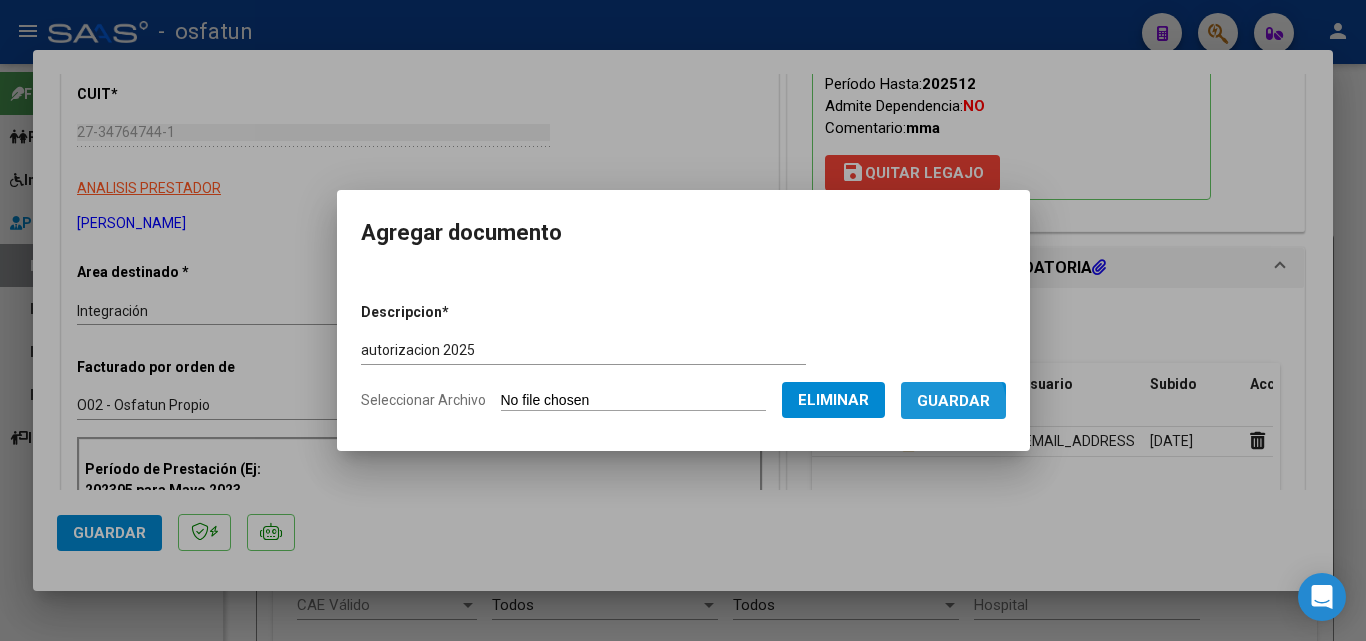 click on "Guardar" at bounding box center (953, 401) 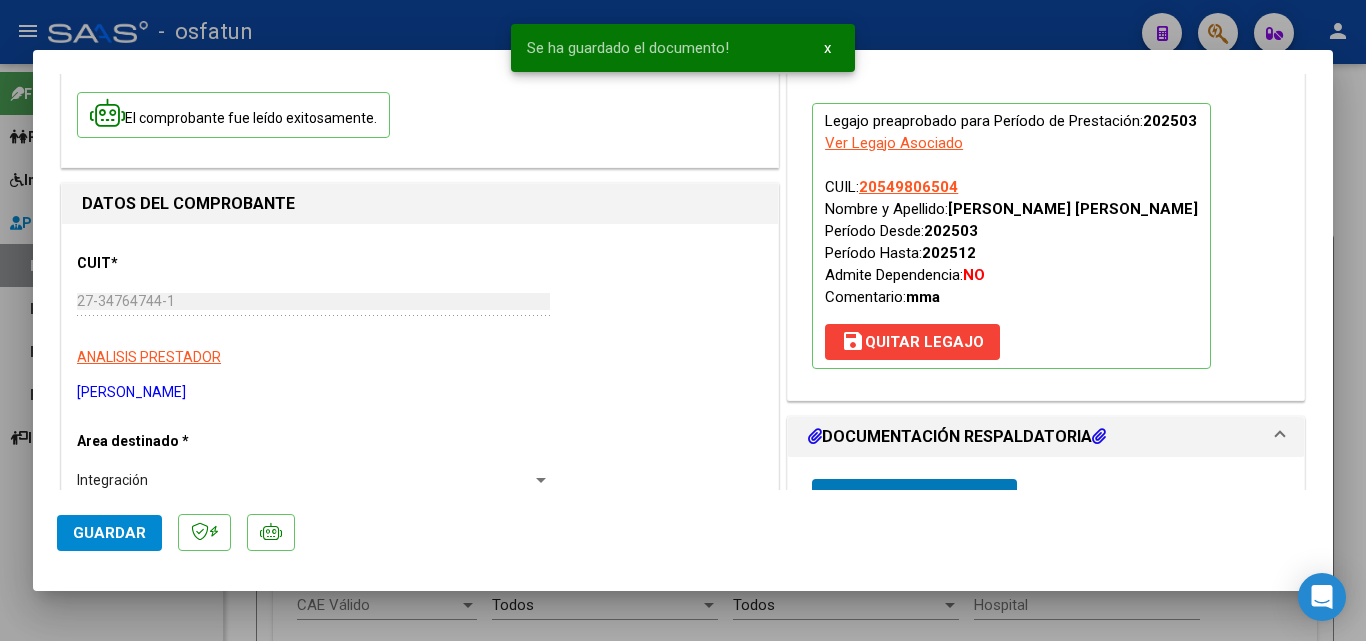 scroll, scrollTop: 0, scrollLeft: 0, axis: both 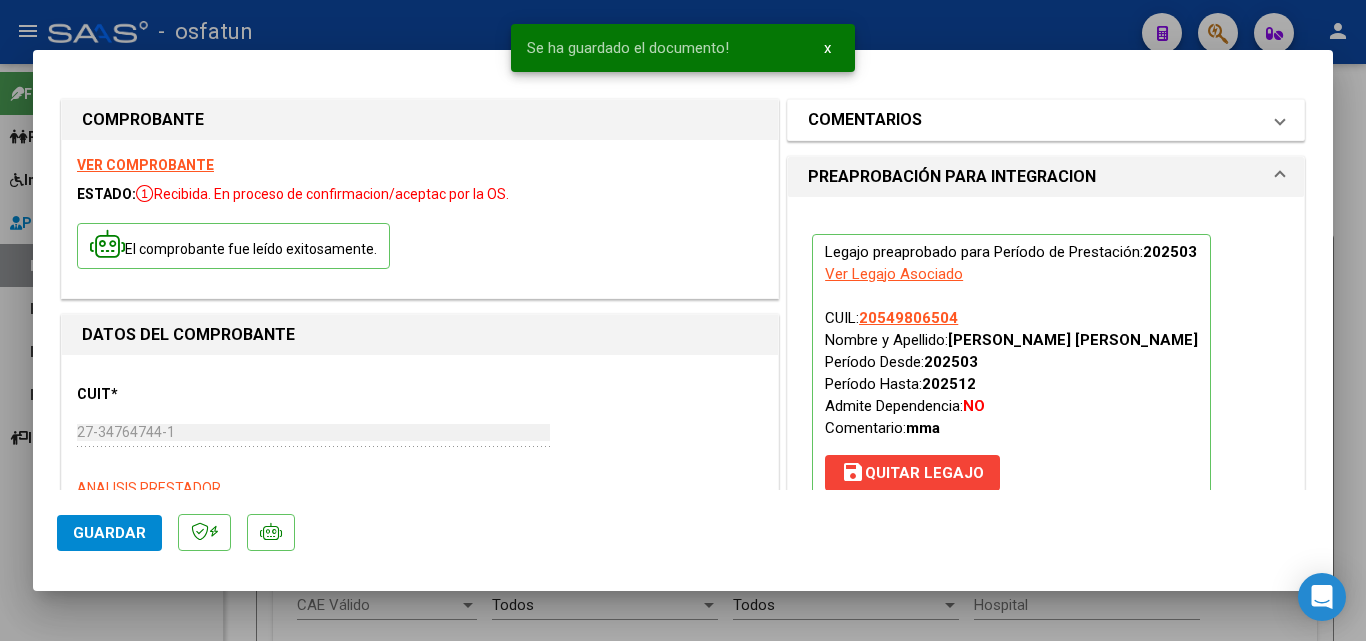 click on "COMENTARIOS" at bounding box center (1046, 120) 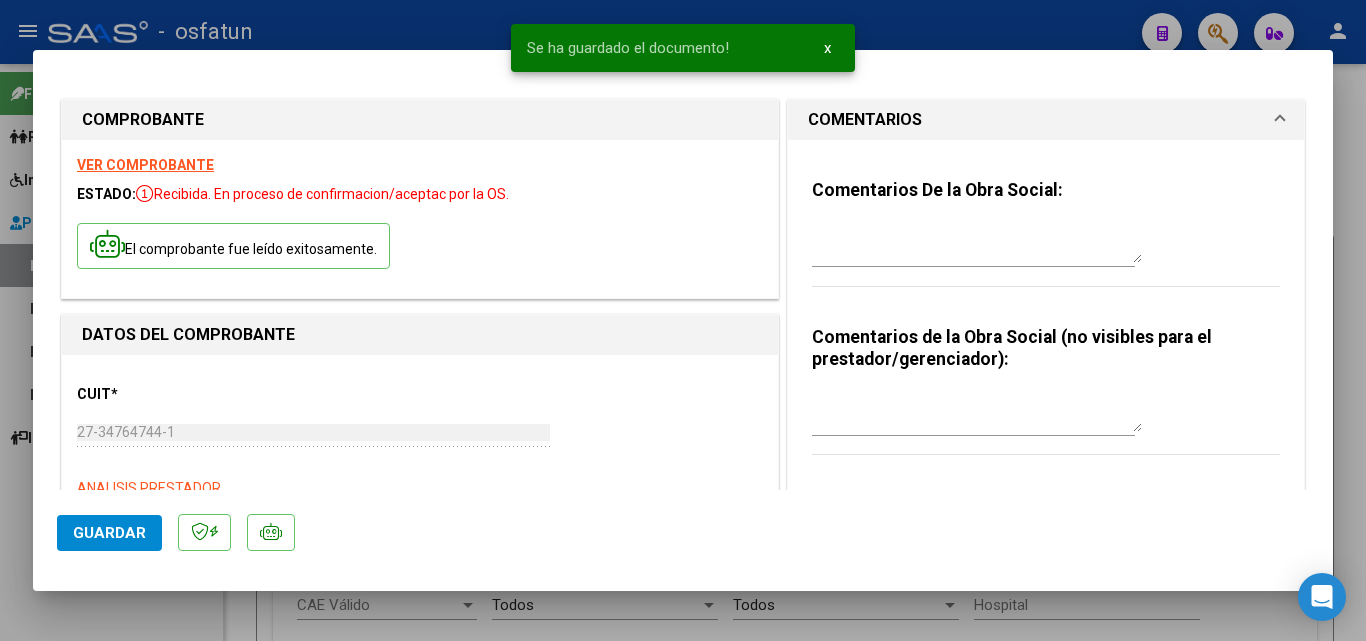 click at bounding box center [977, 243] 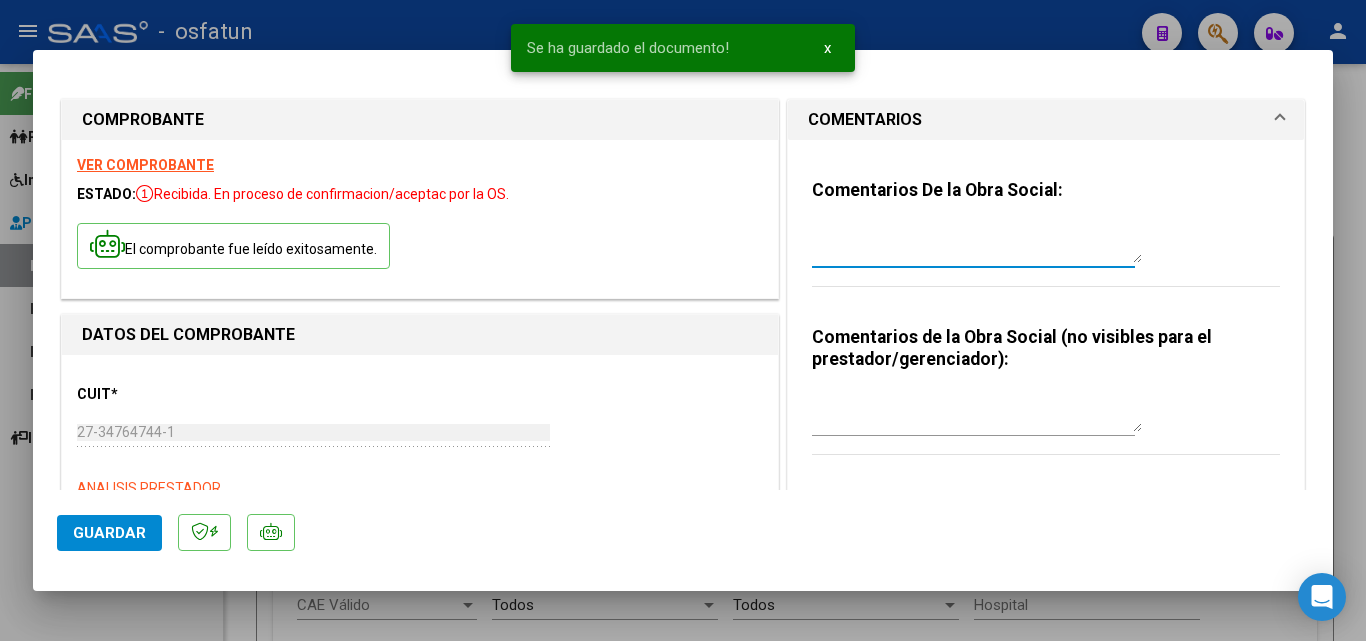click at bounding box center (977, 412) 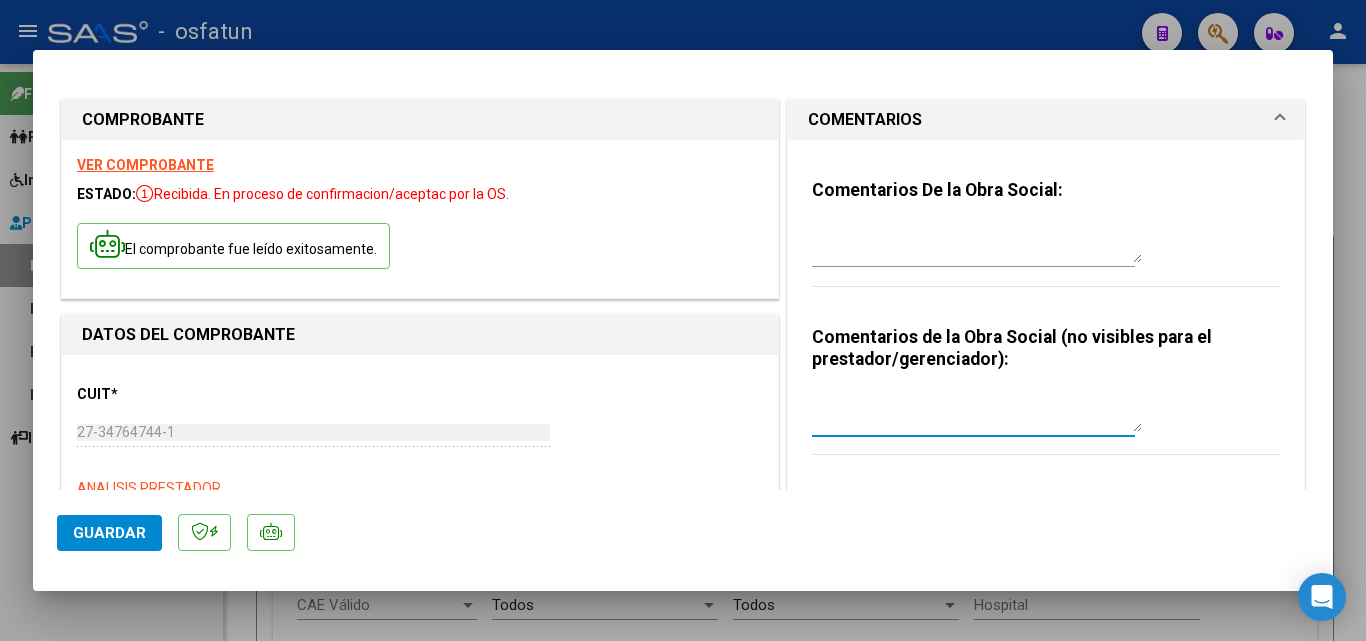 click at bounding box center (977, 243) 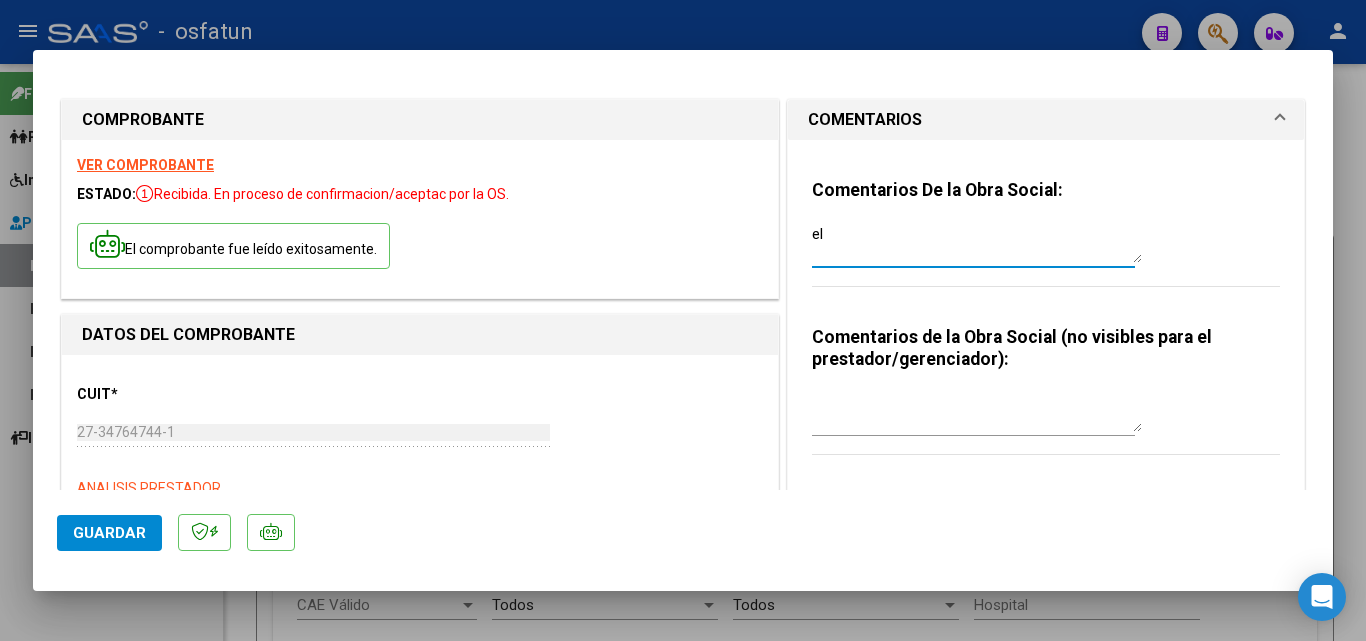 type on "e" 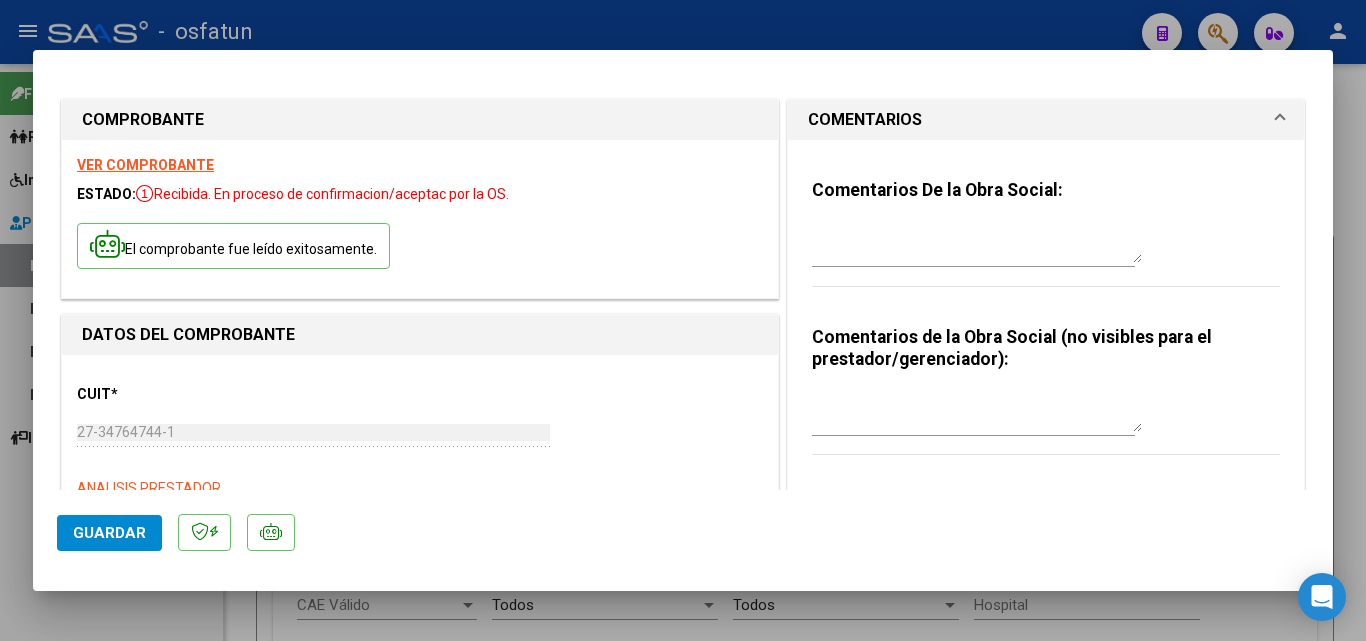 click on "COMENTARIOS" at bounding box center (1034, 120) 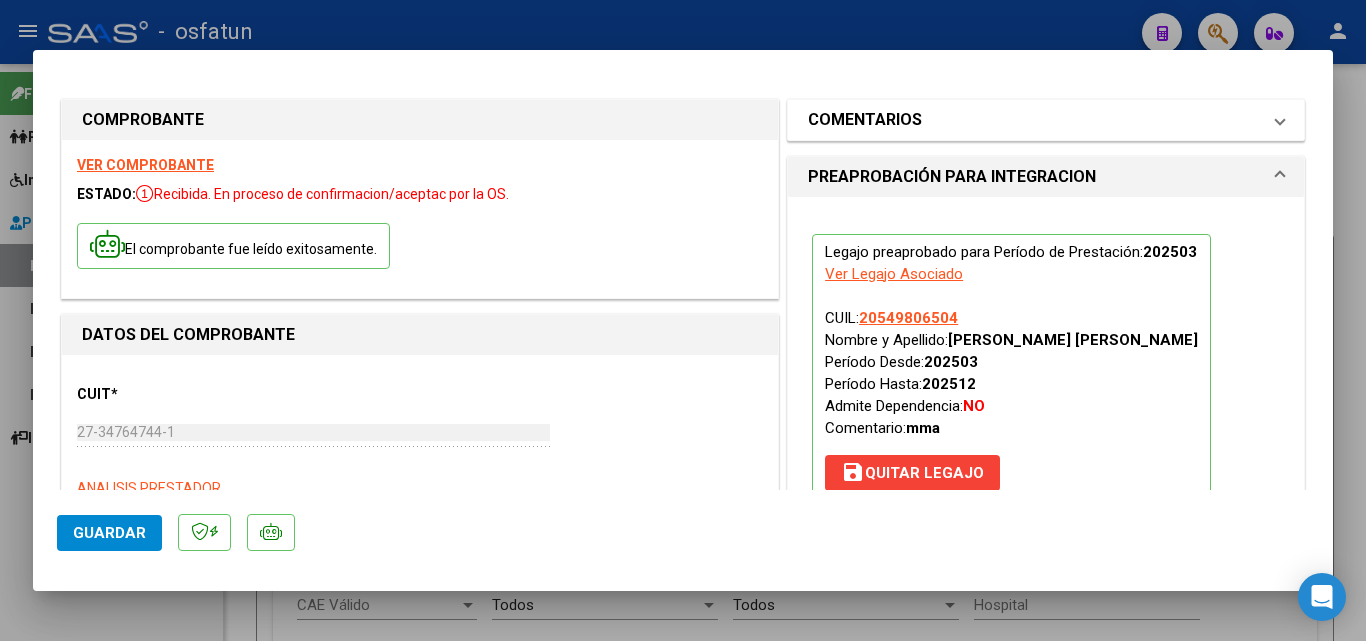 click on "COMENTARIOS" at bounding box center (1046, 120) 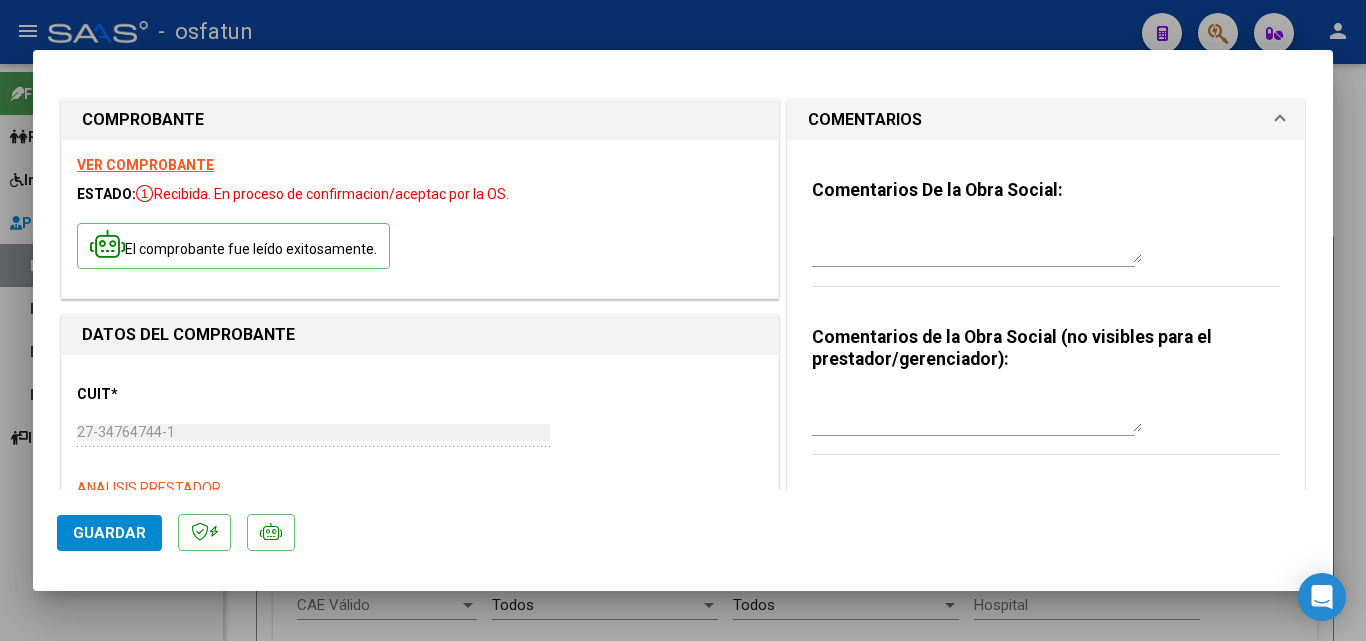 click at bounding box center (977, 243) 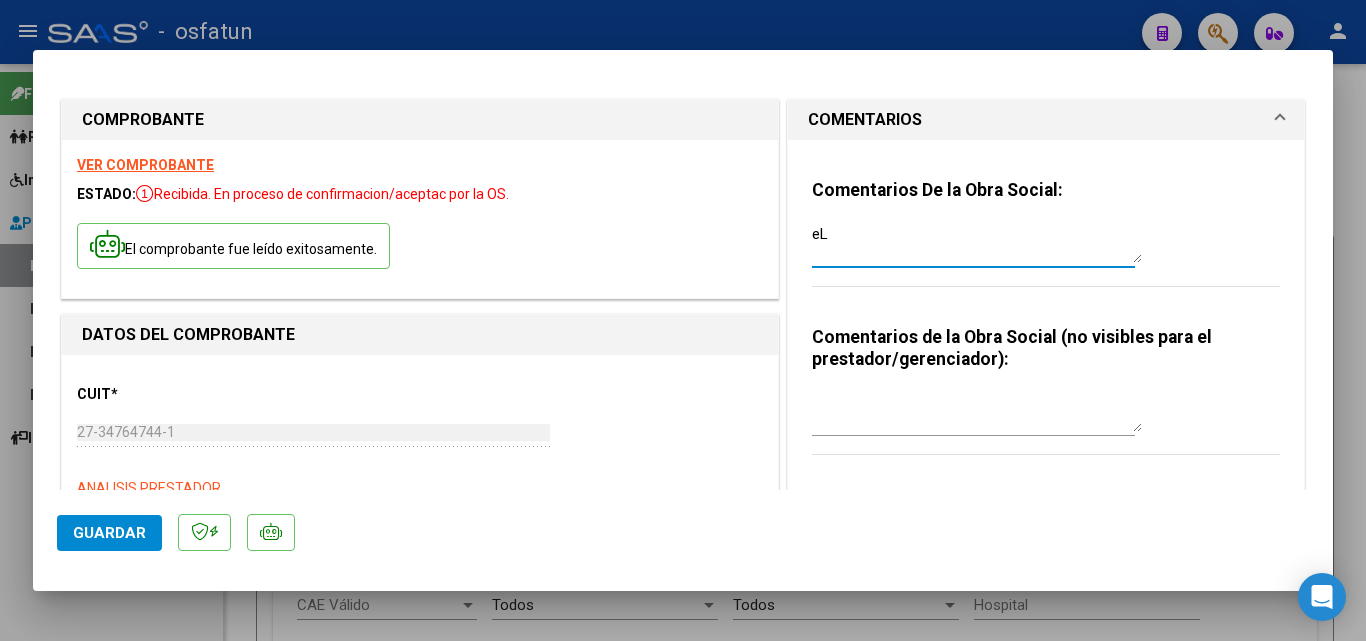 type on "e" 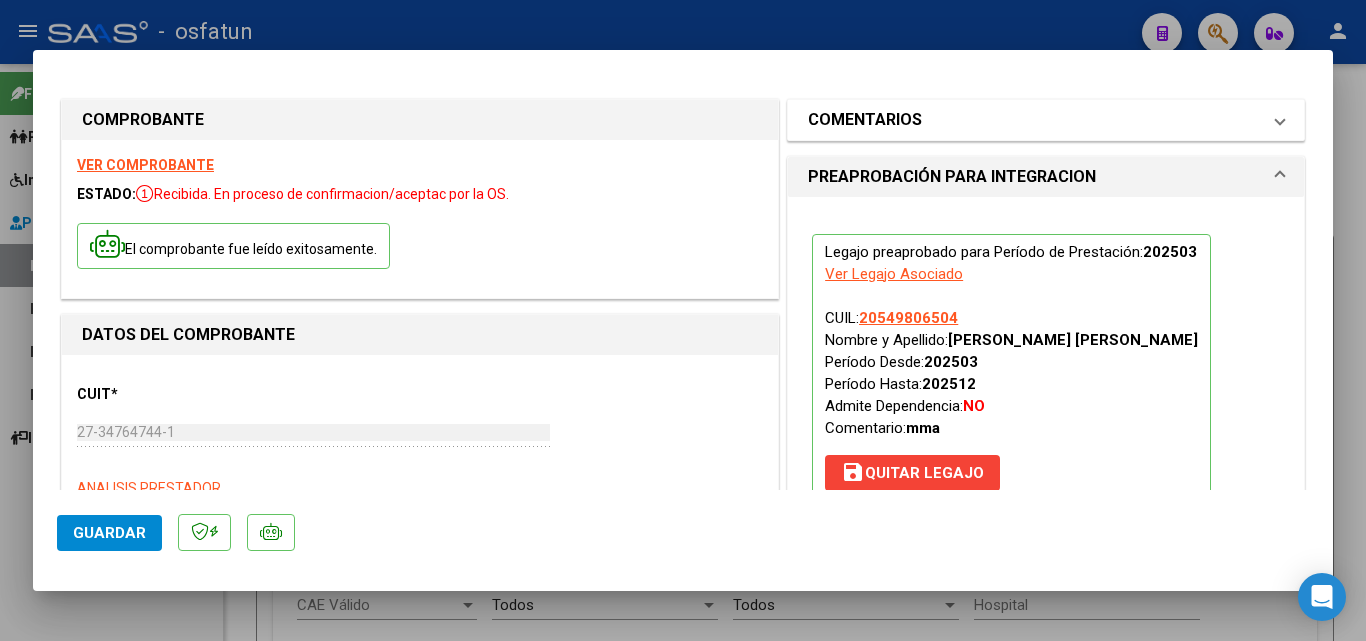 click on "COMENTARIOS" at bounding box center [1046, 120] 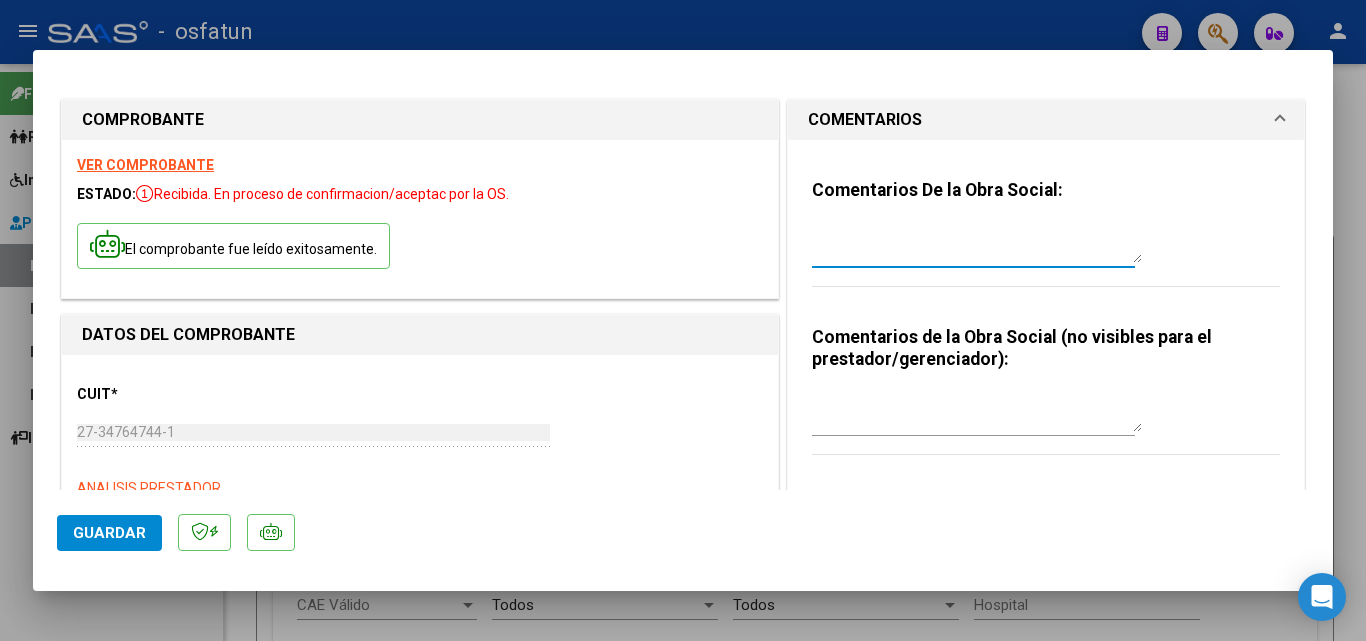 click at bounding box center (977, 243) 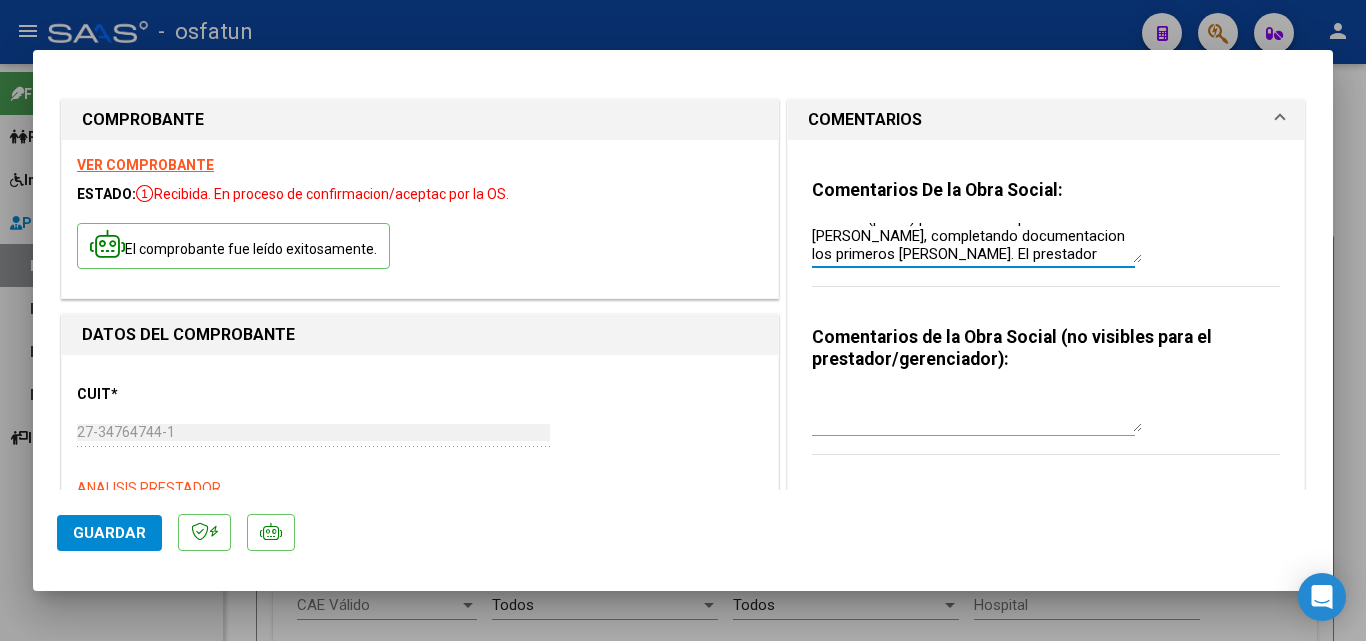 scroll, scrollTop: 34, scrollLeft: 0, axis: vertical 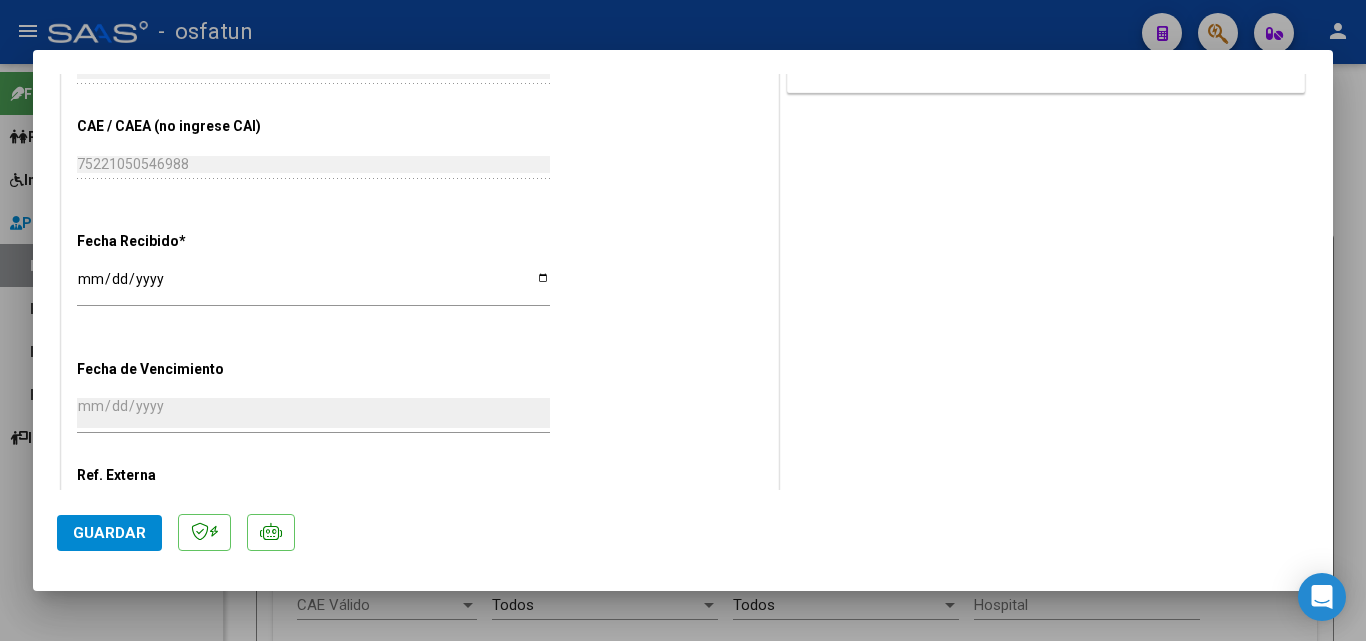 type on "El titular (padre) presento la carpeta a fines [PERSON_NAME], completando documentacion los primeros [PERSON_NAME]. El prestador trabajo marzo sin autorizacion de la OS" 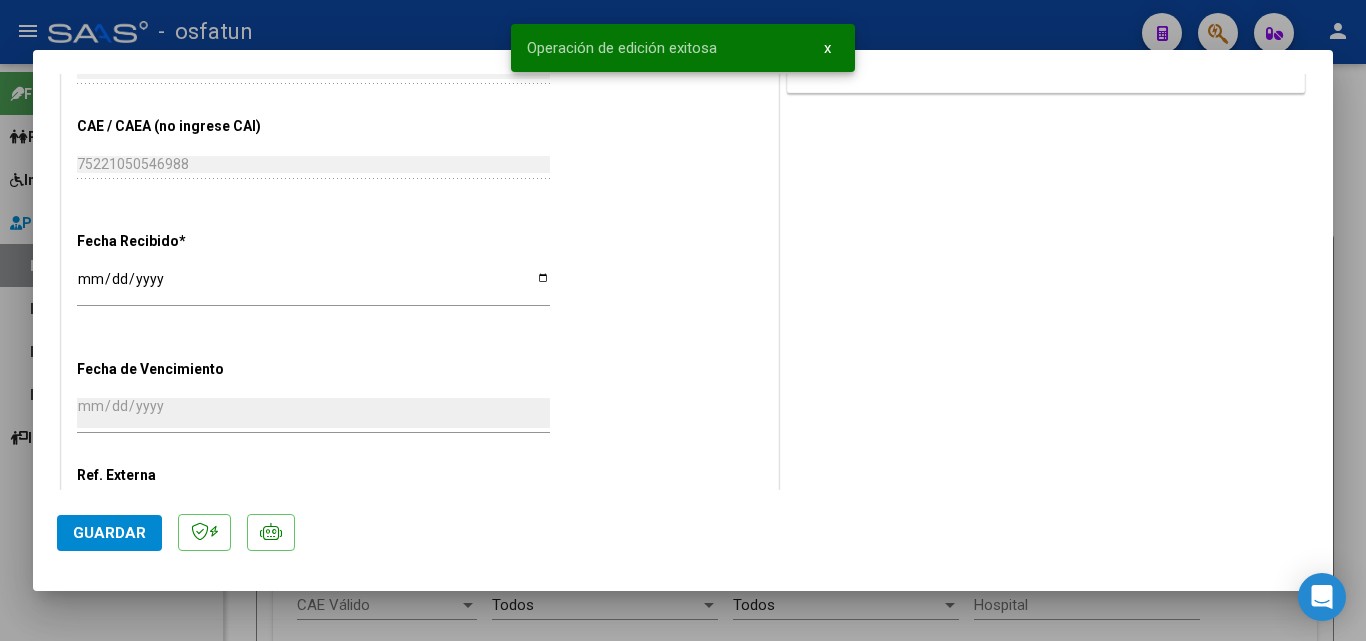 scroll, scrollTop: 936, scrollLeft: 0, axis: vertical 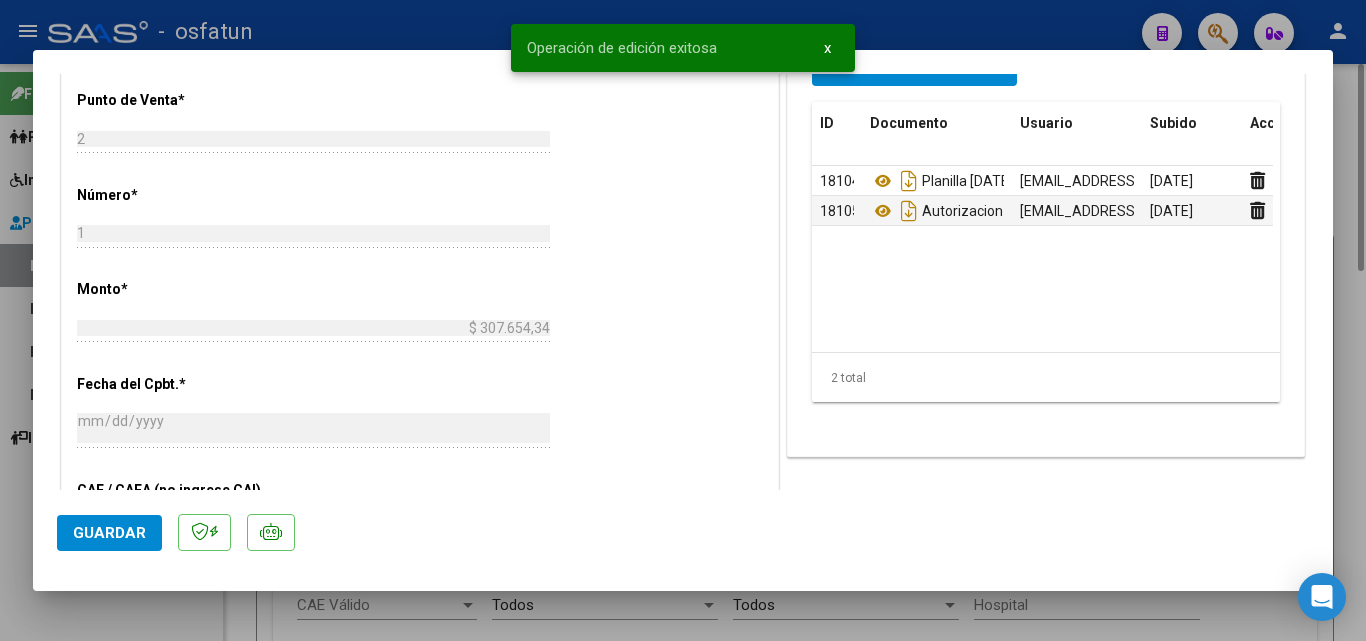 click at bounding box center [683, 320] 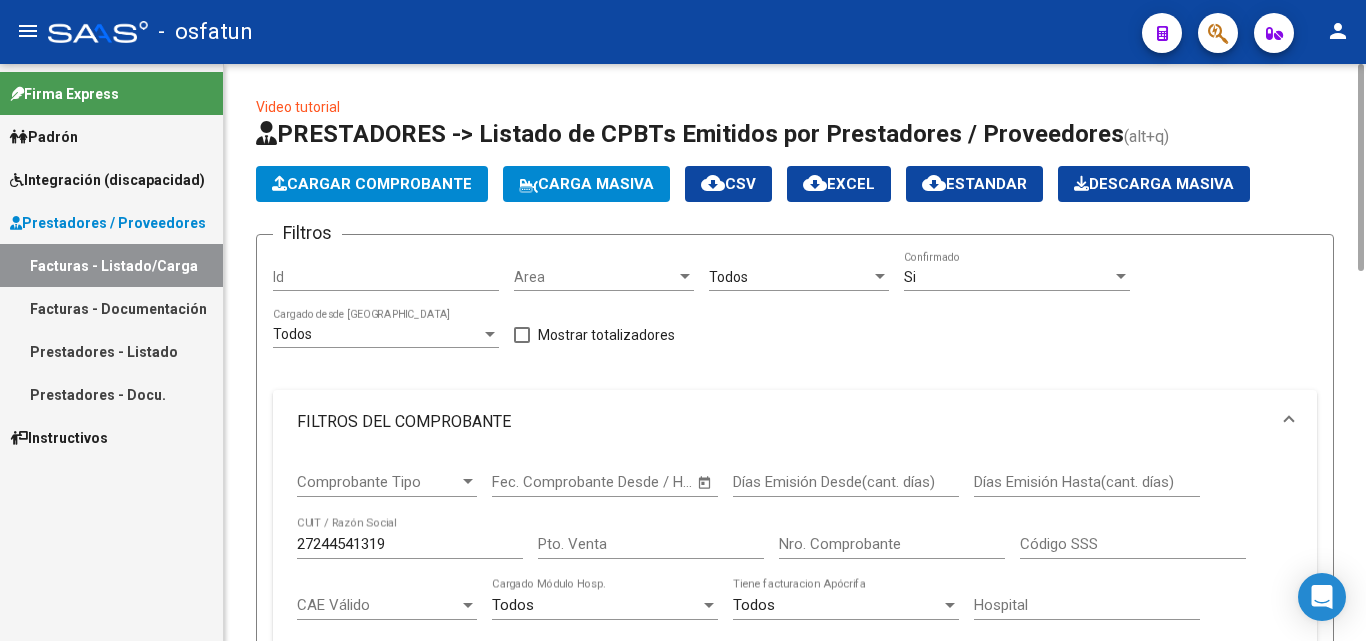 scroll, scrollTop: 400, scrollLeft: 0, axis: vertical 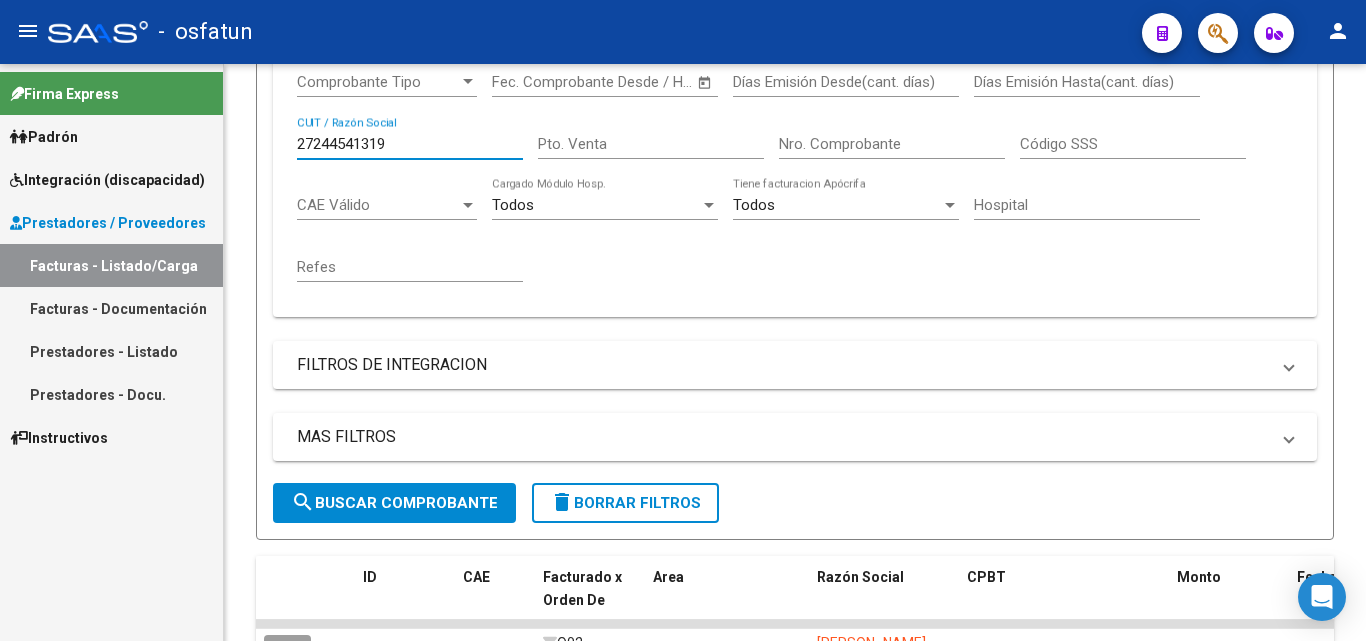 drag, startPoint x: 421, startPoint y: 151, endPoint x: 134, endPoint y: 66, distance: 299.32257 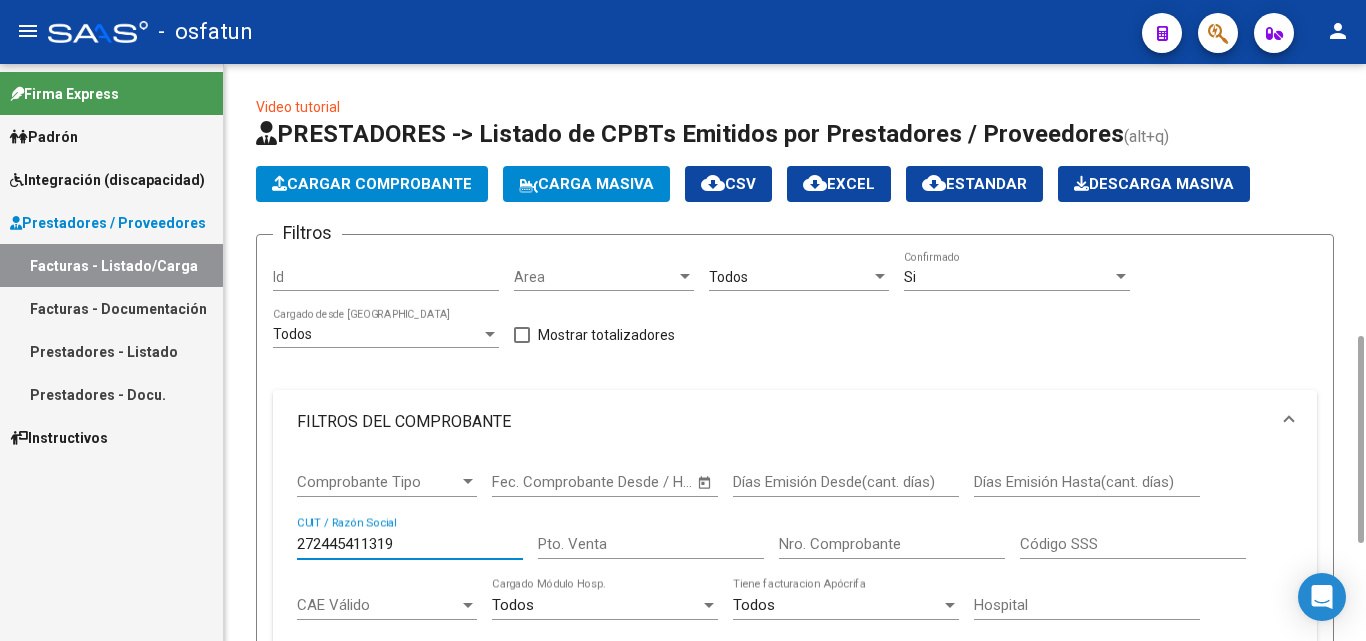 scroll, scrollTop: 400, scrollLeft: 0, axis: vertical 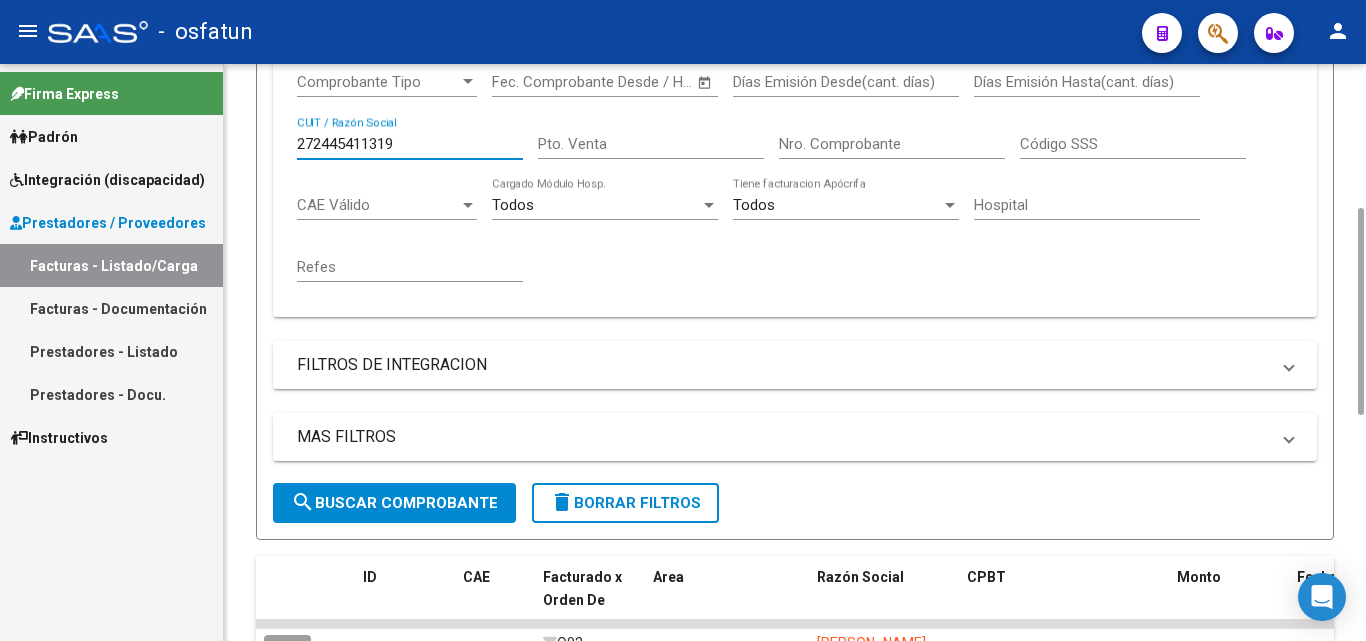type on "272445411319" 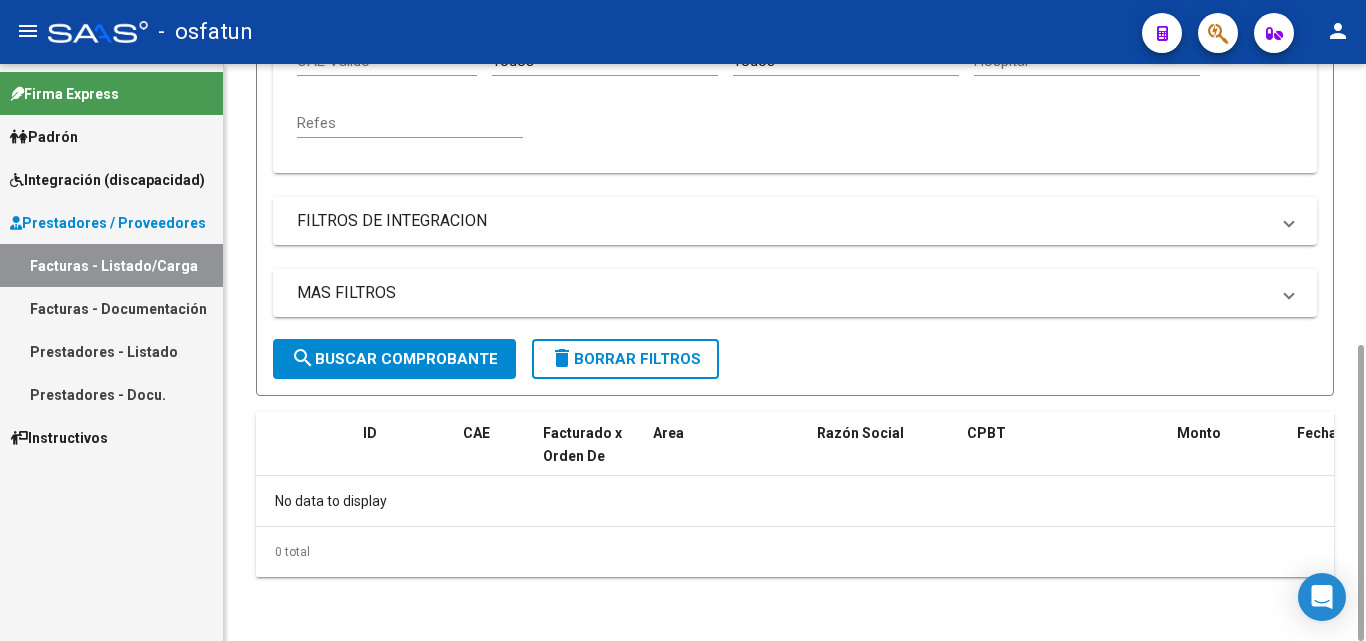 scroll, scrollTop: 0, scrollLeft: 0, axis: both 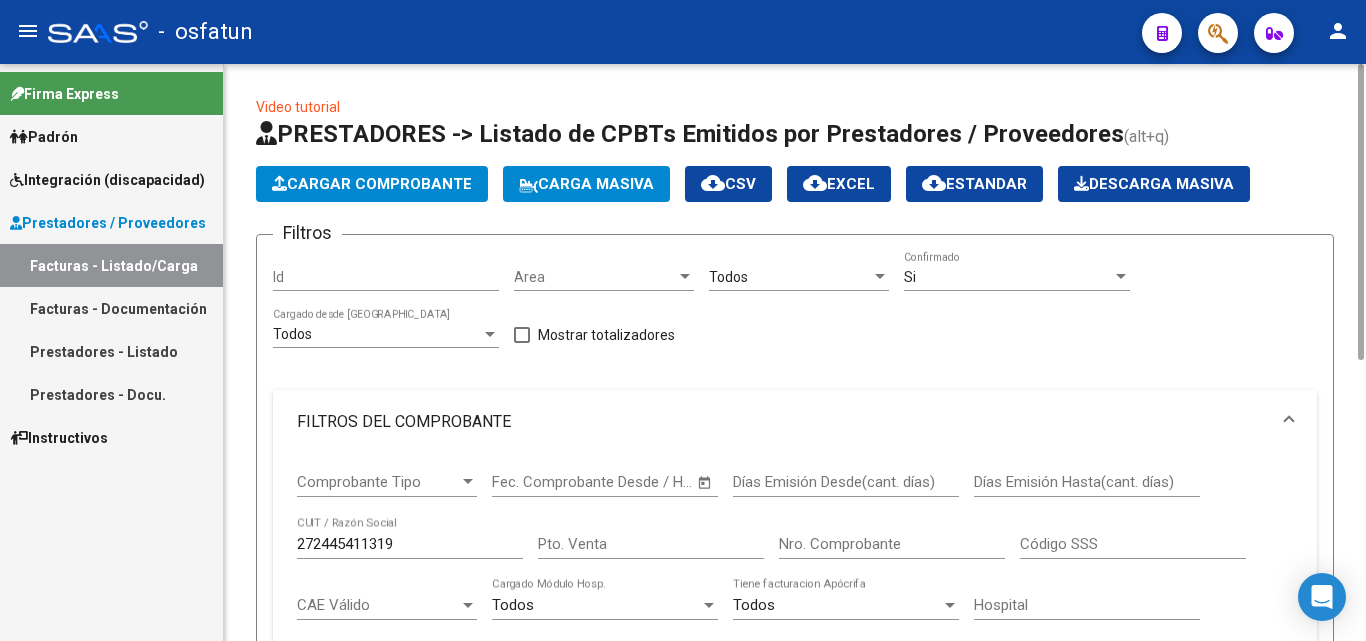 click on "Si" at bounding box center (1008, 277) 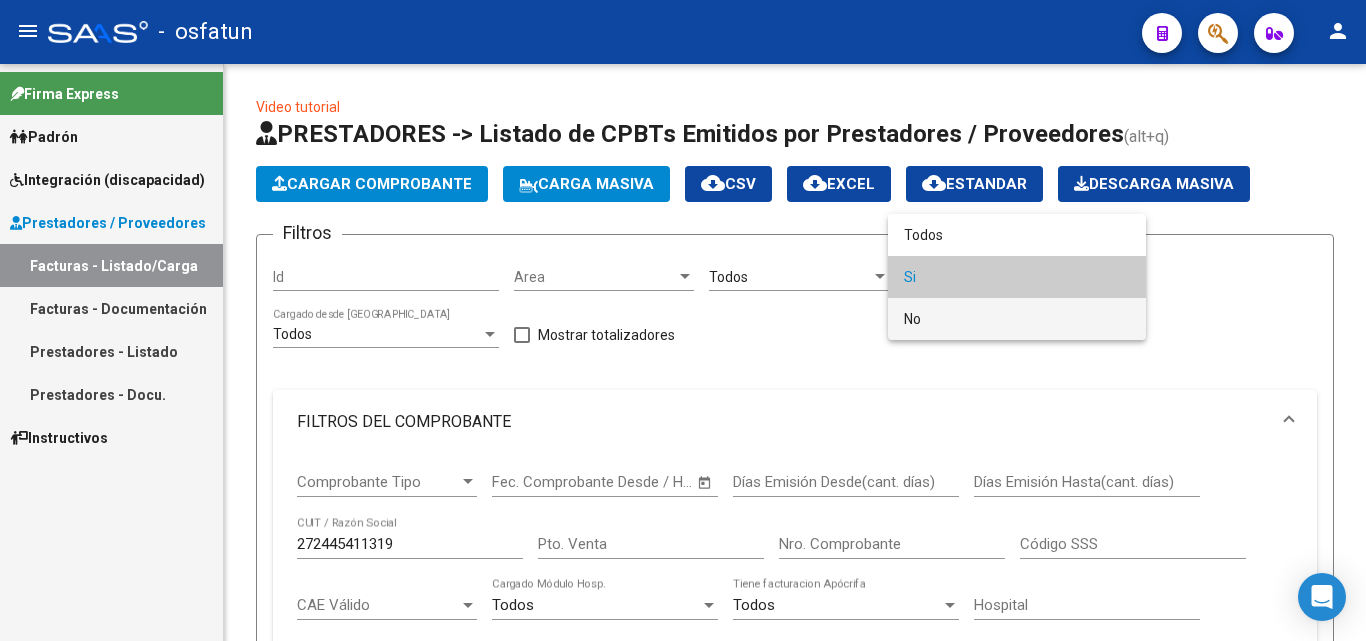 click on "No" at bounding box center [1017, 319] 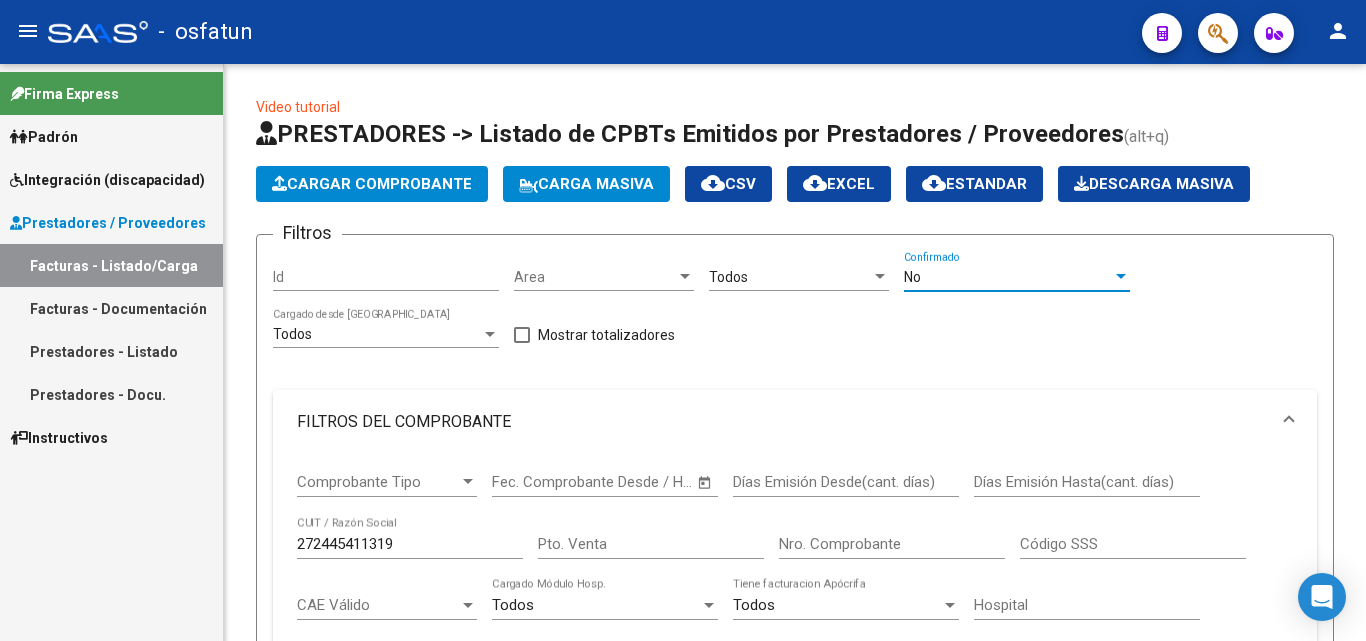 scroll, scrollTop: 544, scrollLeft: 0, axis: vertical 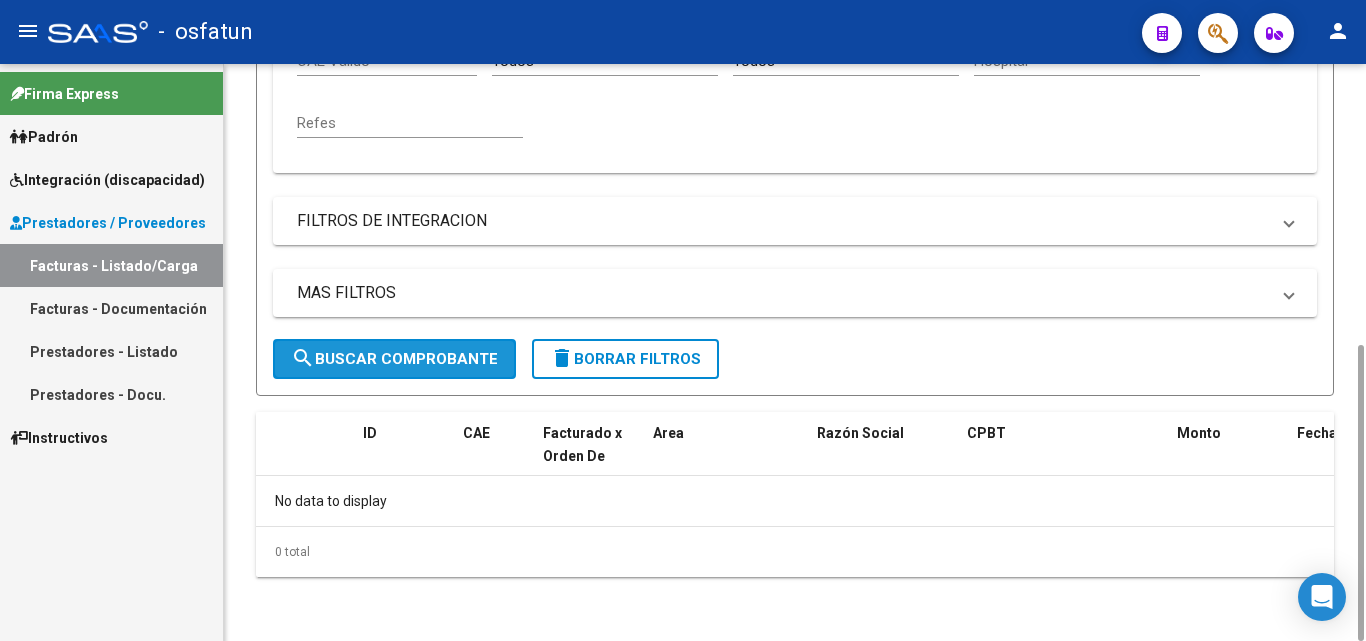 click on "search  Buscar Comprobante" 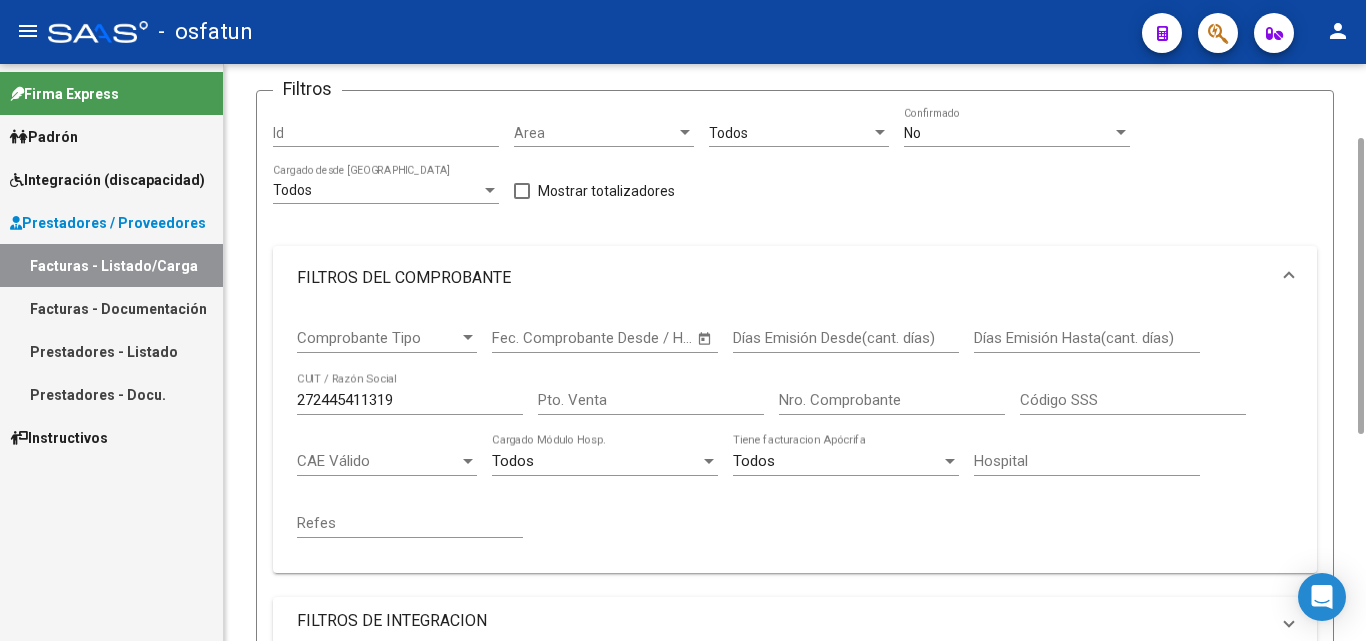 scroll, scrollTop: 0, scrollLeft: 0, axis: both 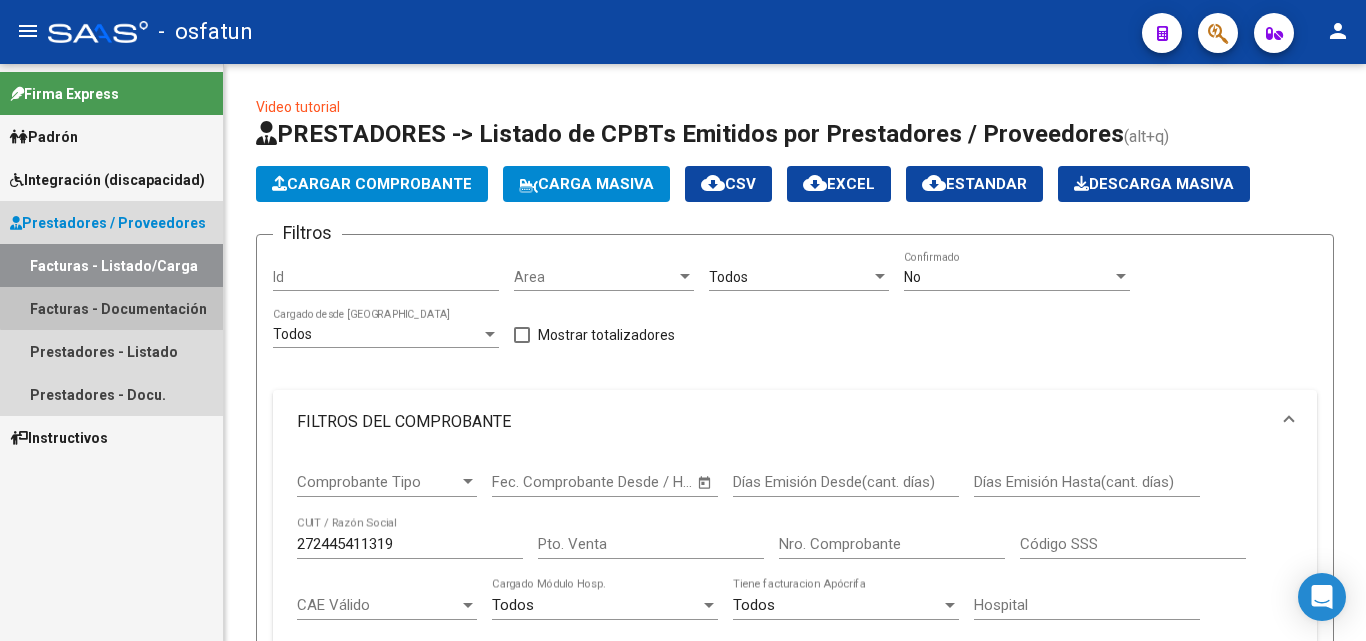 click on "Facturas - Documentación" at bounding box center (111, 308) 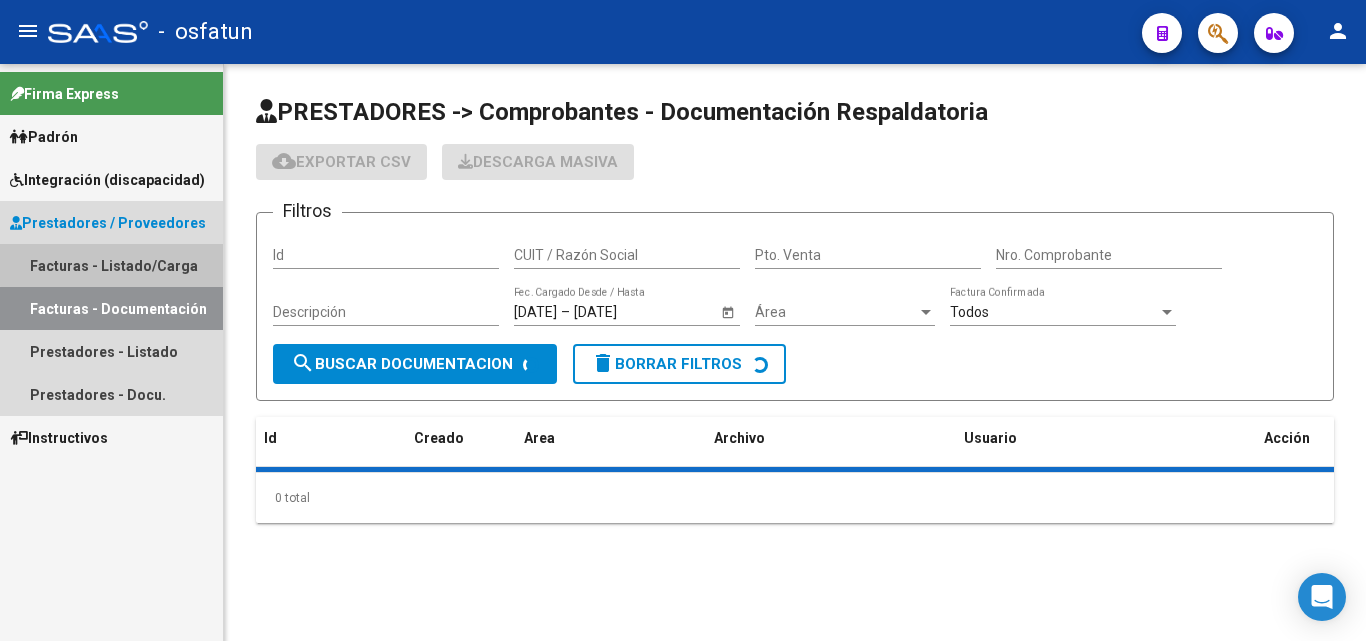 click on "Facturas - Listado/Carga" at bounding box center (111, 265) 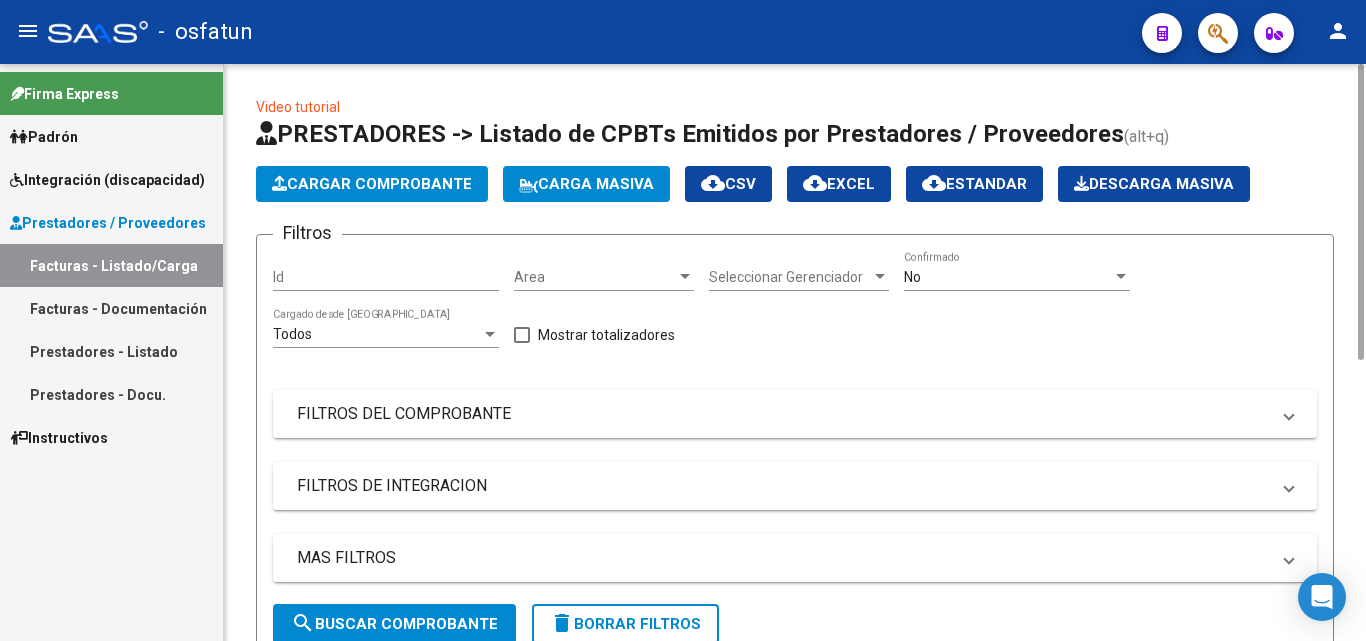 click on "Seleccionar Gerenciador" at bounding box center (790, 277) 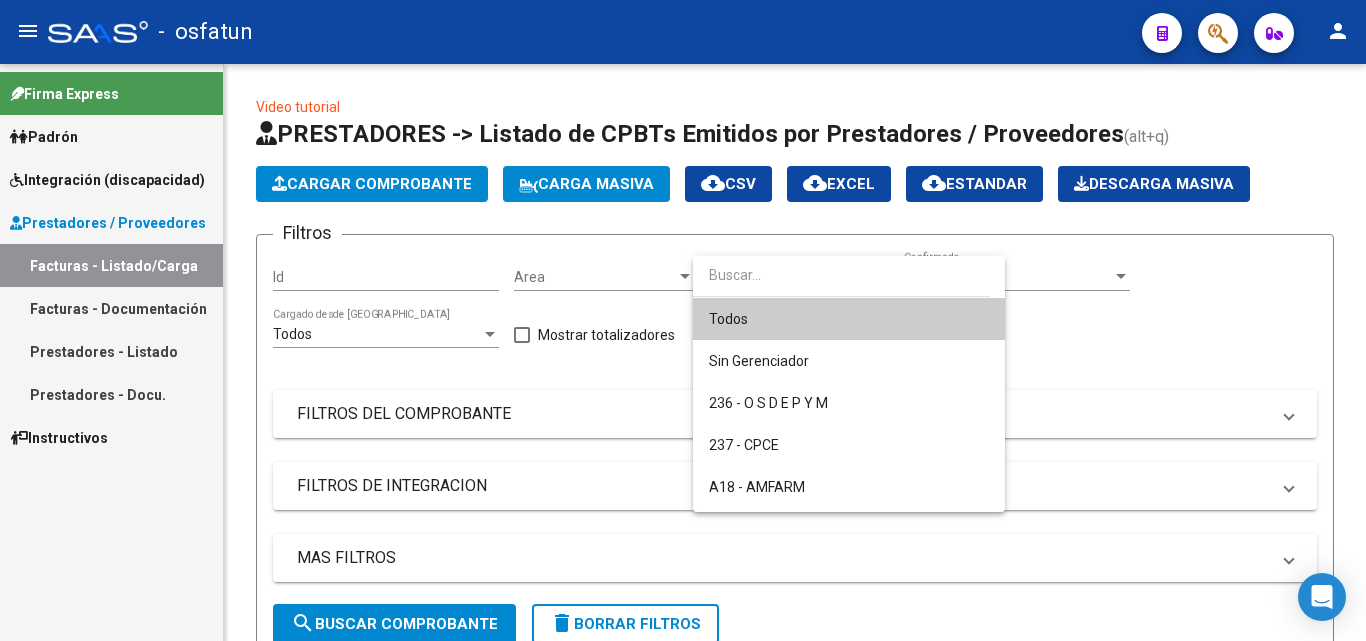click on "Todos" at bounding box center [849, 319] 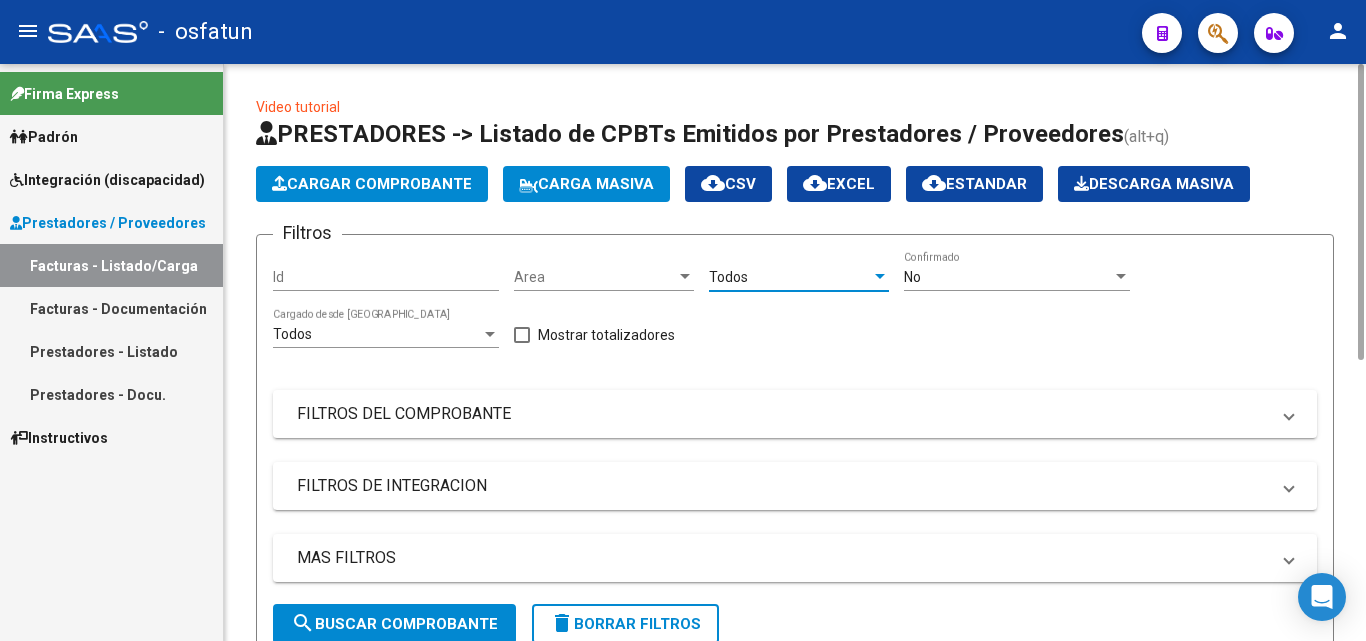 click on "No" at bounding box center [1008, 277] 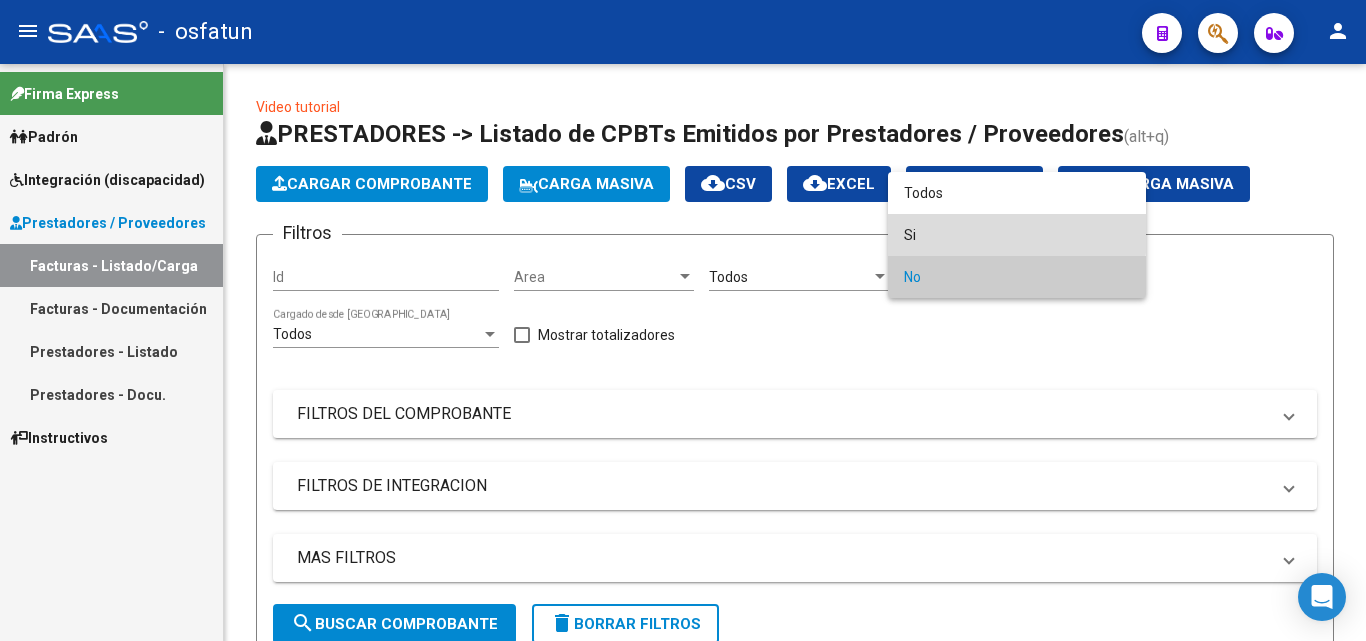 click on "Si" at bounding box center [1017, 235] 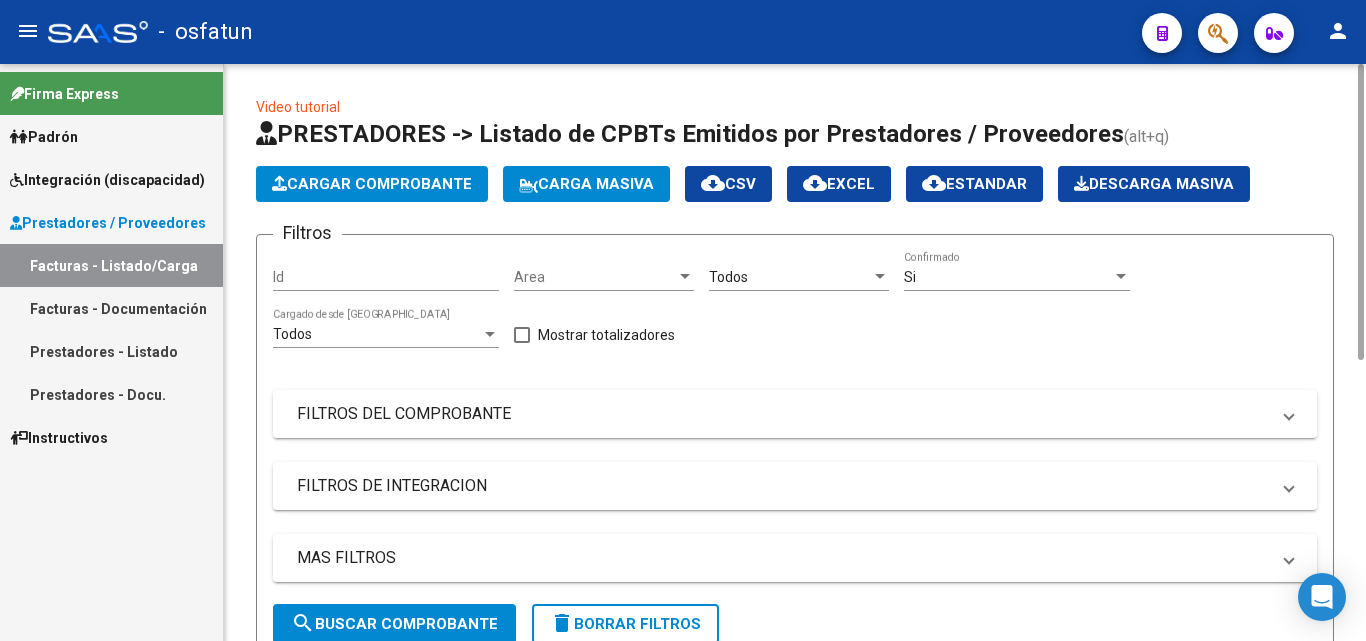 click on "FILTROS DEL COMPROBANTE" at bounding box center (783, 414) 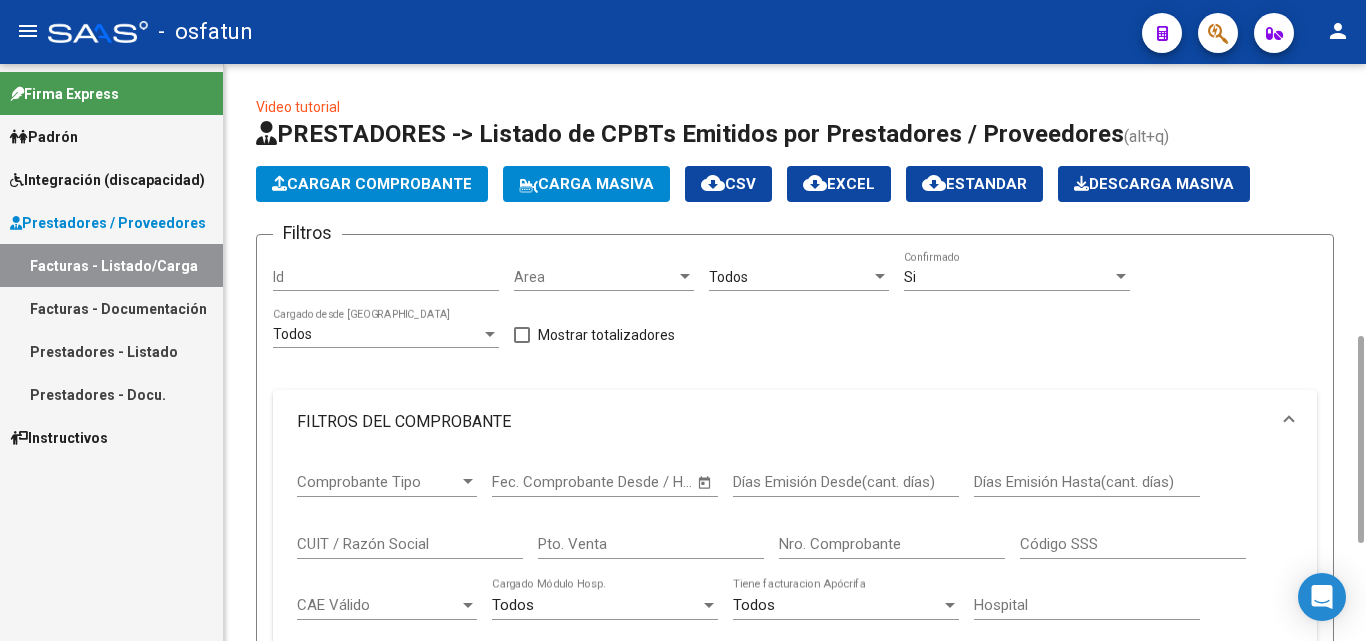 scroll, scrollTop: 400, scrollLeft: 0, axis: vertical 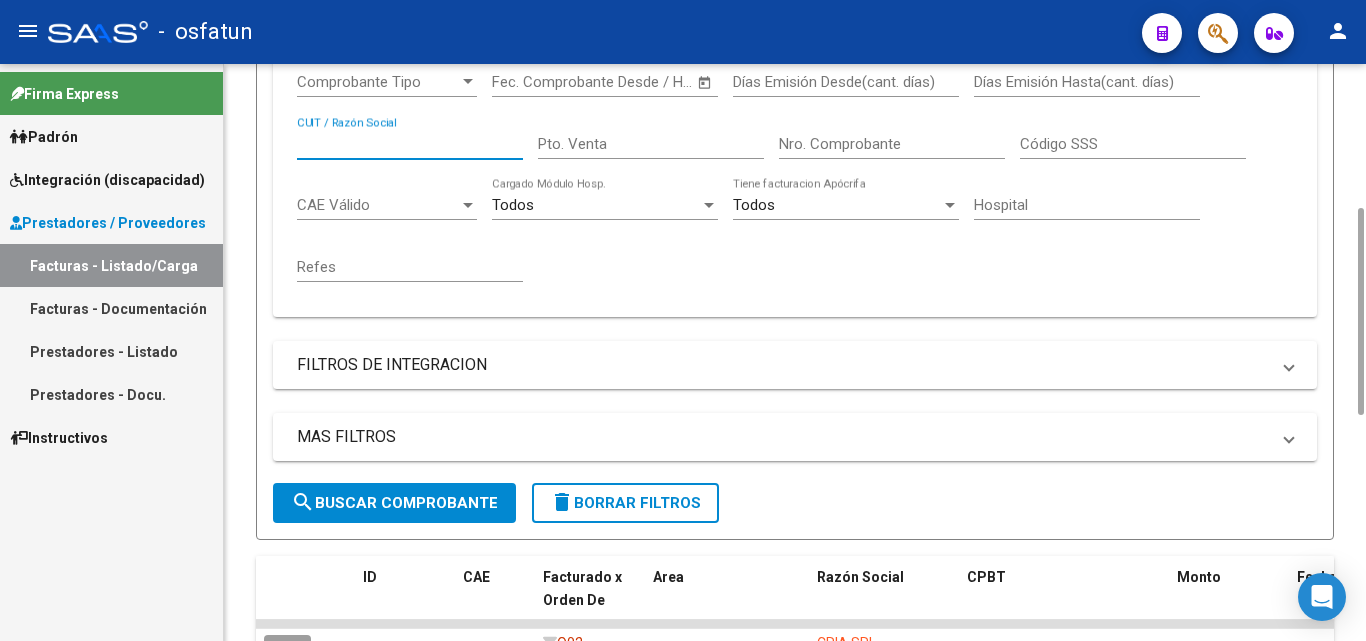 click on "CUIT / Razón Social" at bounding box center [410, 144] 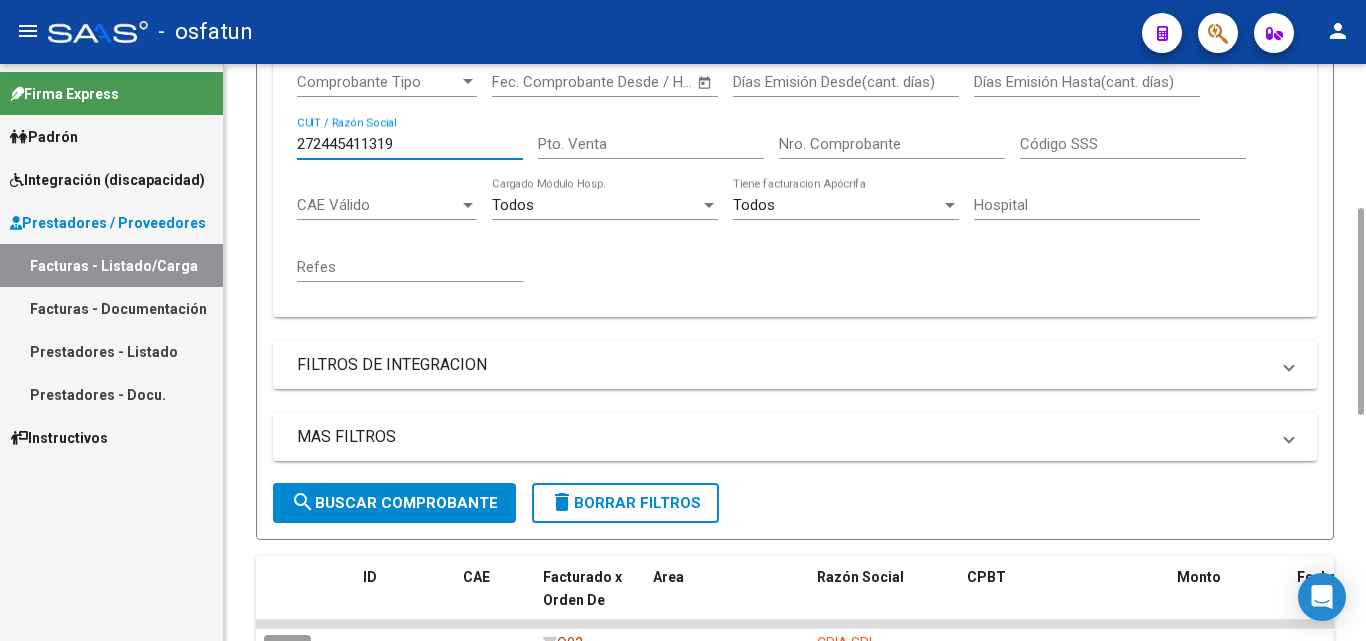 click on "272445411319" at bounding box center [410, 144] 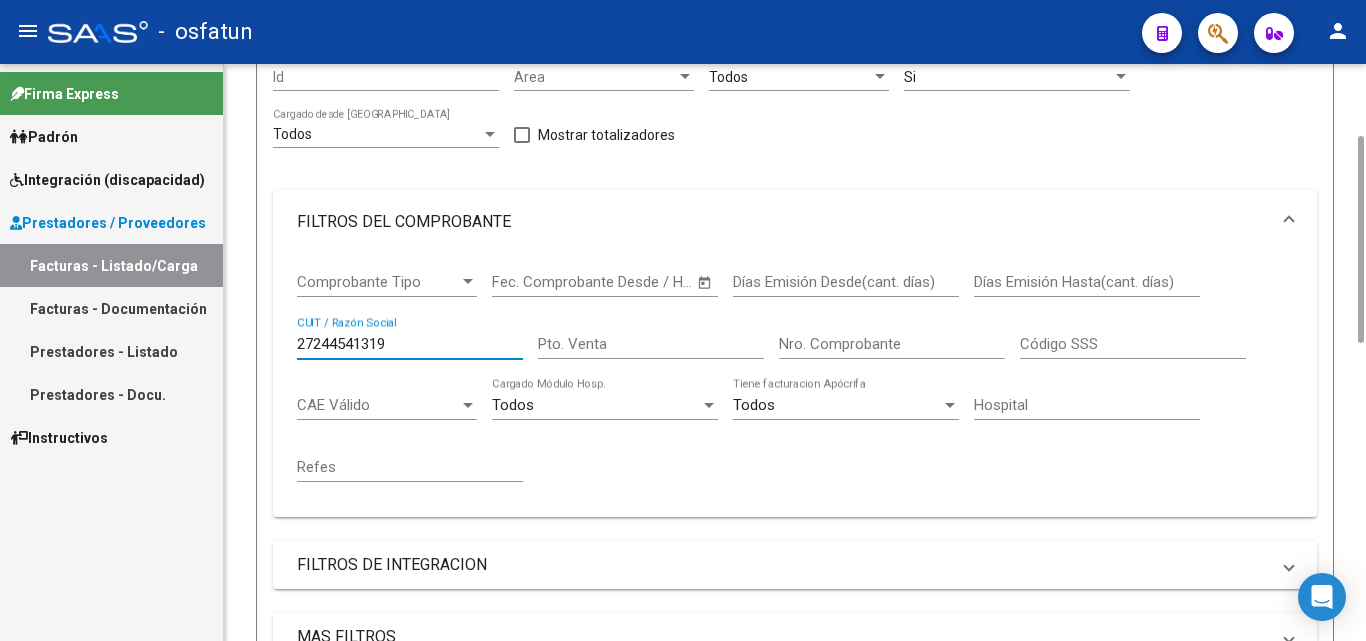 scroll, scrollTop: 600, scrollLeft: 0, axis: vertical 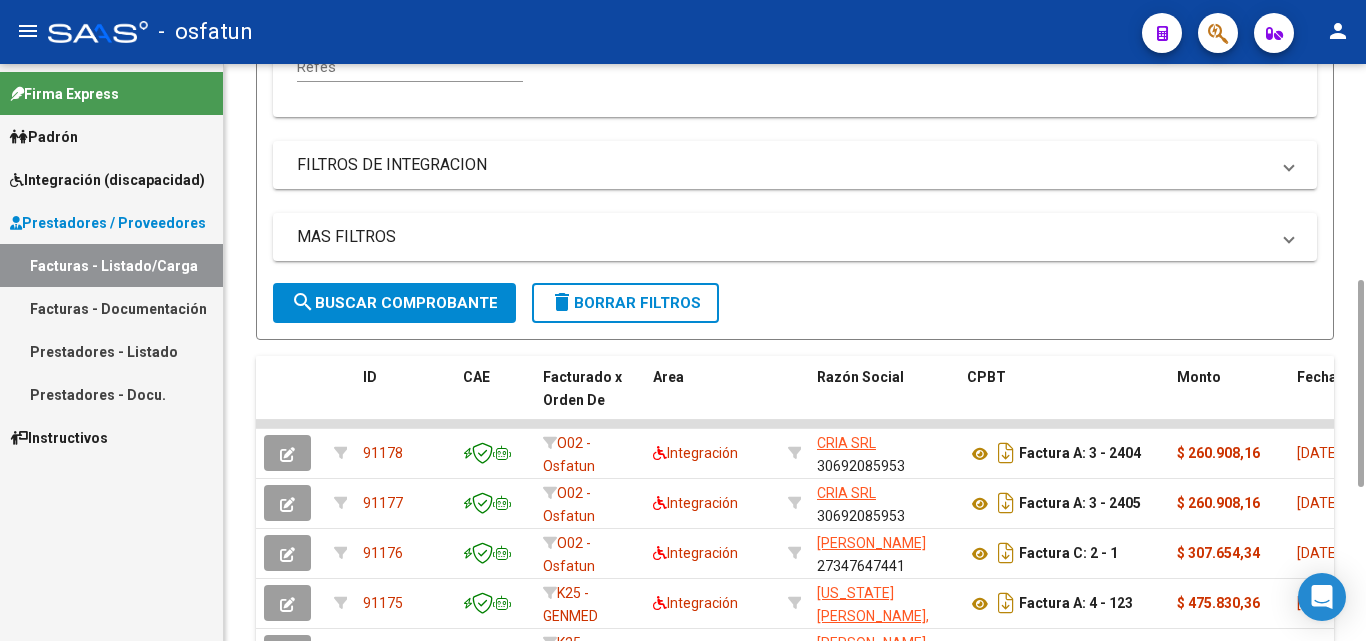type on "27244541319" 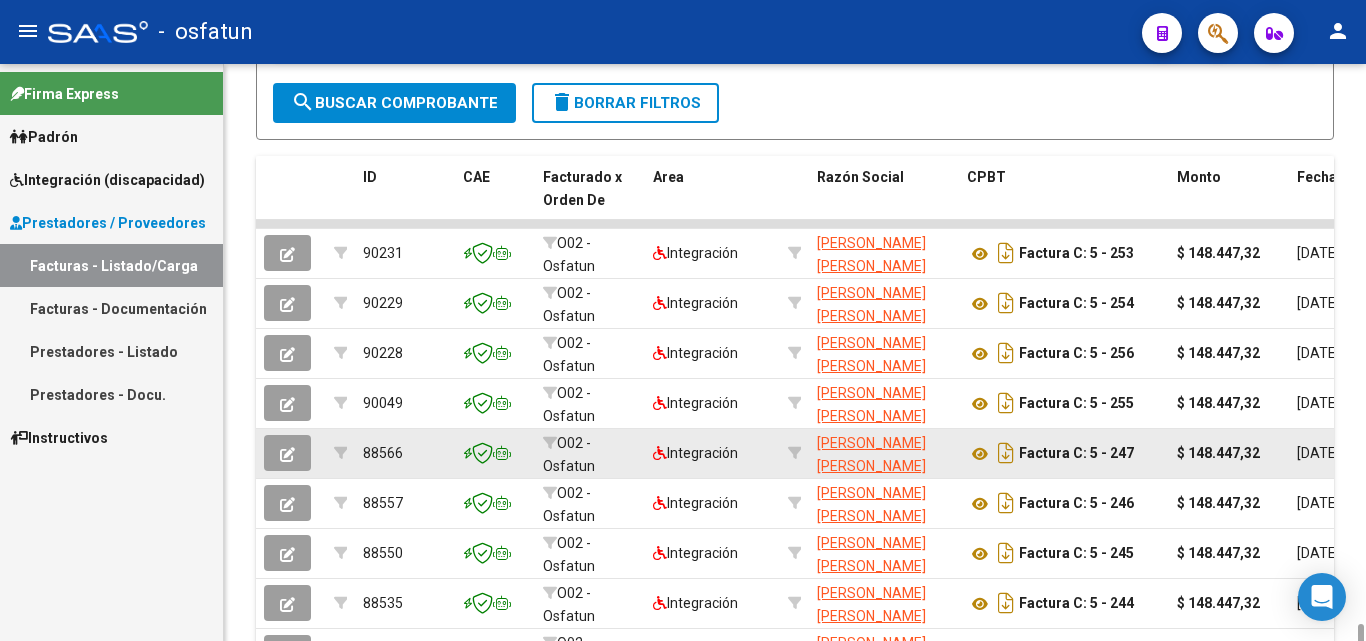 scroll, scrollTop: 1000, scrollLeft: 0, axis: vertical 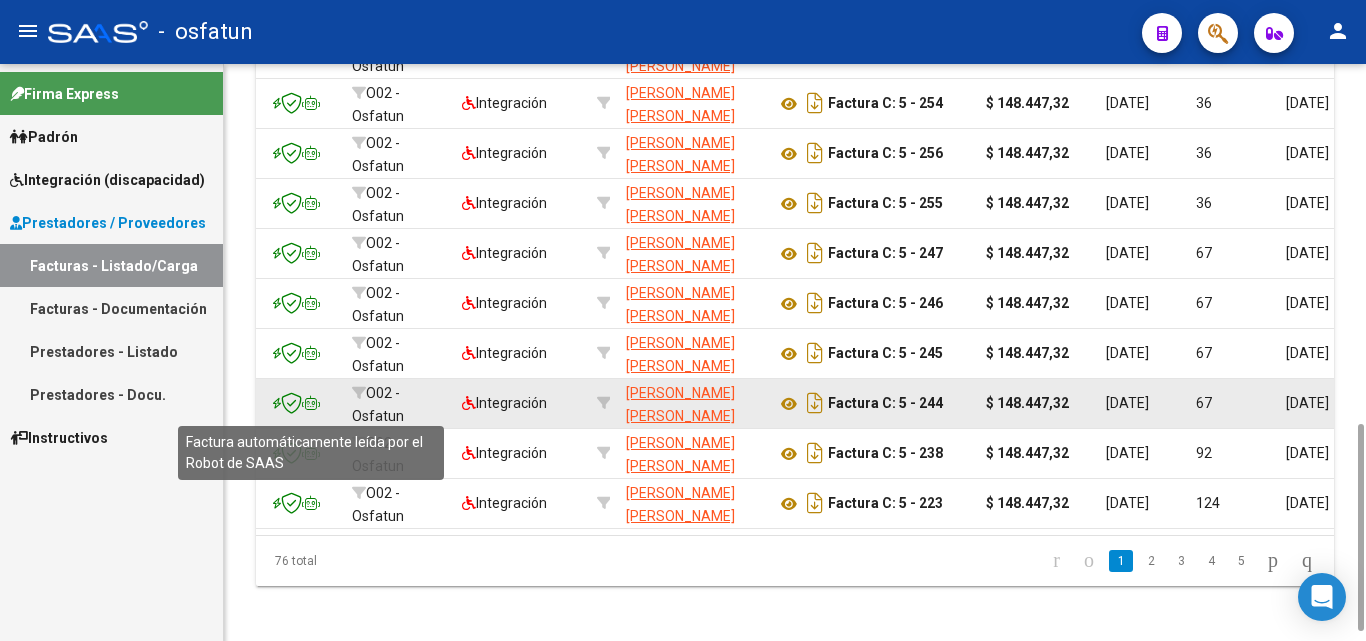 click 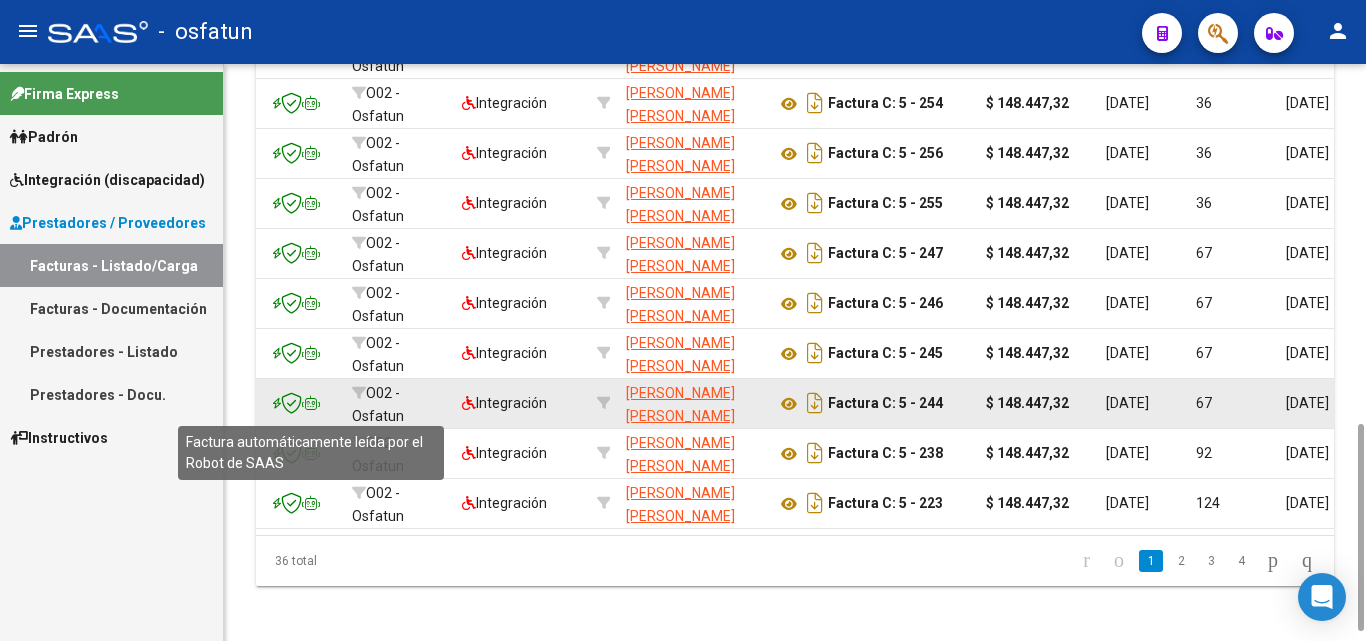 click 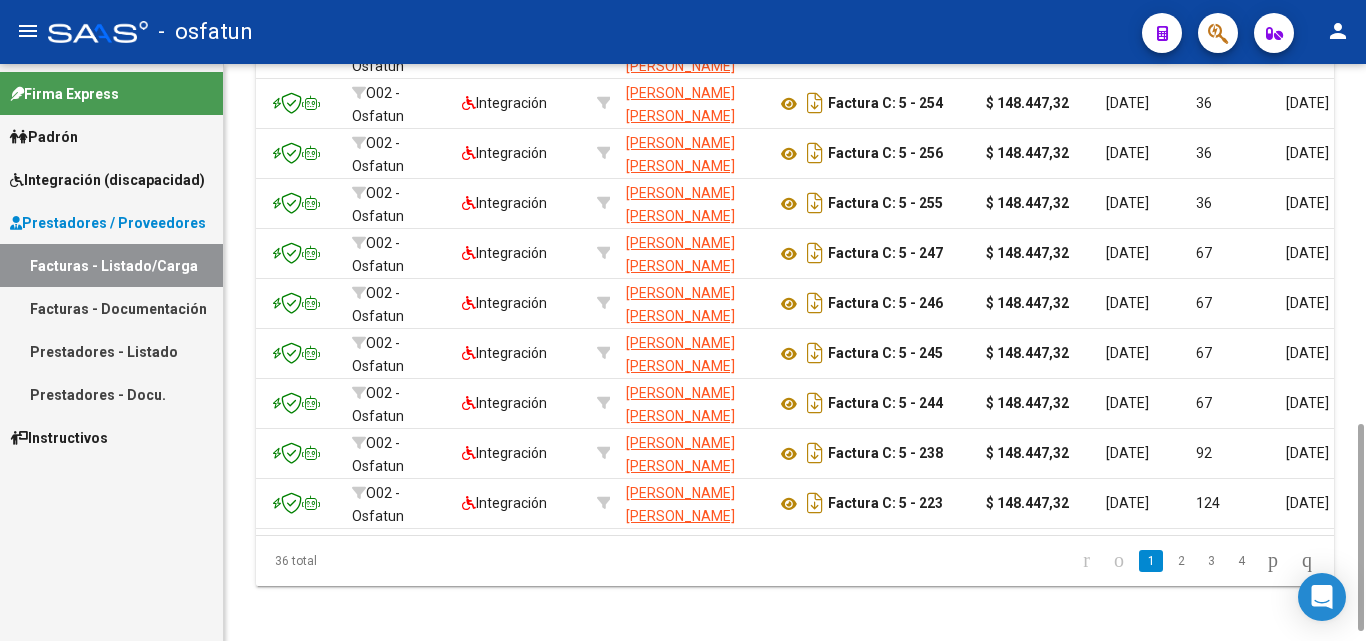 scroll, scrollTop: 0, scrollLeft: 0, axis: both 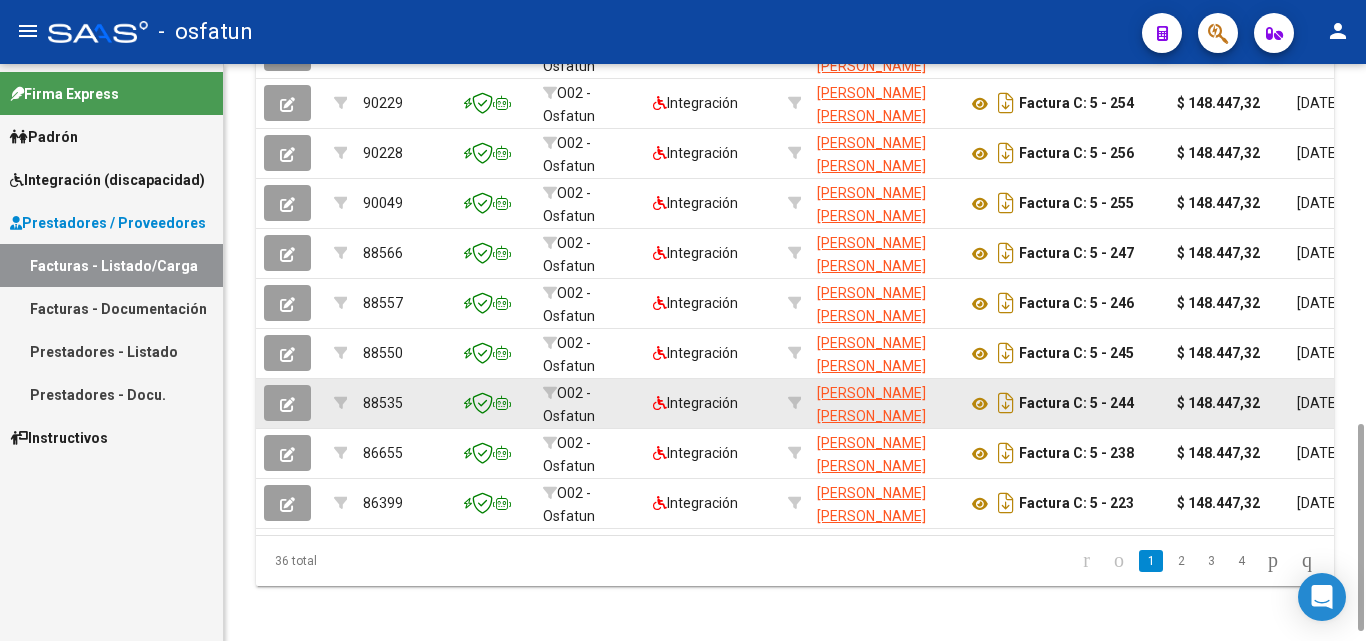 click 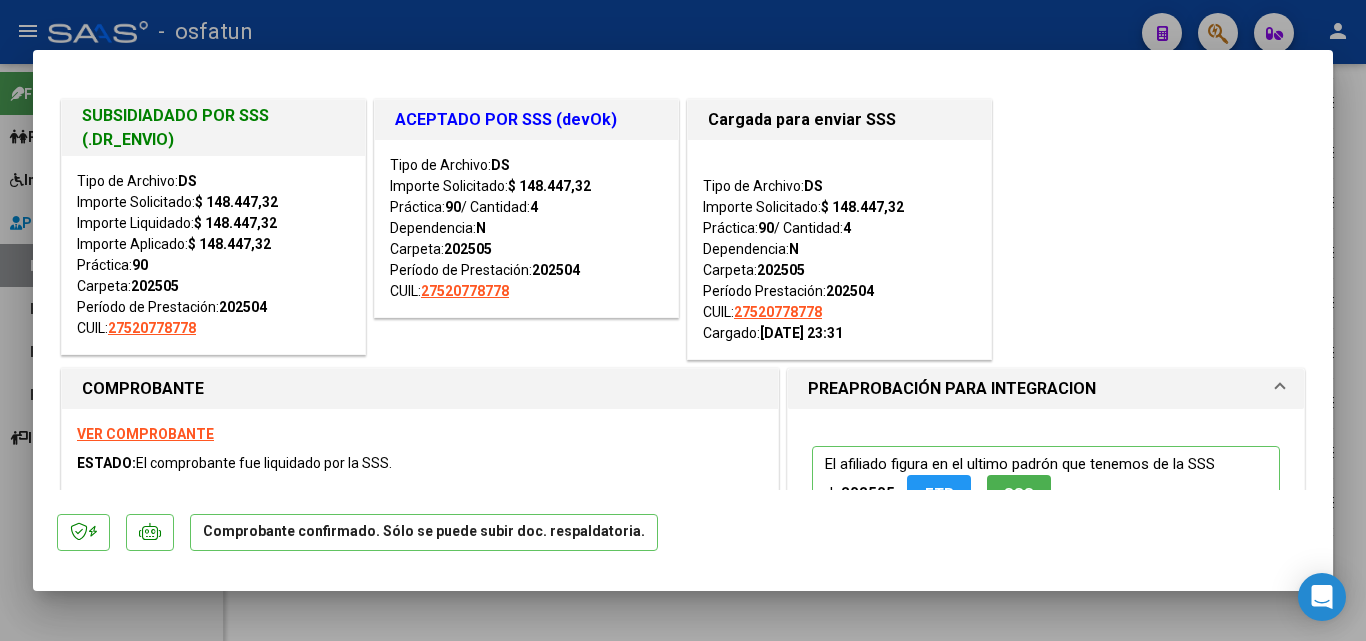 click at bounding box center (683, 320) 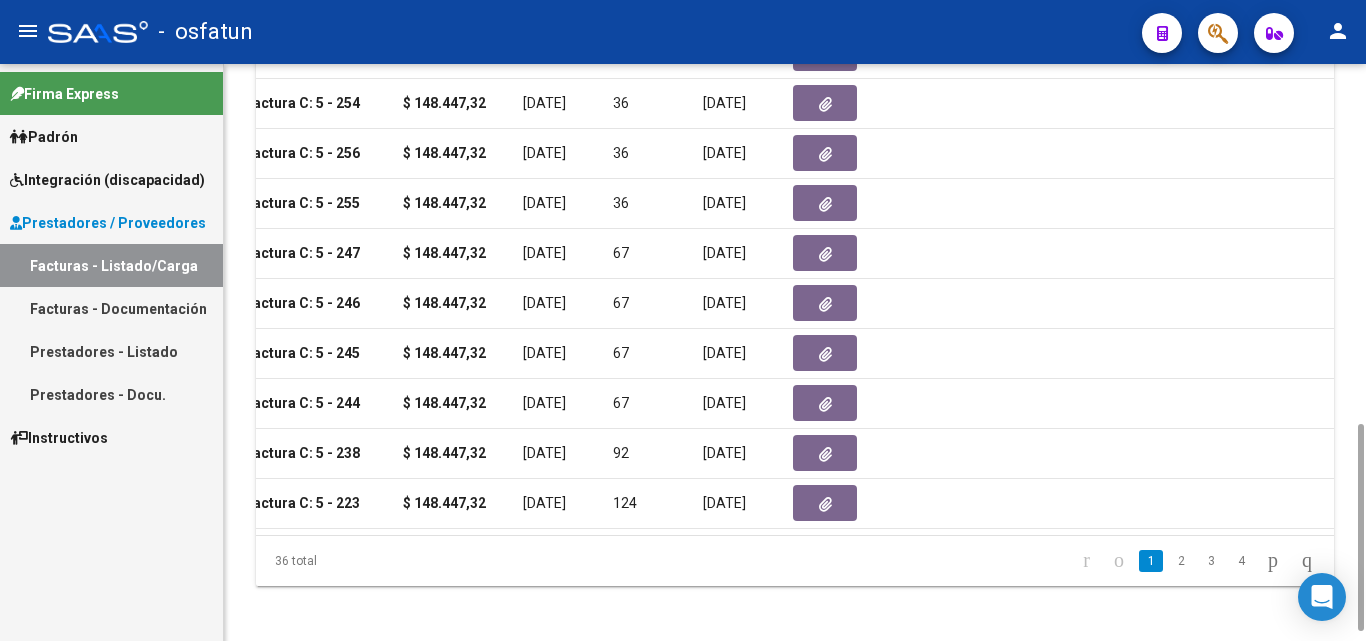 scroll, scrollTop: 0, scrollLeft: 764, axis: horizontal 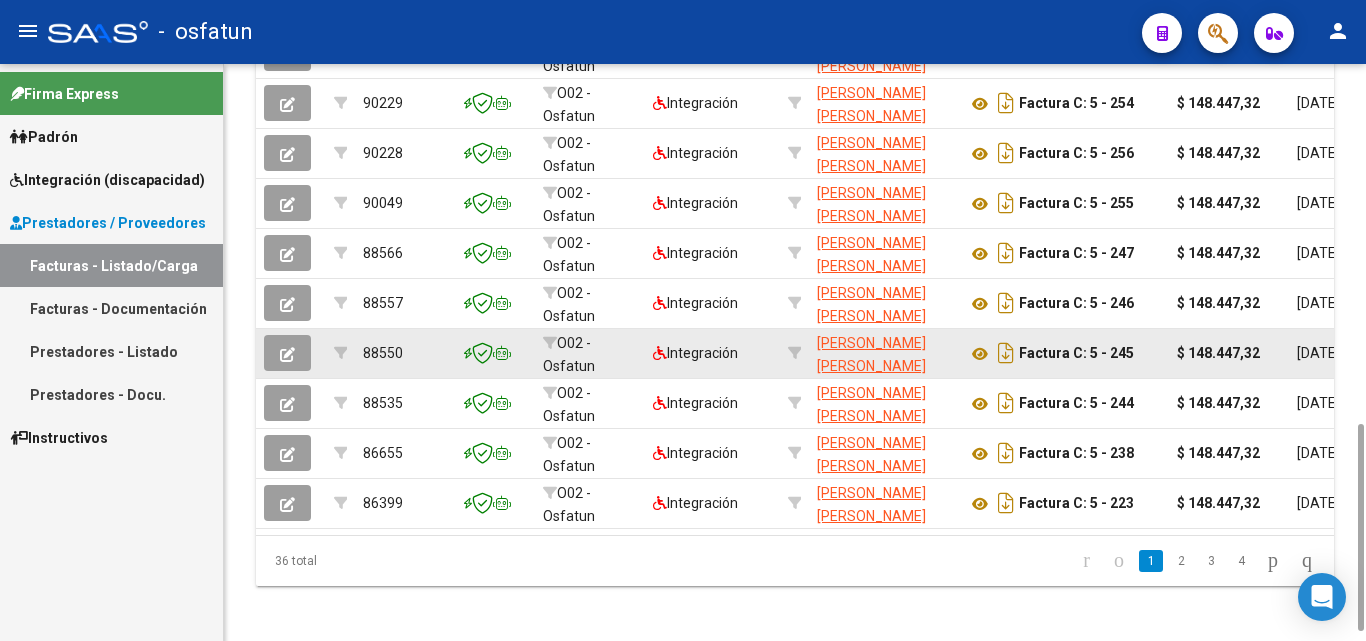click 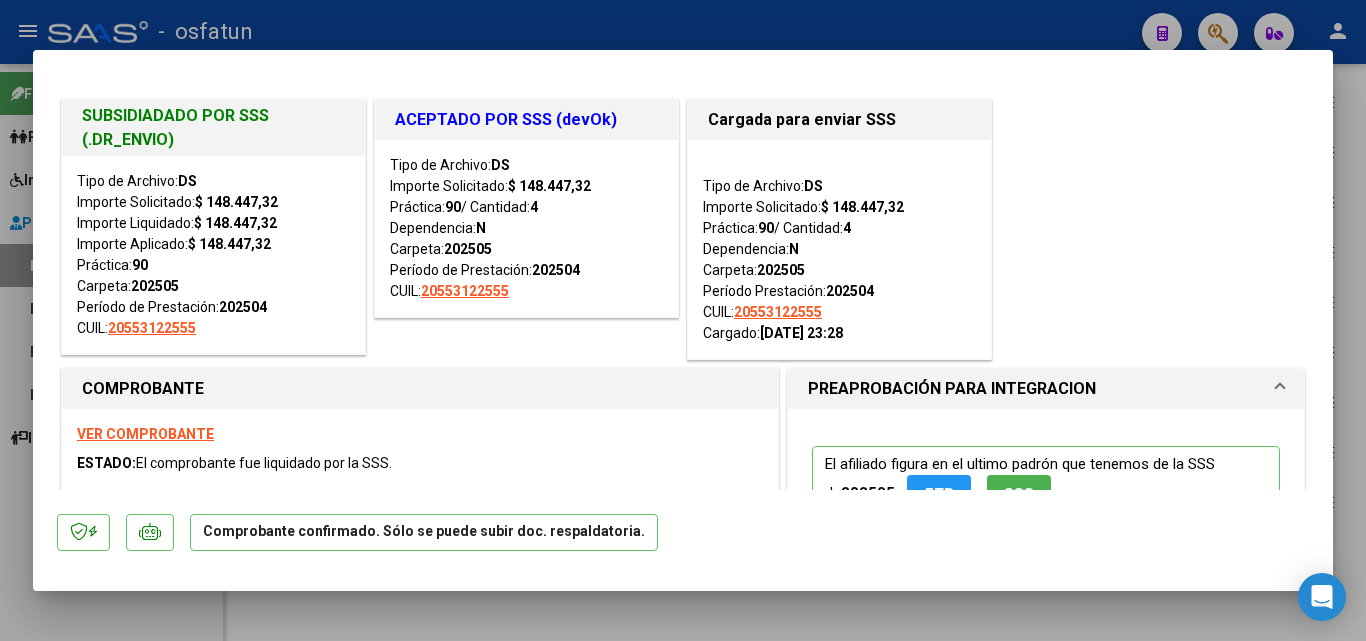 click at bounding box center [683, 320] 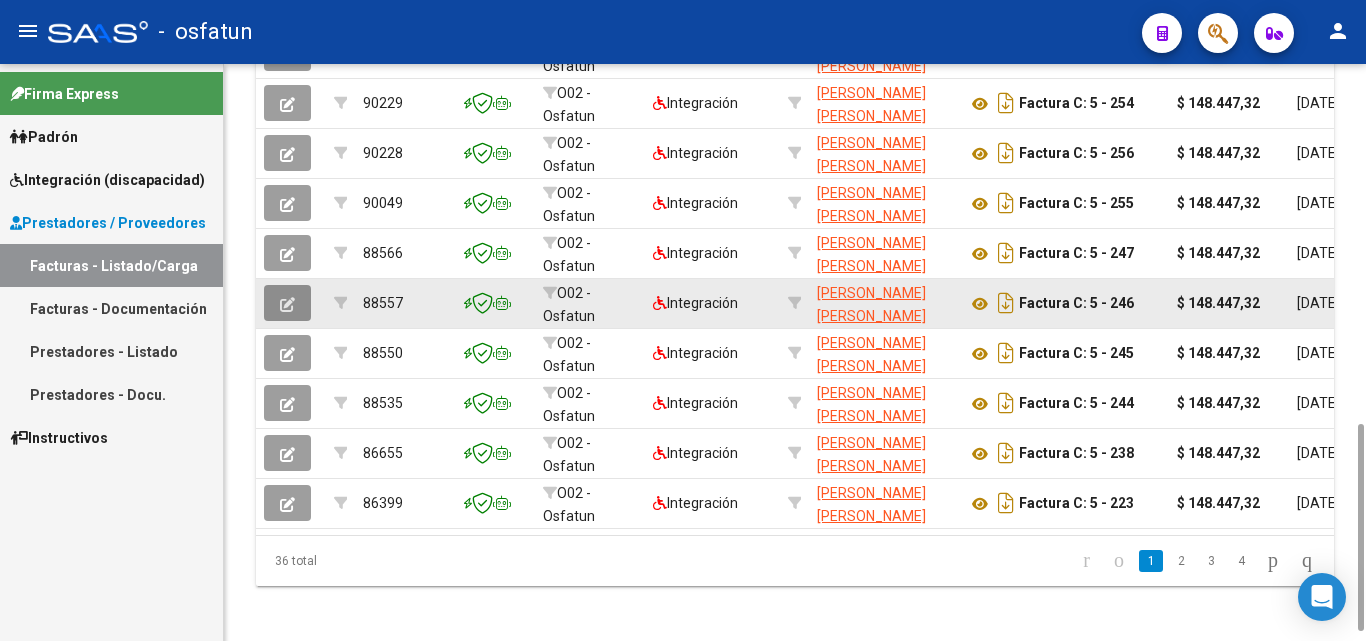 click 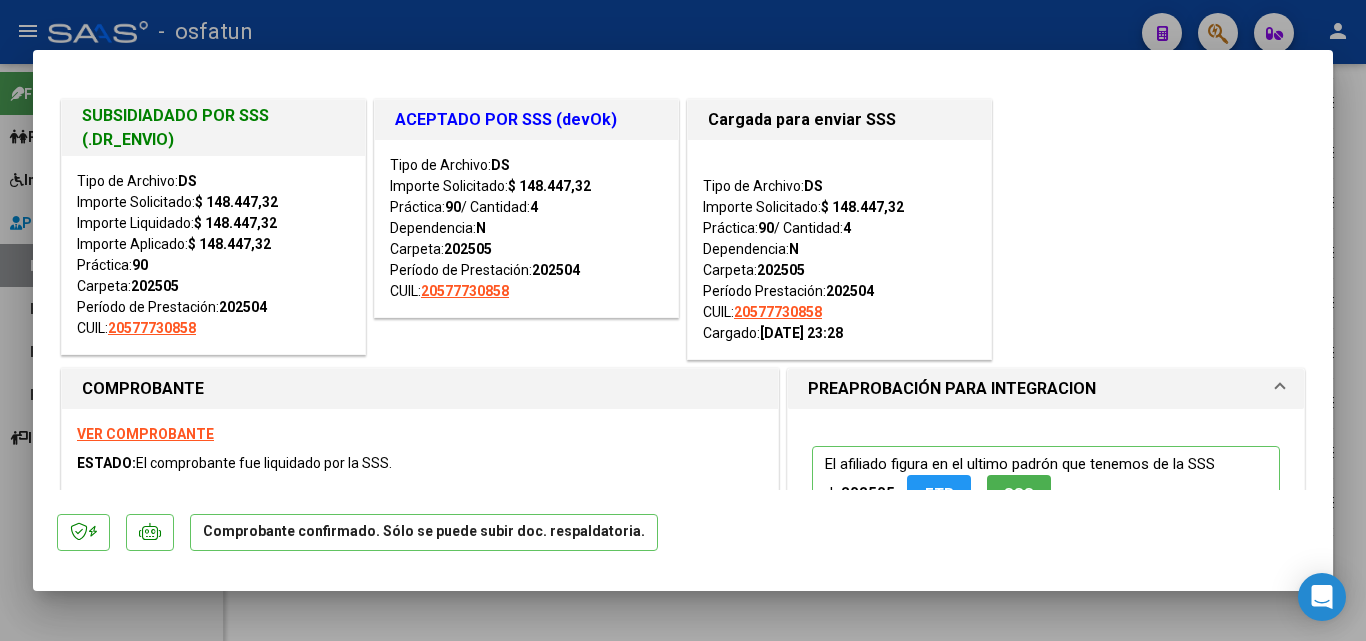 click at bounding box center [683, 320] 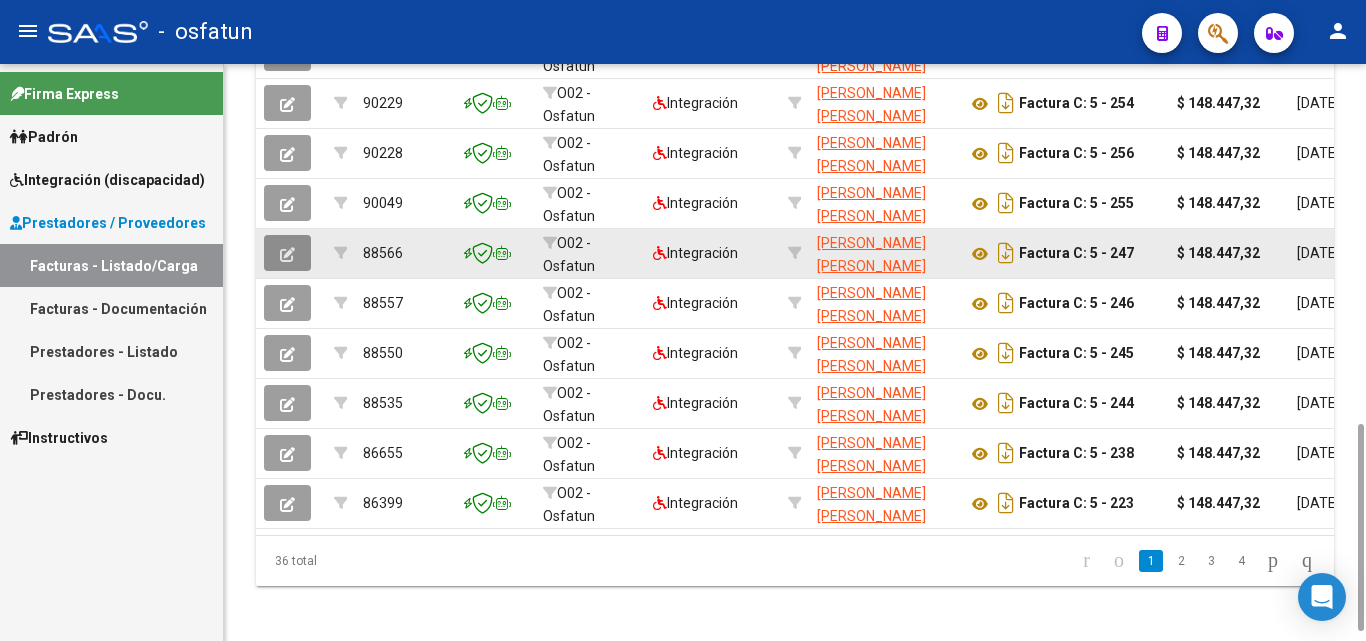 click 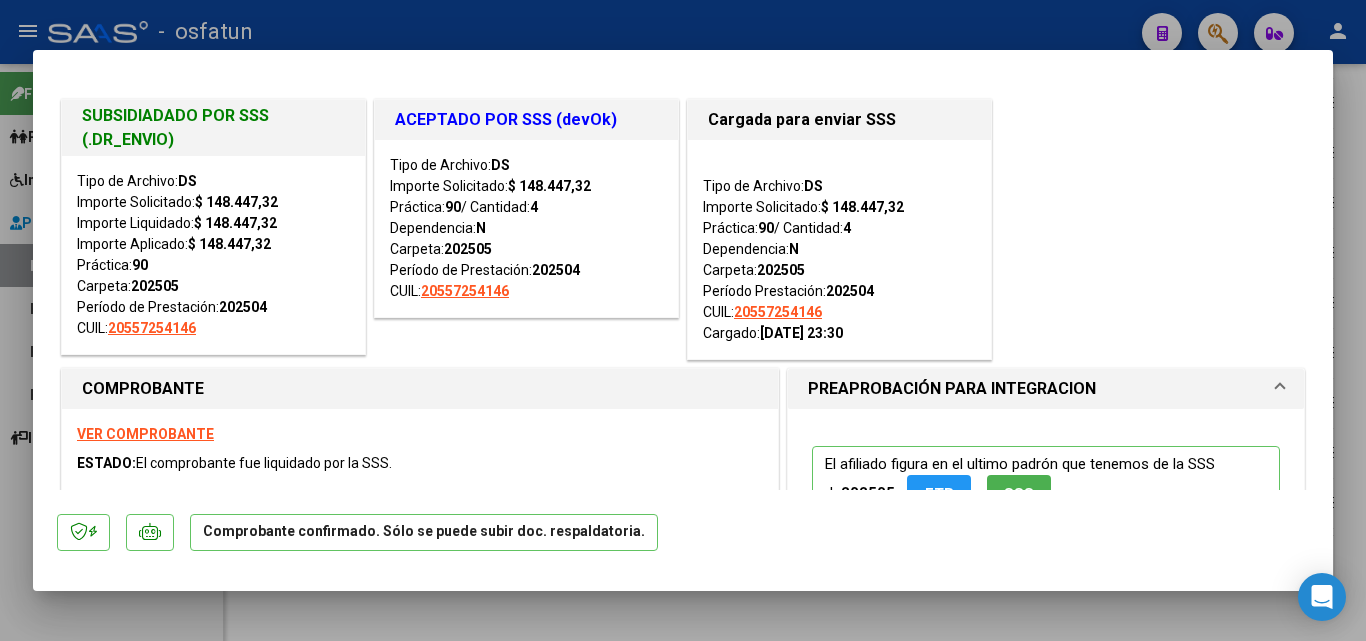 click at bounding box center (683, 320) 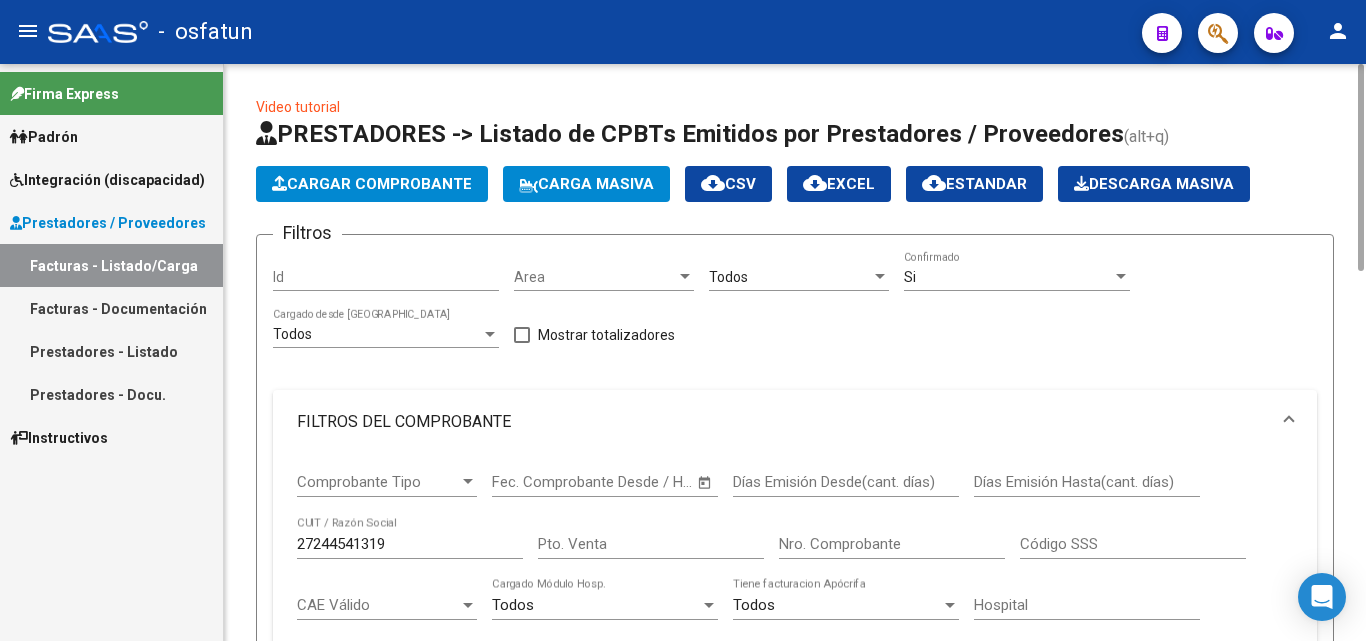 scroll, scrollTop: 200, scrollLeft: 0, axis: vertical 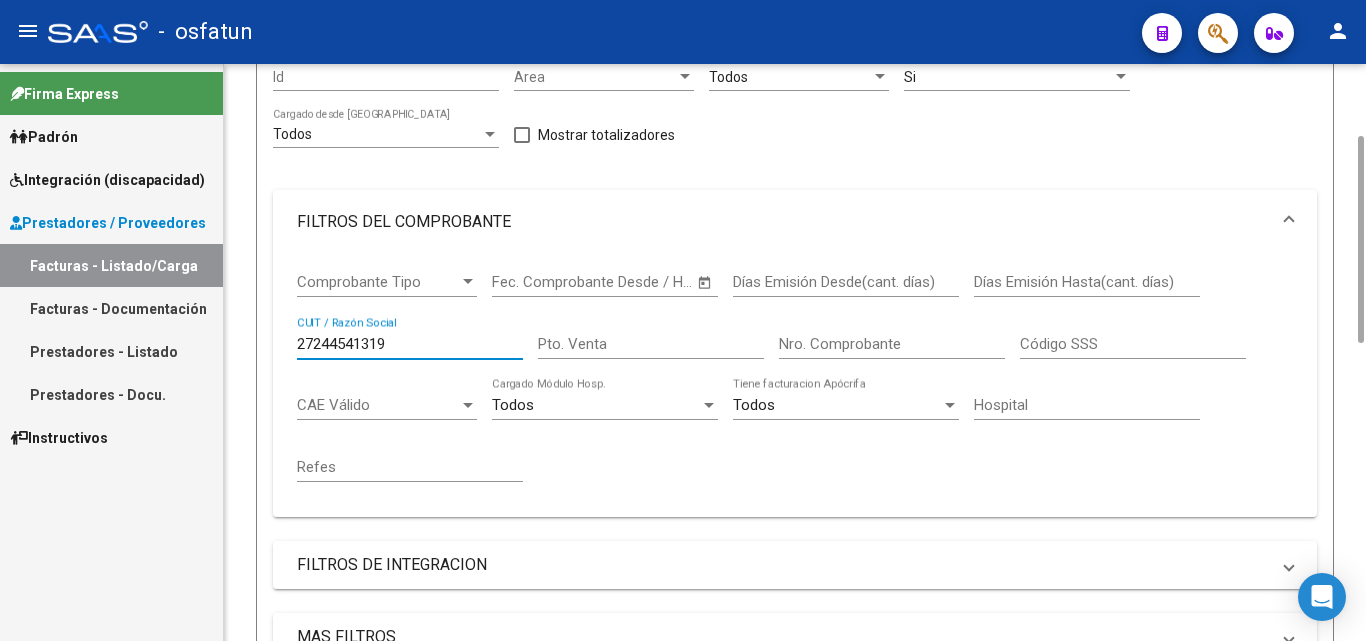 drag, startPoint x: 411, startPoint y: 340, endPoint x: 283, endPoint y: 340, distance: 128 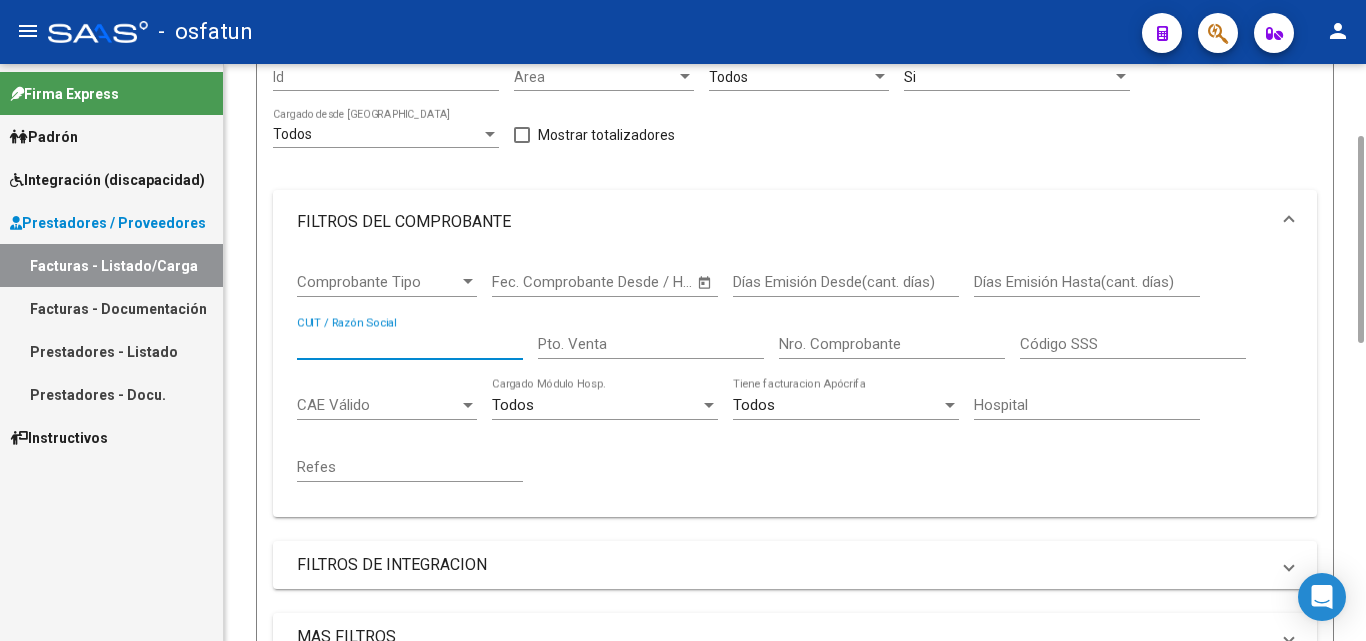 paste on "27-34764744-1" 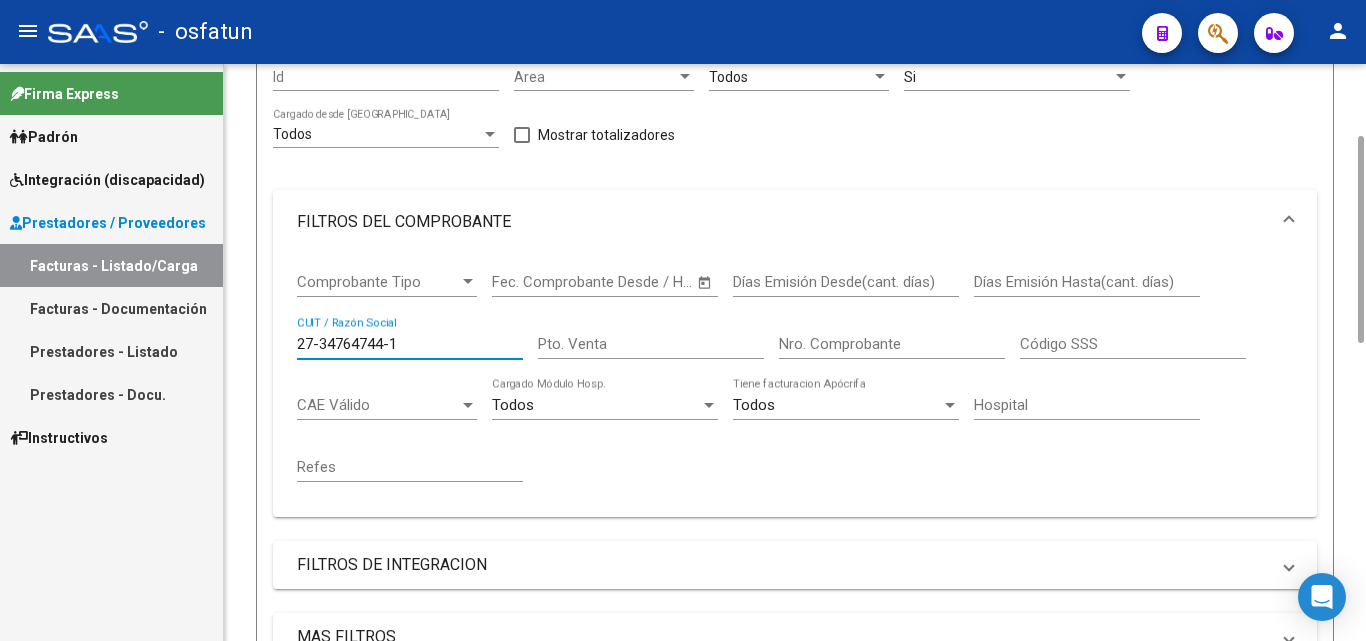 click on "27-34764744-1" at bounding box center (410, 344) 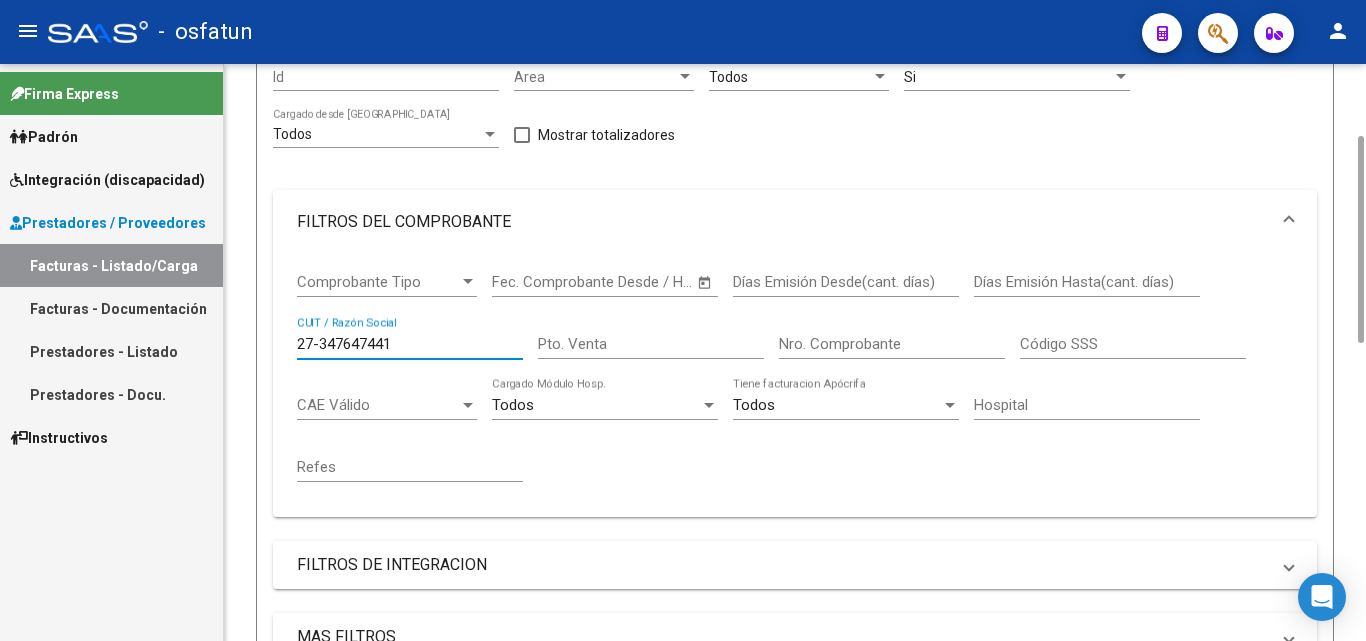 click on "27-347647441" at bounding box center [410, 344] 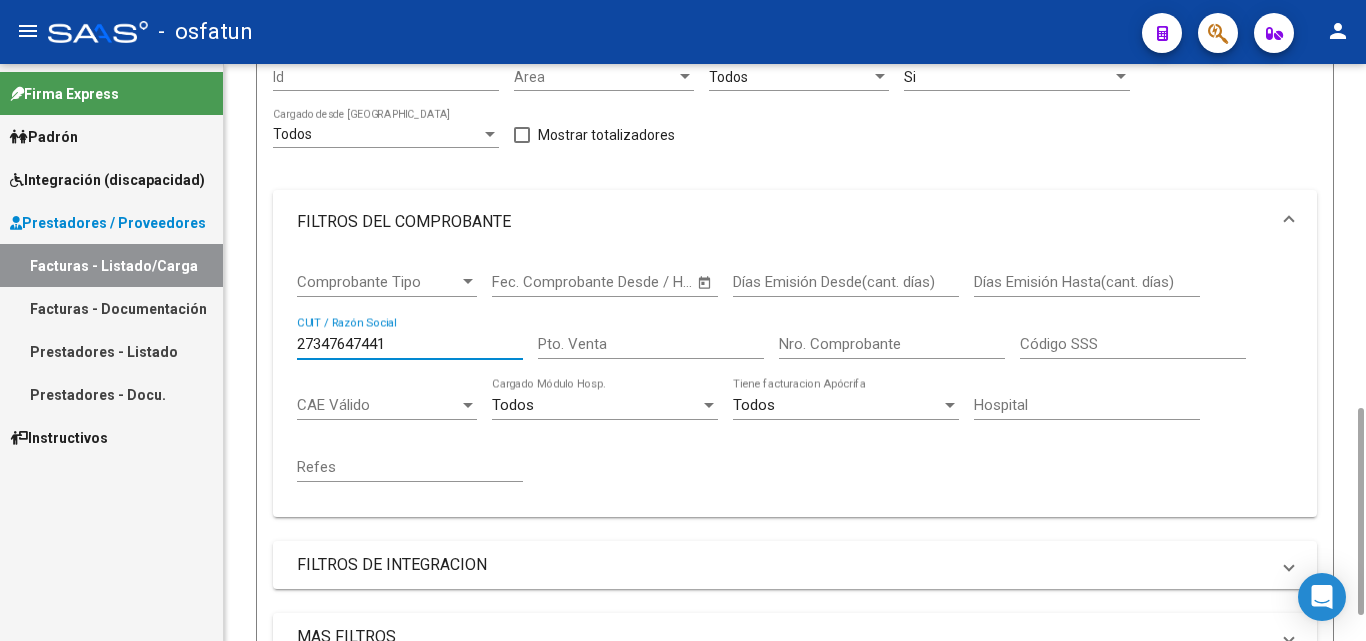 scroll, scrollTop: 400, scrollLeft: 0, axis: vertical 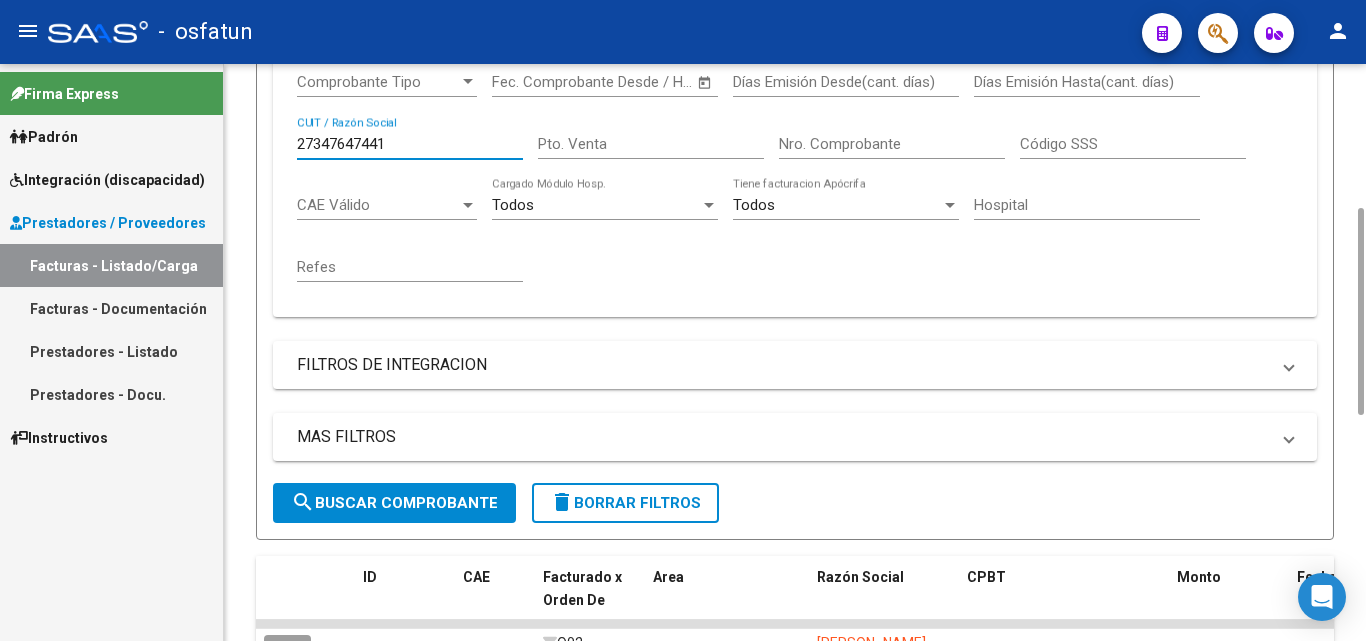 type on "27347647441" 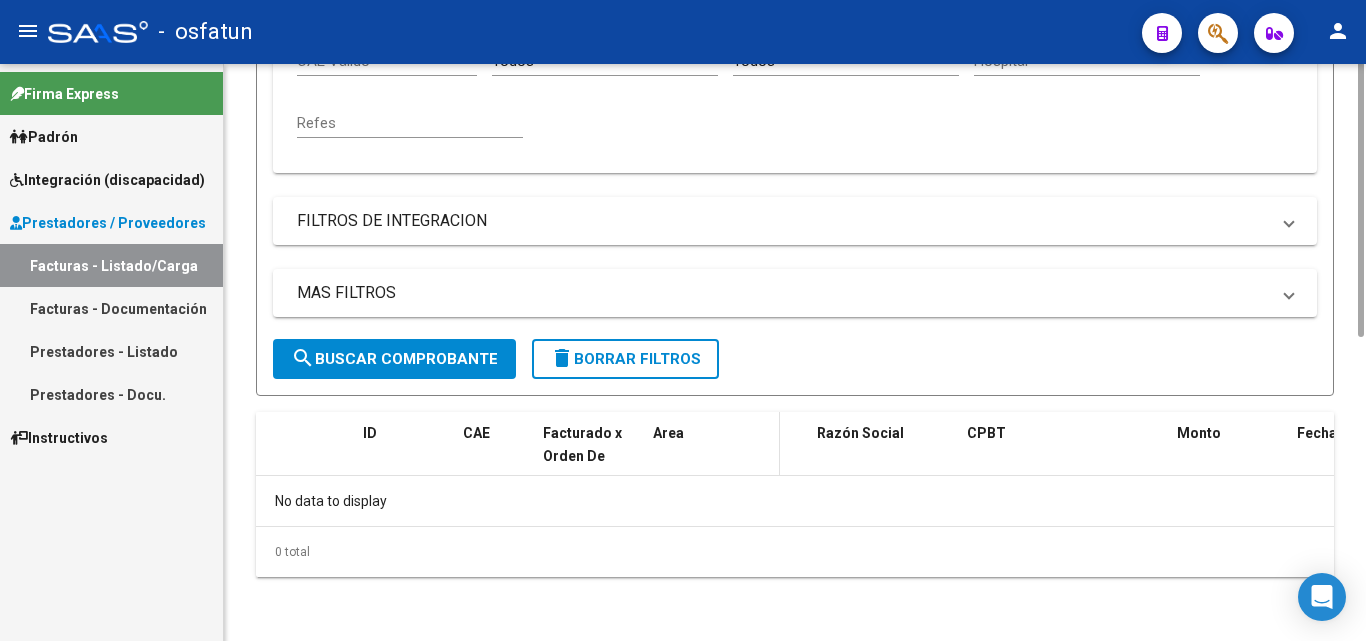scroll, scrollTop: 144, scrollLeft: 0, axis: vertical 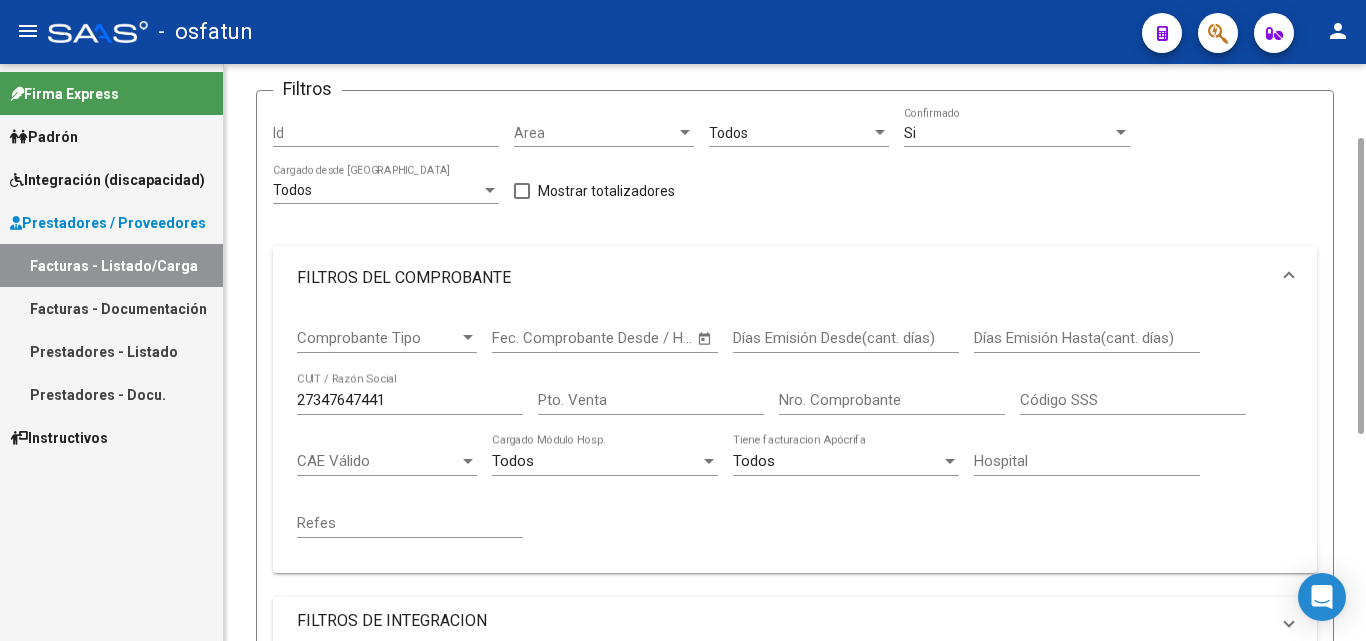 click on "Si" at bounding box center (1008, 133) 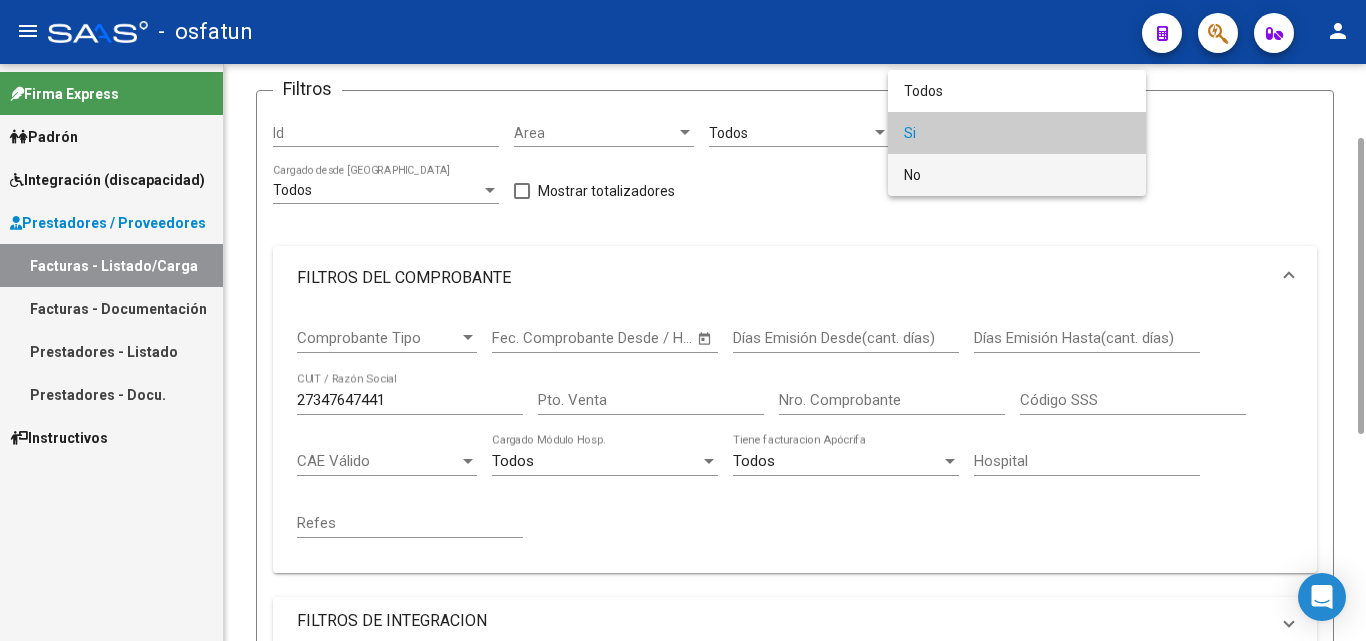 click on "No" at bounding box center [1017, 175] 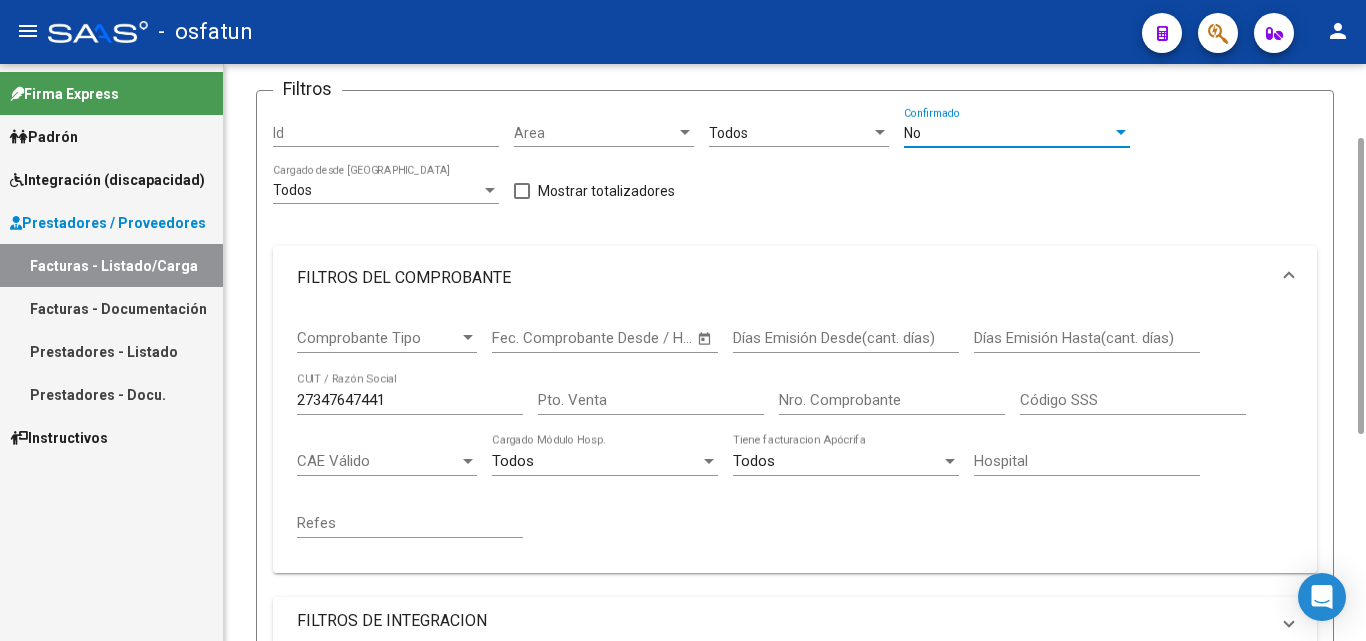 scroll, scrollTop: 544, scrollLeft: 0, axis: vertical 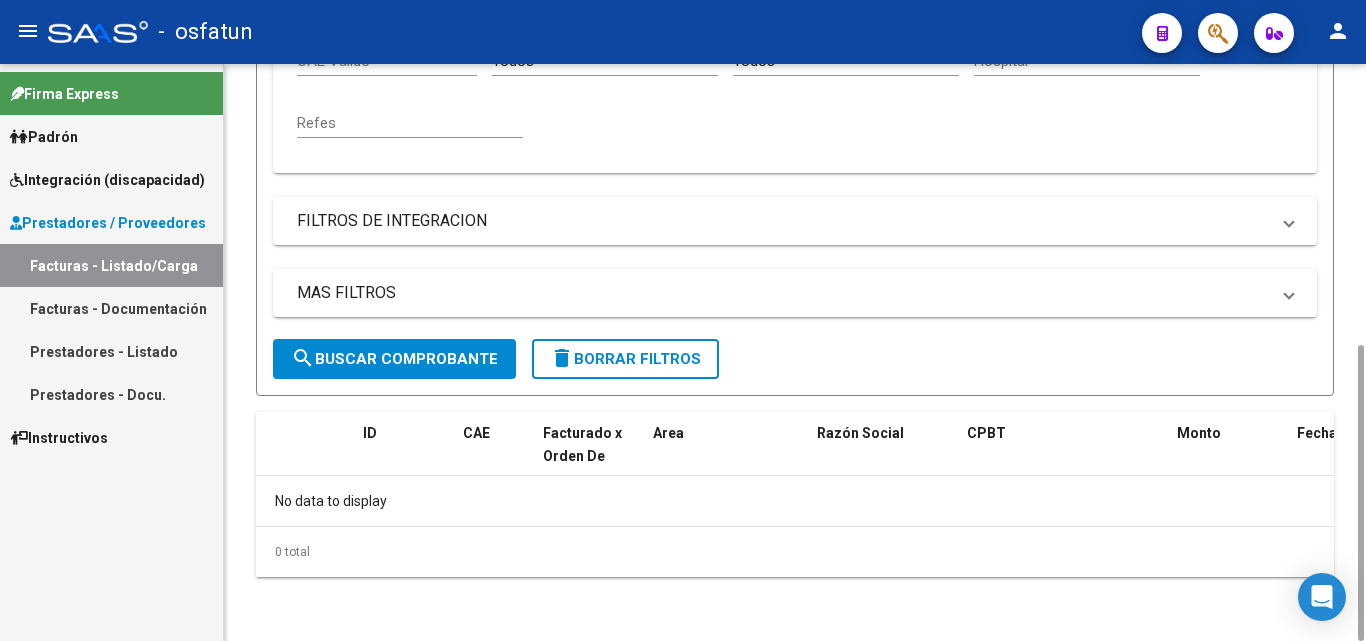 click on "search  Buscar Comprobante" 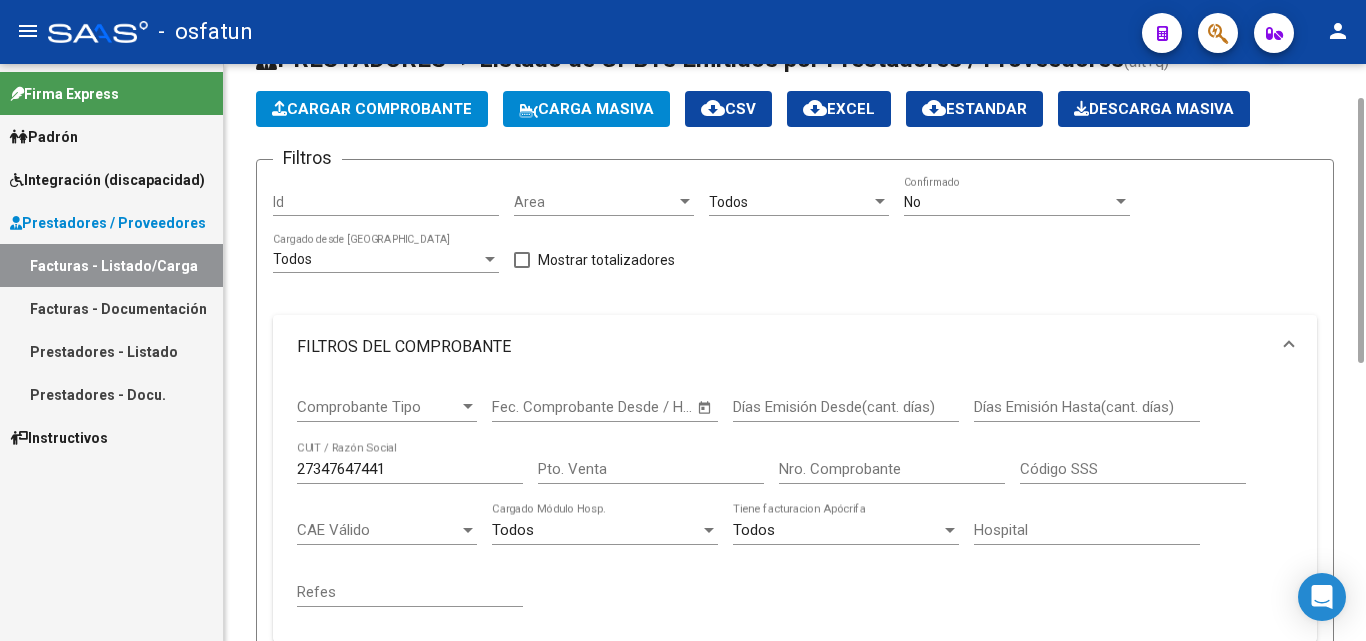 scroll, scrollTop: 675, scrollLeft: 0, axis: vertical 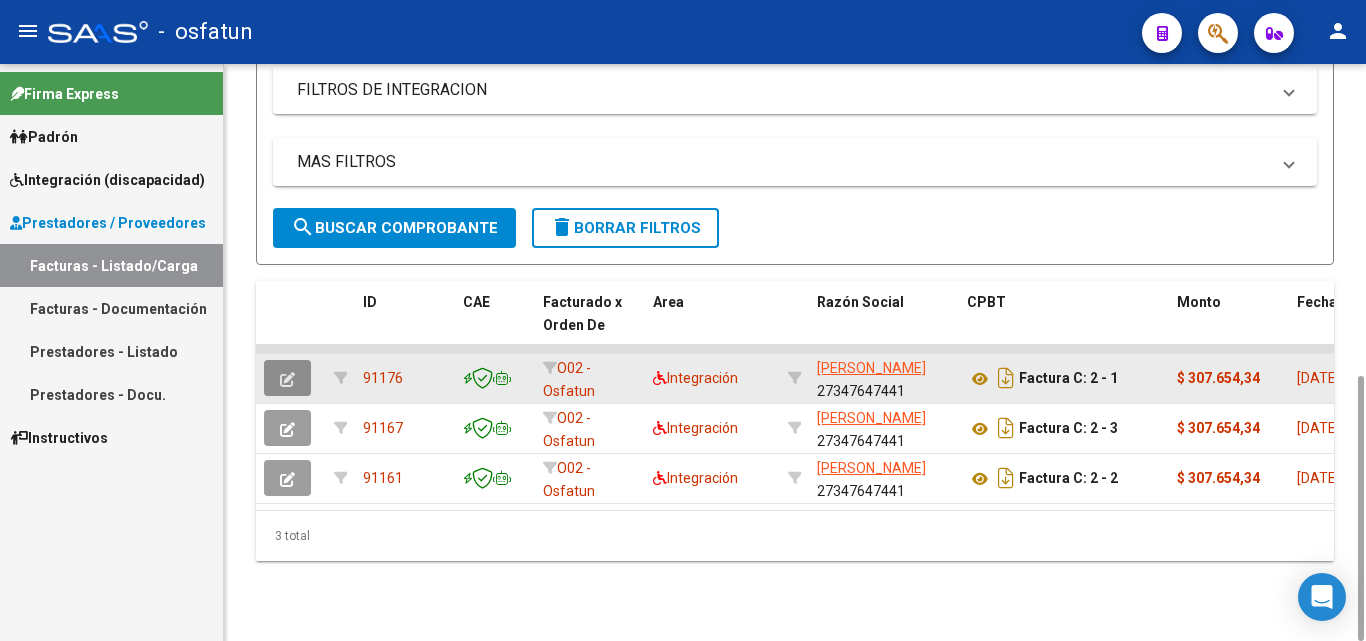click 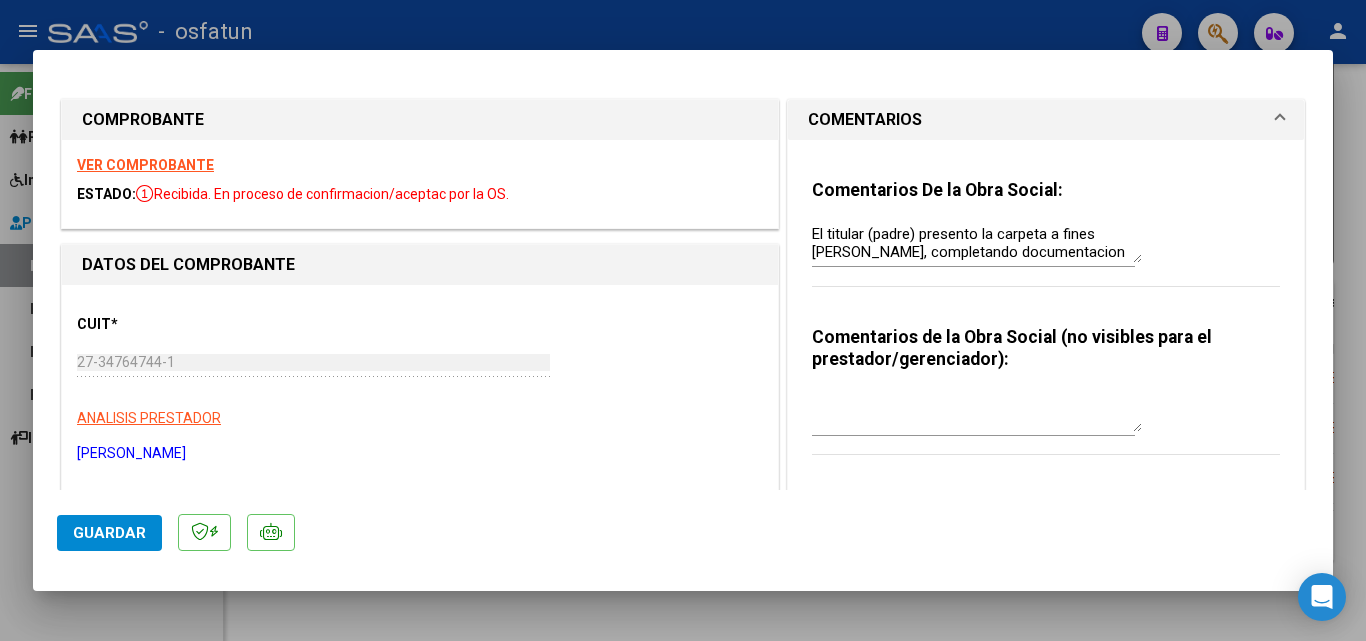 click at bounding box center (683, 320) 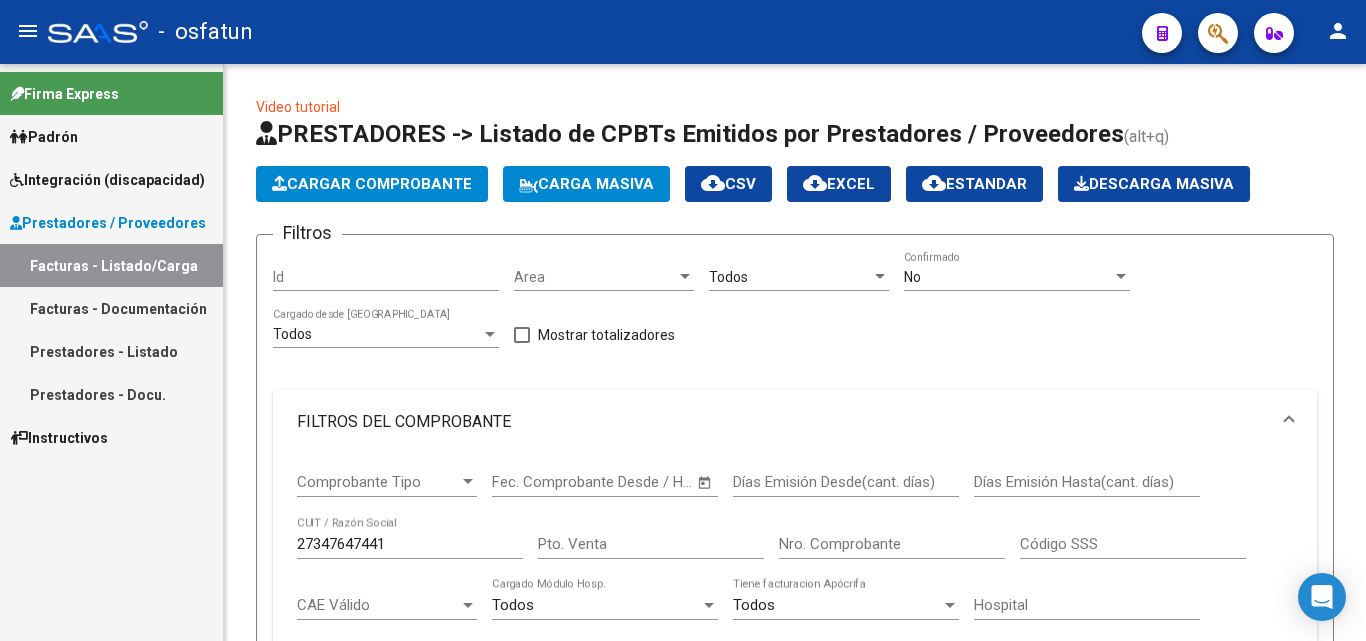 scroll, scrollTop: 675, scrollLeft: 0, axis: vertical 